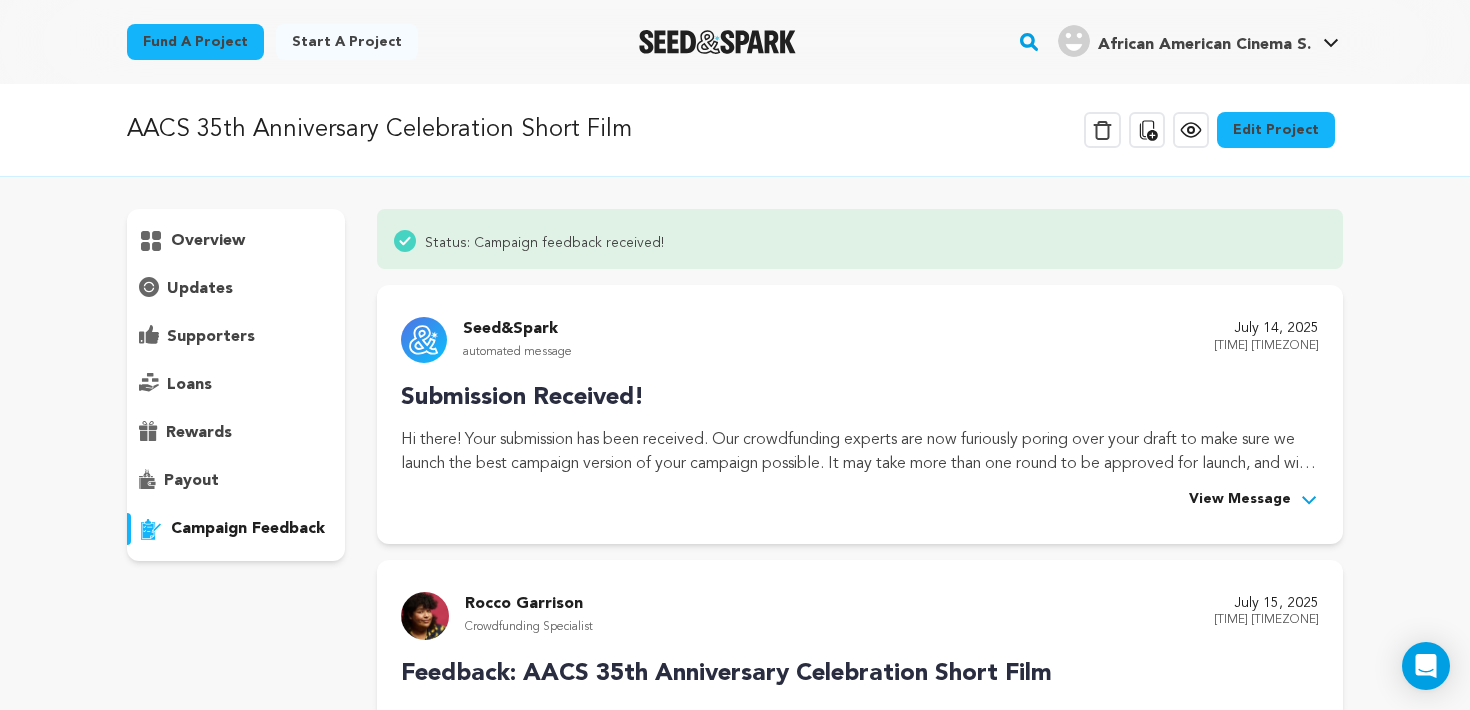 scroll, scrollTop: 3968, scrollLeft: 0, axis: vertical 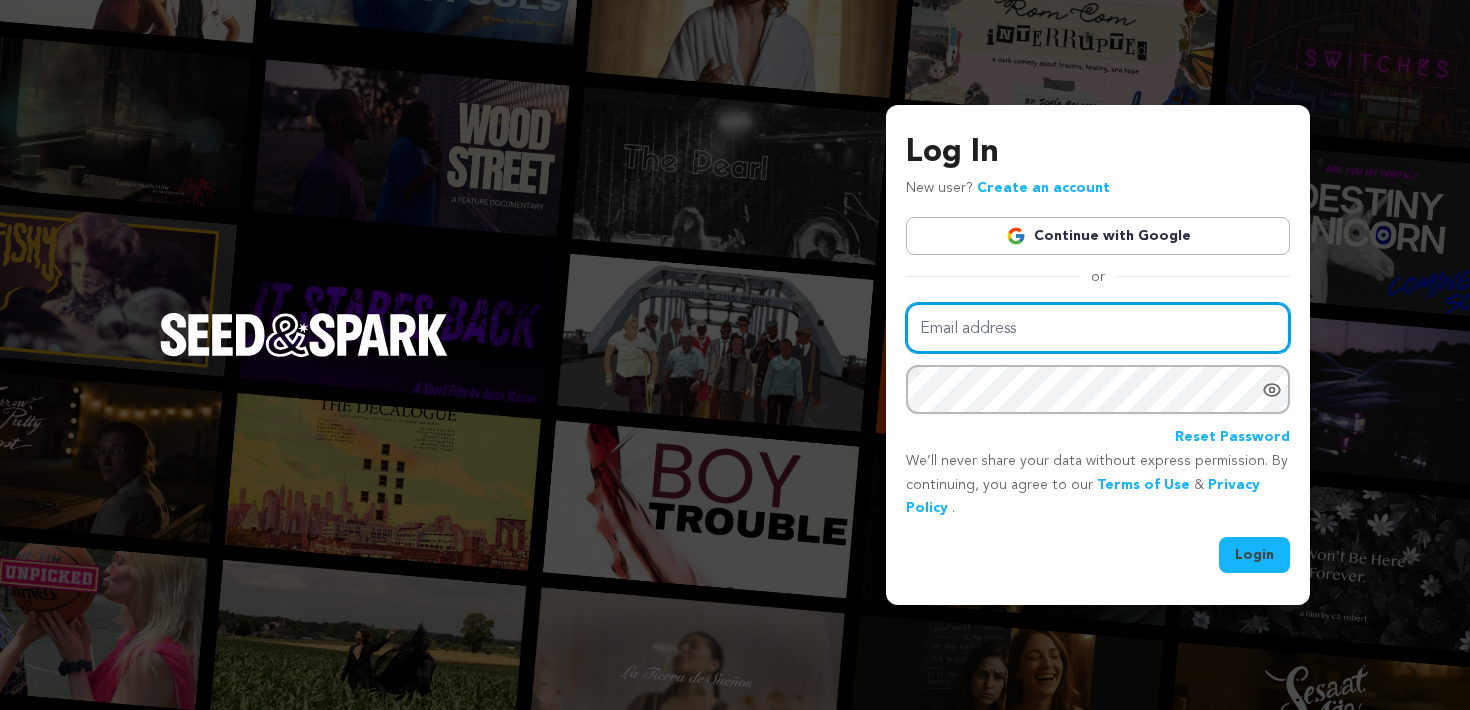 type on "aacs@usc.edu" 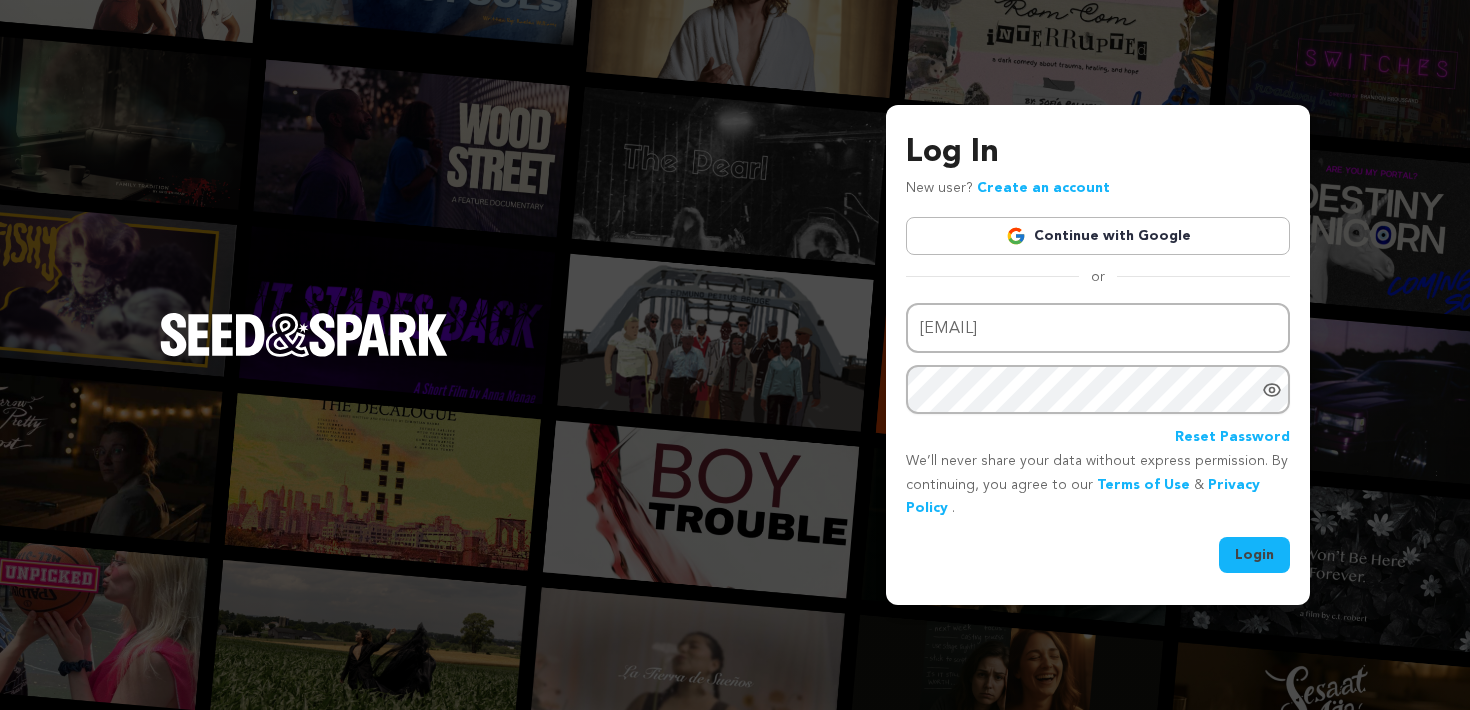 click on "Login" at bounding box center [1254, 555] 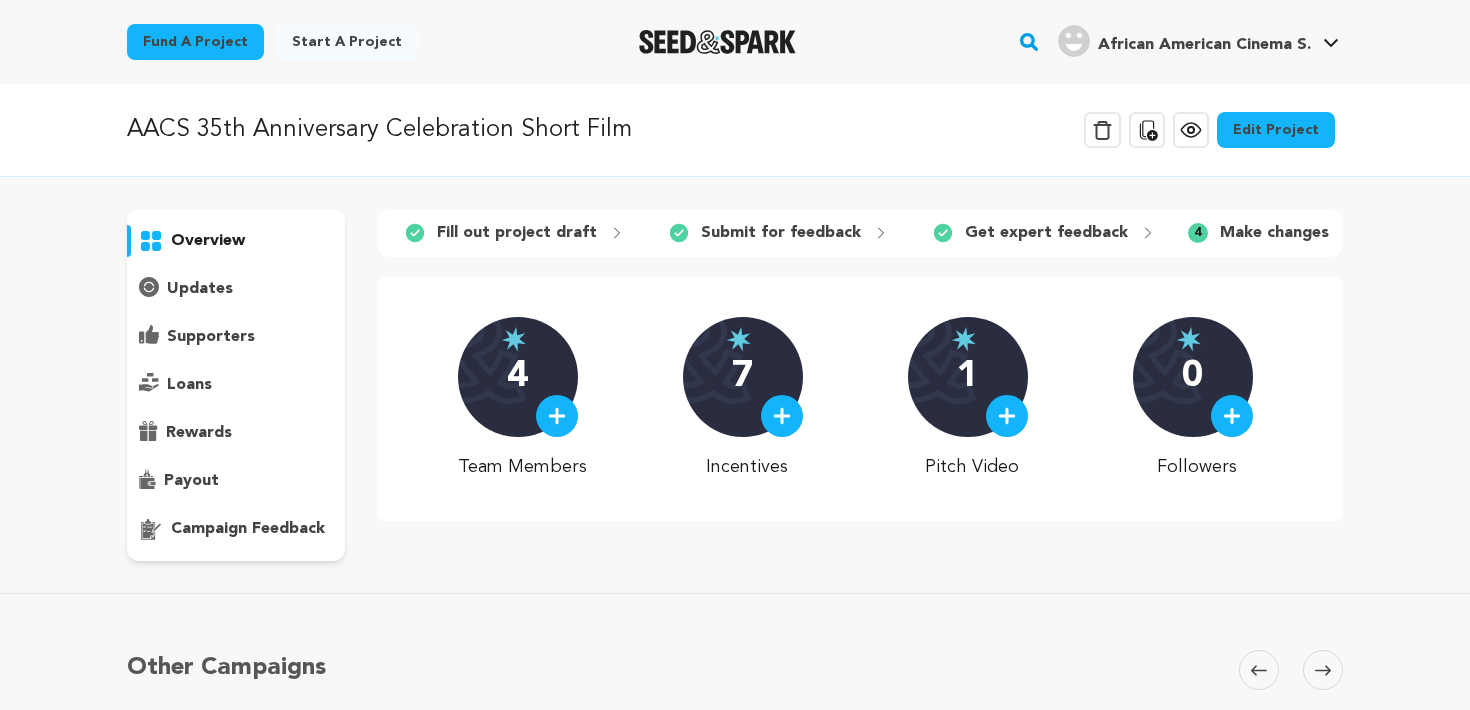 scroll, scrollTop: 0, scrollLeft: 0, axis: both 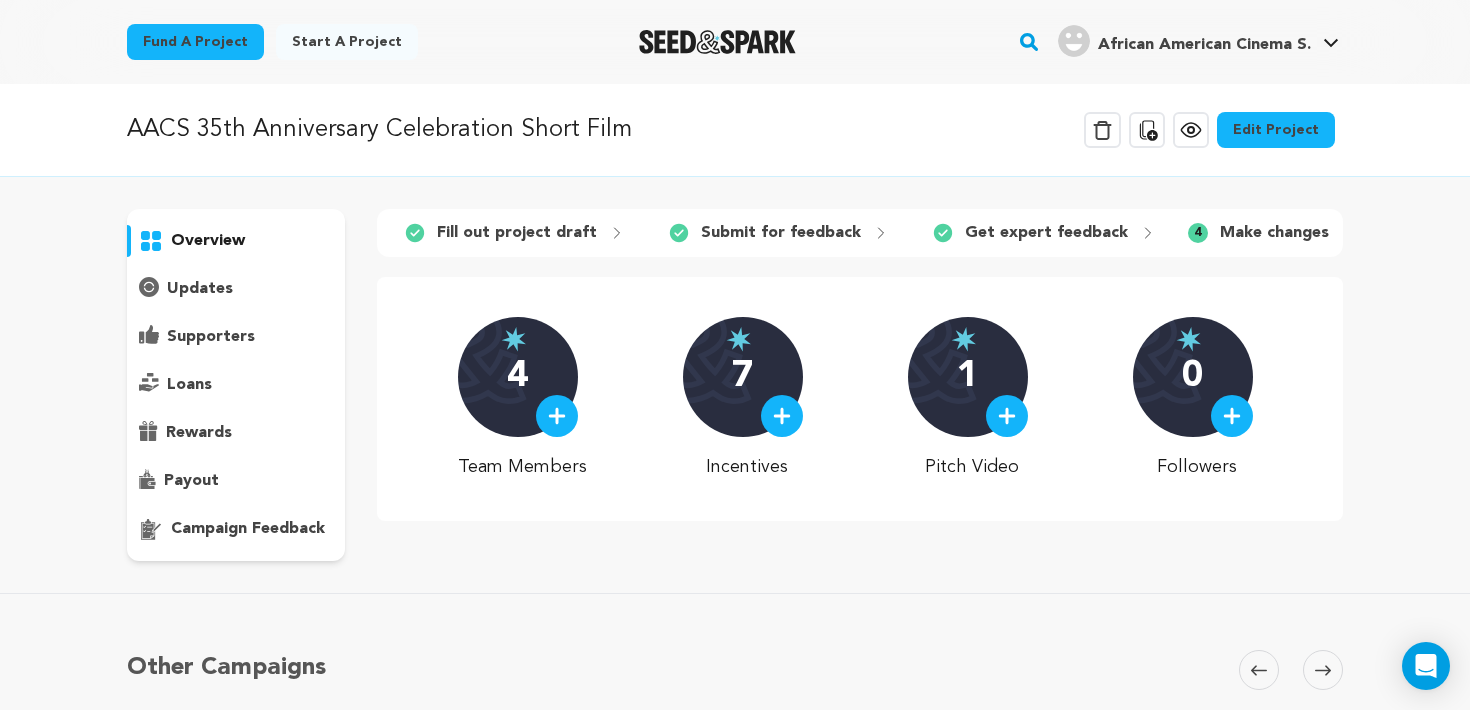 click on "Edit Project" at bounding box center [1276, 130] 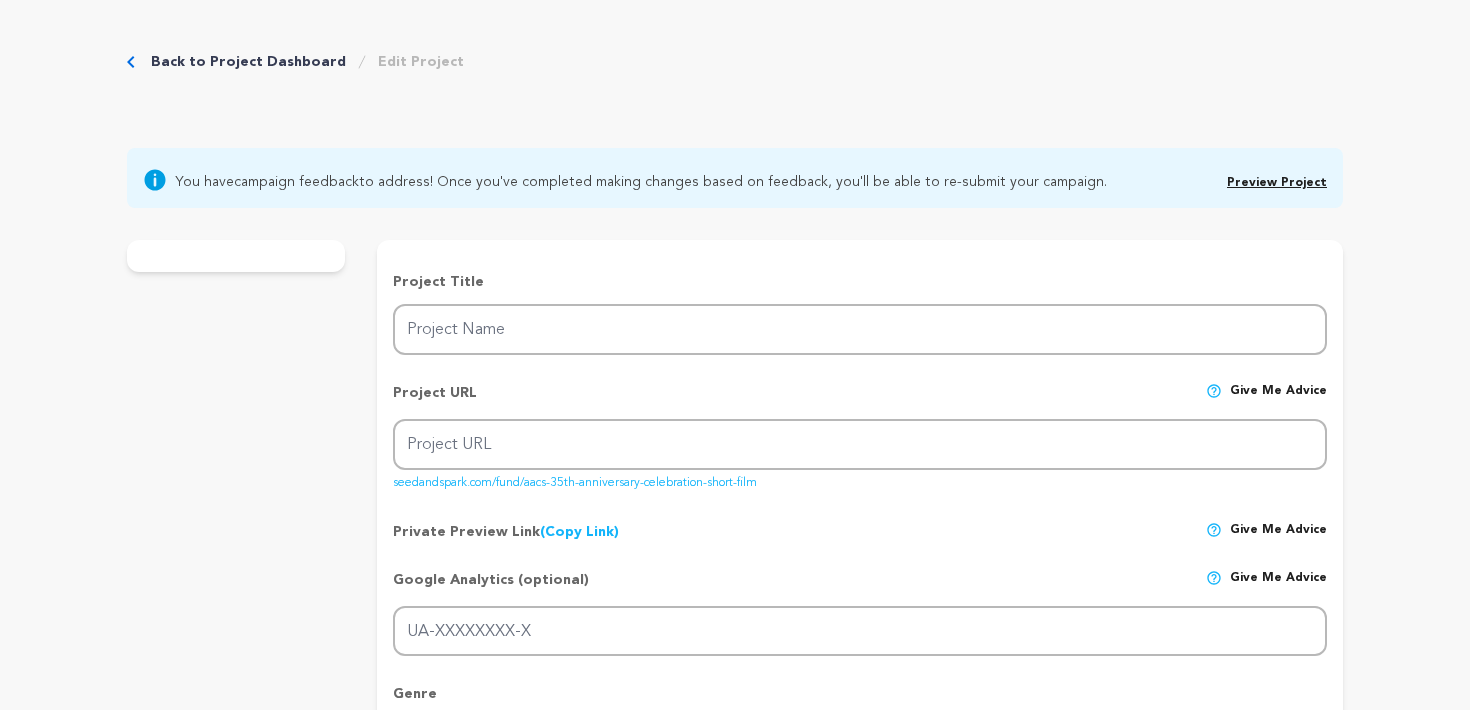 scroll, scrollTop: 0, scrollLeft: 0, axis: both 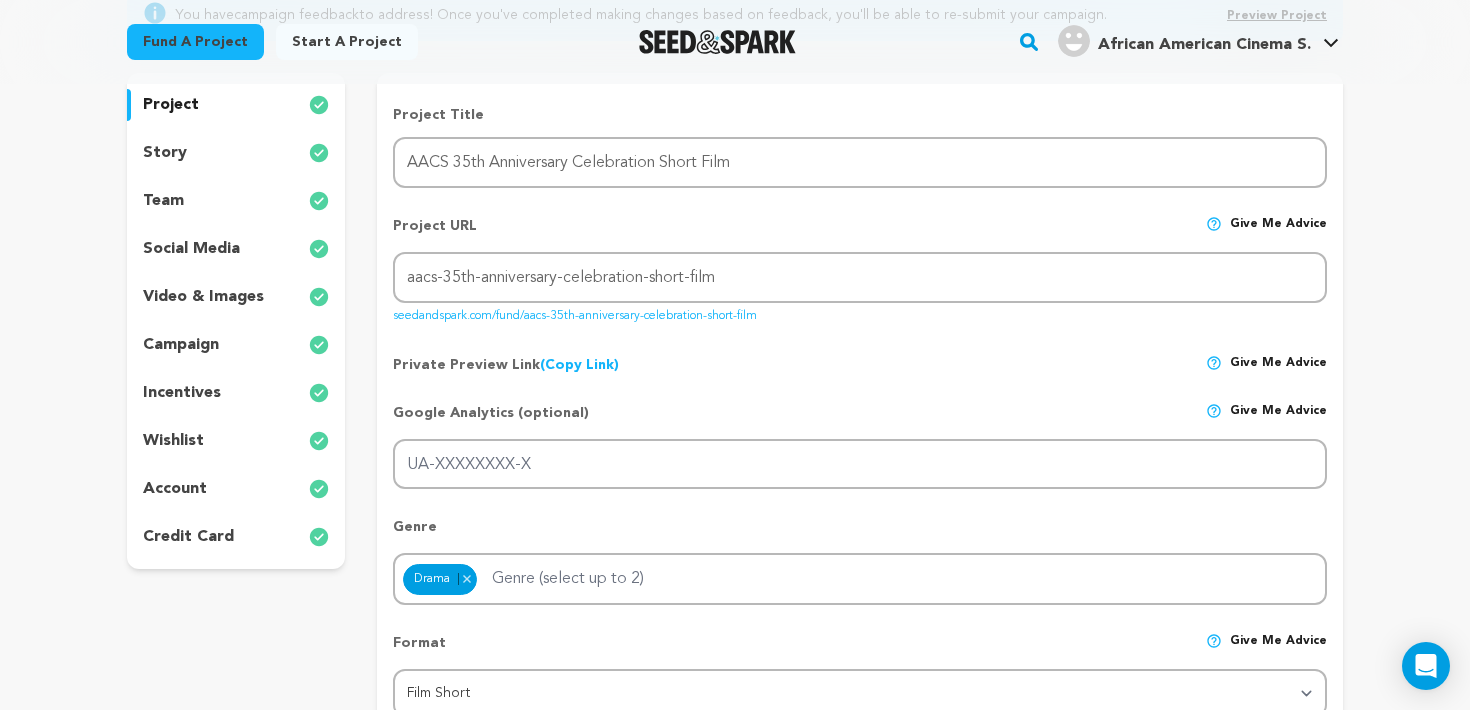 click on "story" at bounding box center [165, 153] 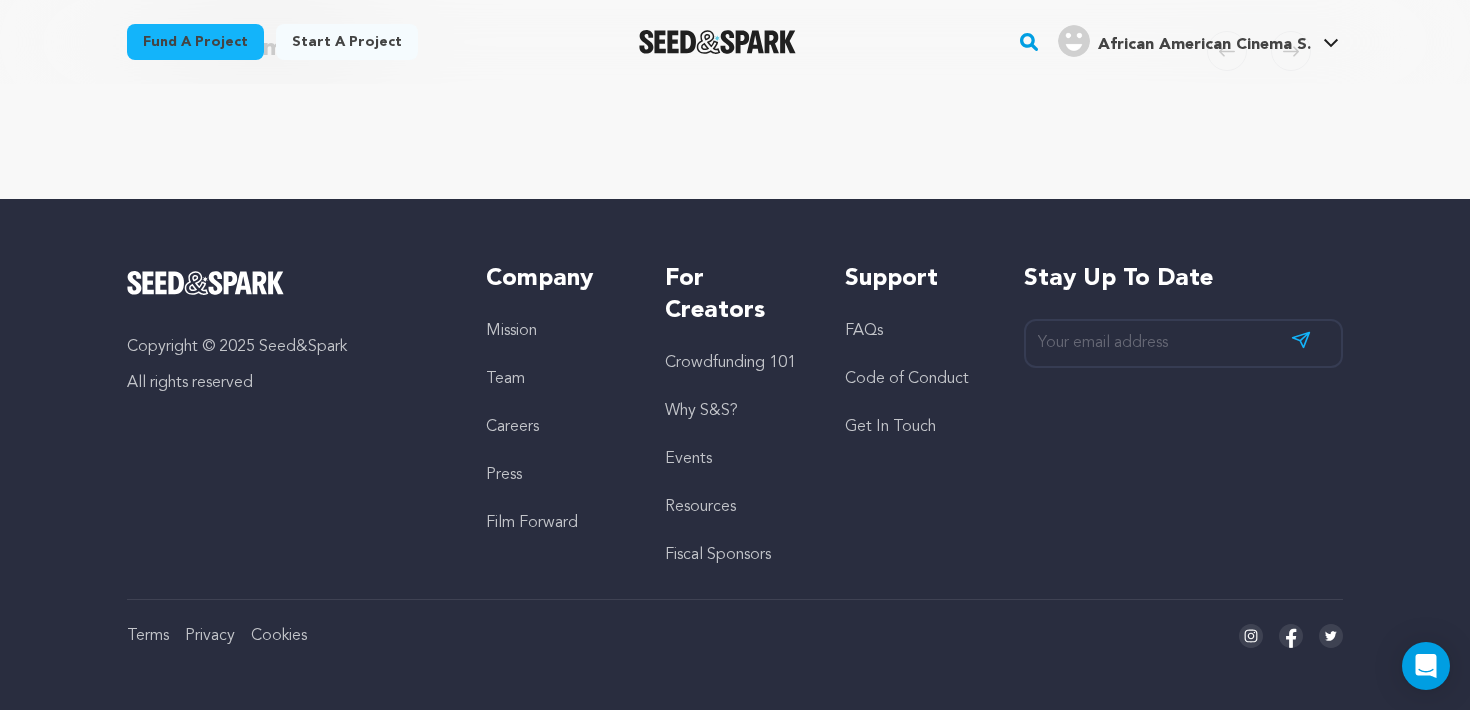 scroll, scrollTop: 1152, scrollLeft: 0, axis: vertical 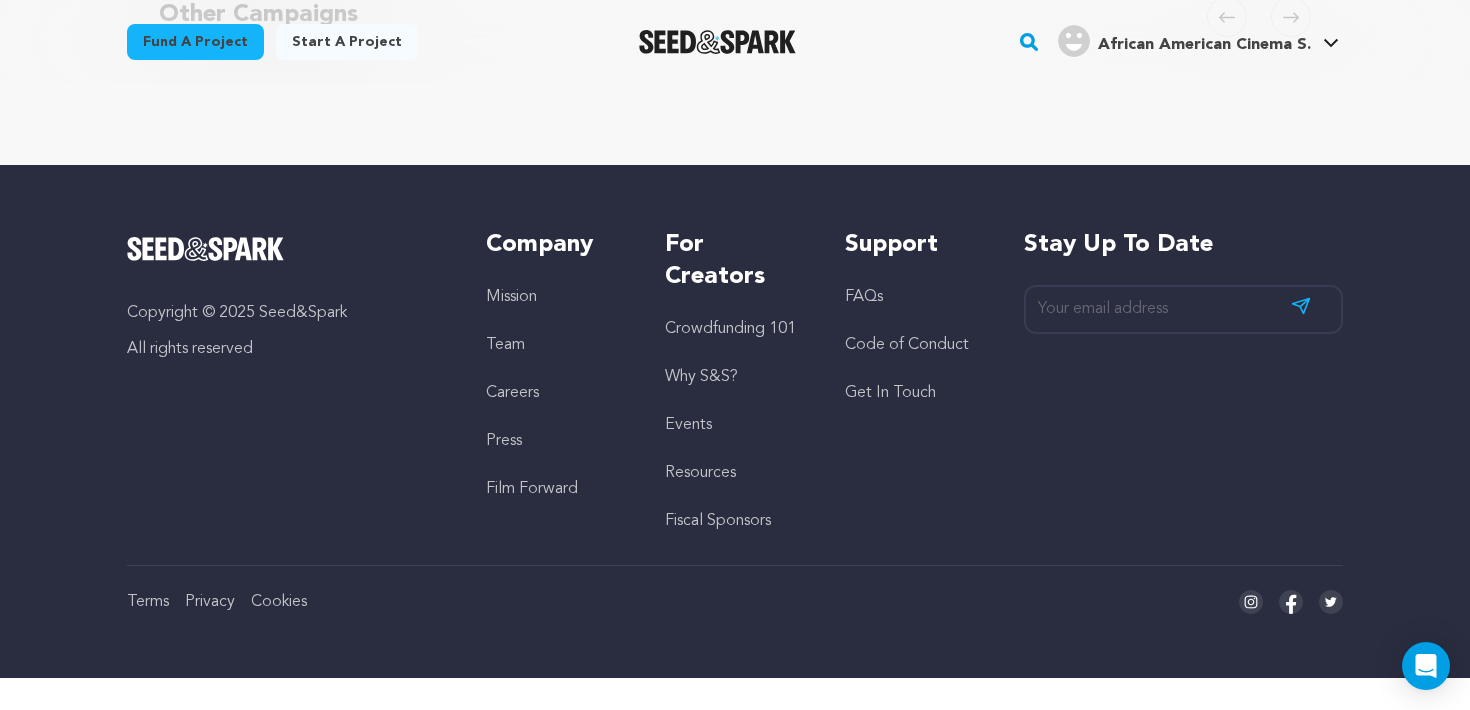 drag, startPoint x: 422, startPoint y: 306, endPoint x: 718, endPoint y: 724, distance: 512.19135 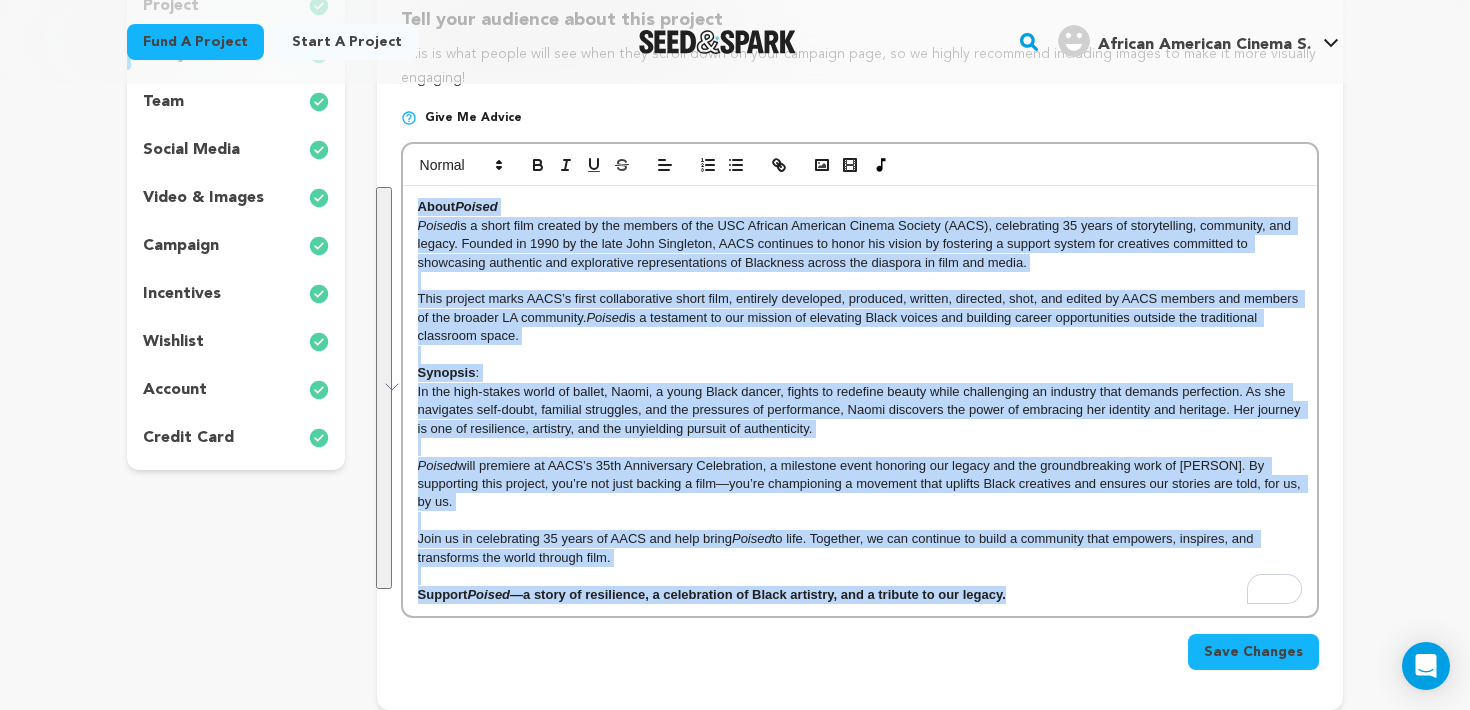 scroll, scrollTop: 349, scrollLeft: 0, axis: vertical 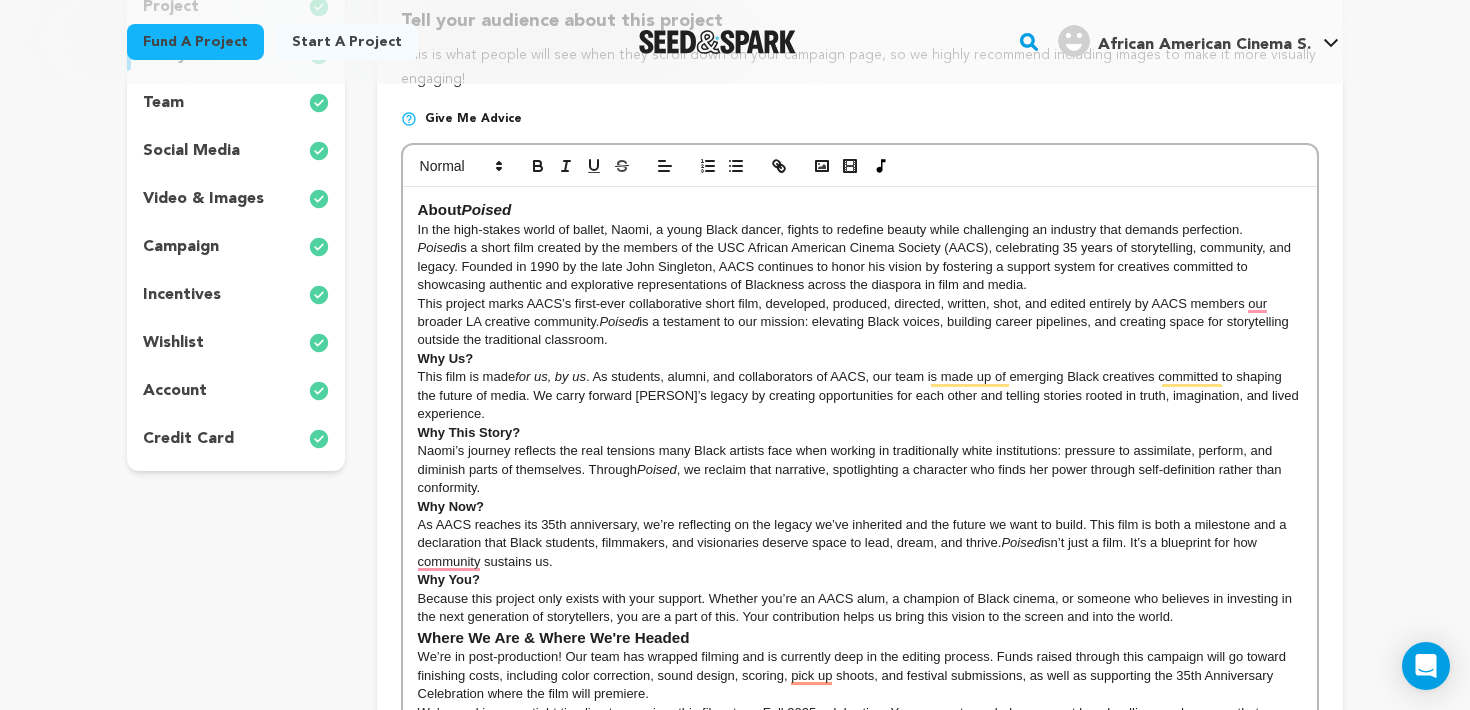 click on "This project marks AACS’s first-ever collaborative short film, developed, produced, directed, written, shot, and edited entirely by AACS members our broader LA creative community.  Poised  is a testament to our mission: elevating Black voices, building career pipelines, and creating space for storytelling outside the traditional classroom." at bounding box center [860, 322] 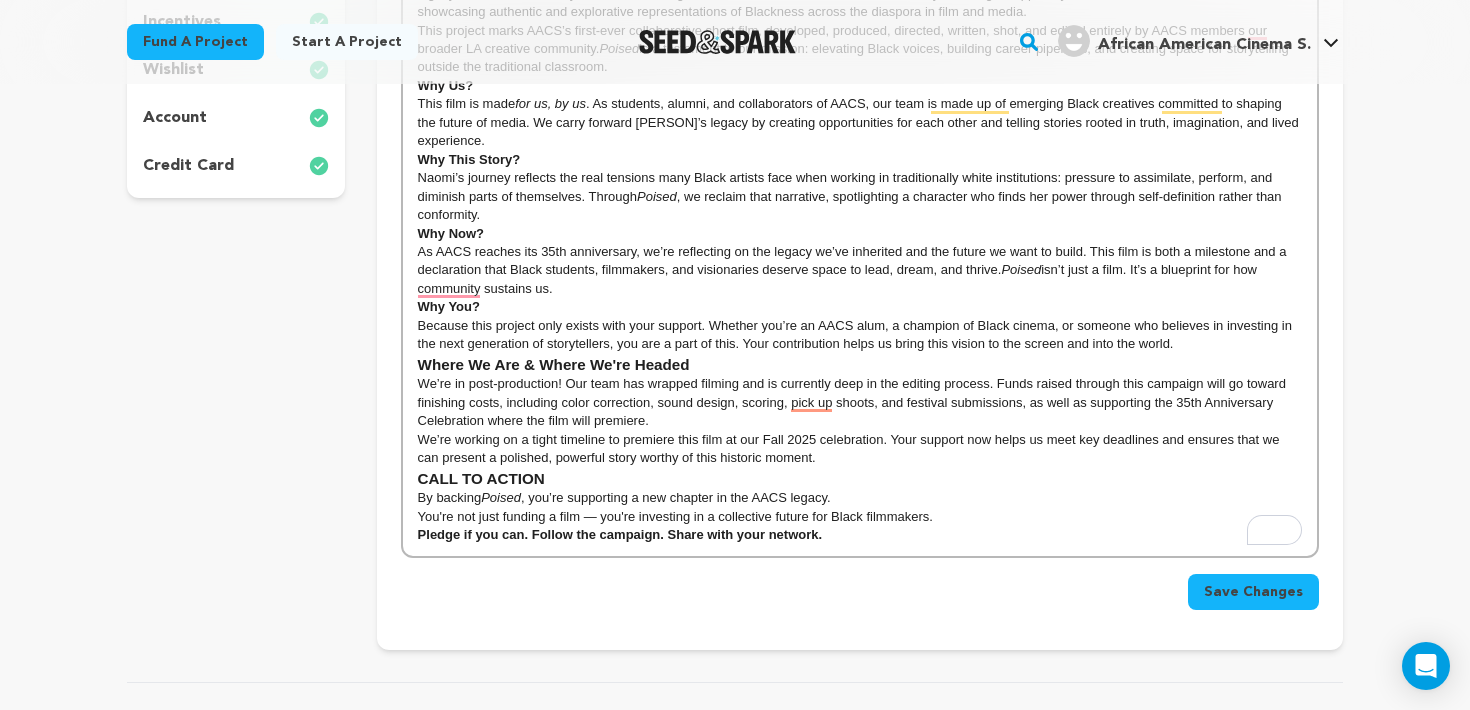scroll, scrollTop: 614, scrollLeft: 0, axis: vertical 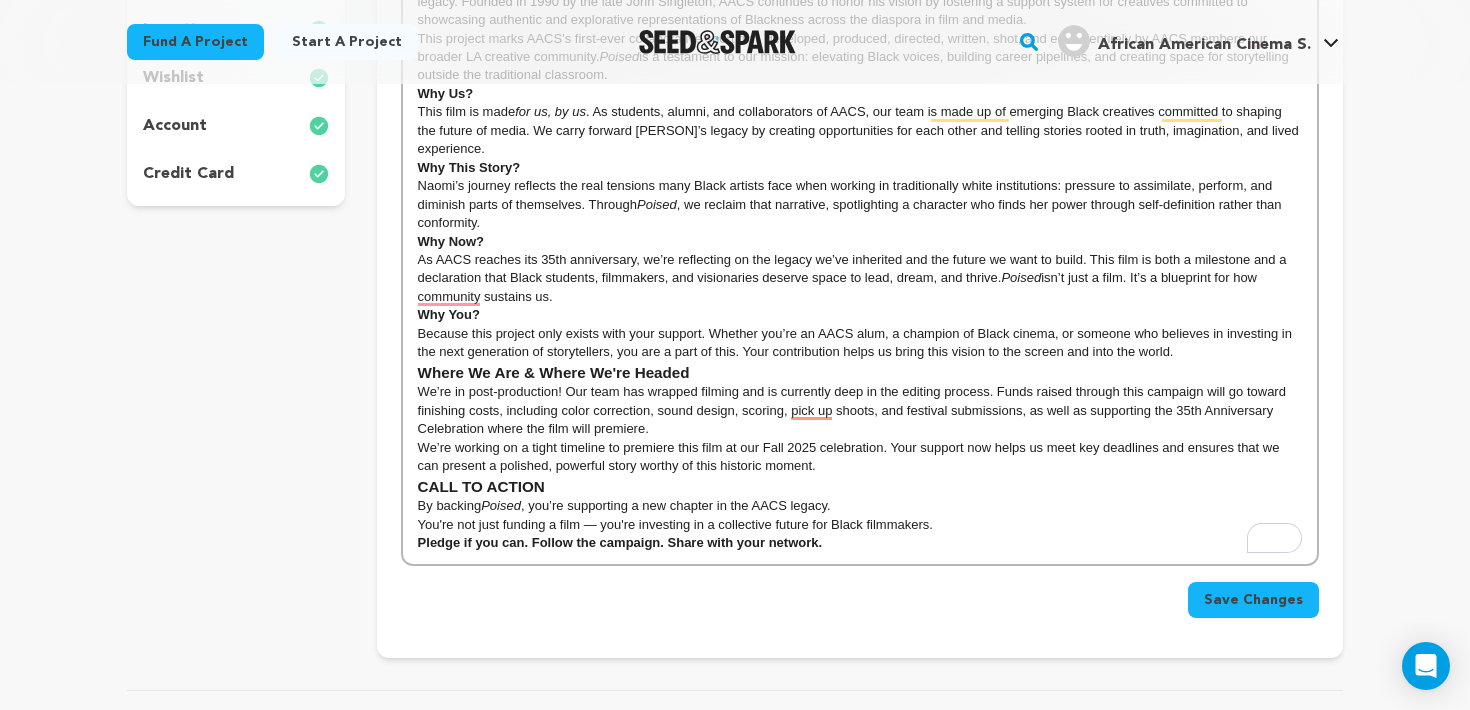 click on "We’re working on a tight timeline to premiere this film at our Fall 2025 celebration. Your support now helps us meet key deadlines and ensures that we can present a polished, powerful story worthy of this historic moment." at bounding box center [860, 457] 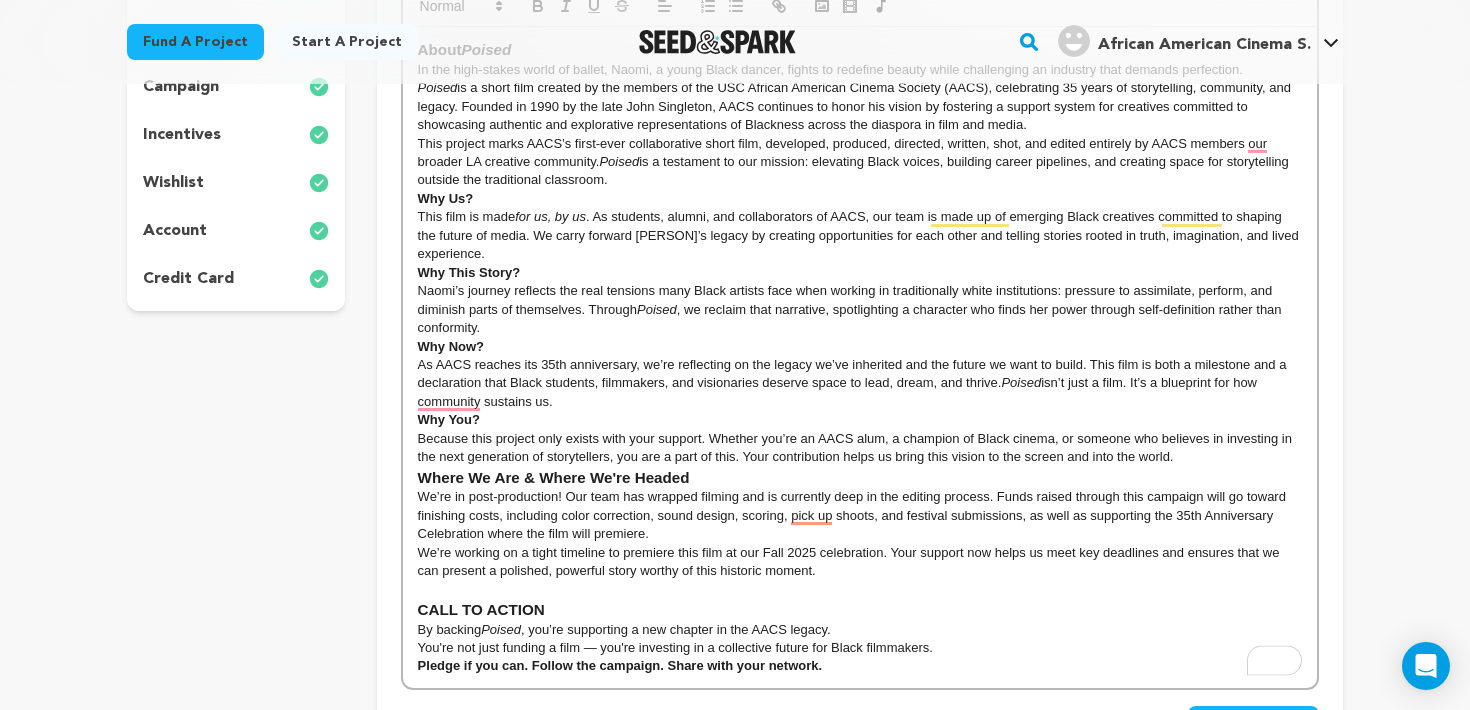 scroll, scrollTop: 505, scrollLeft: 0, axis: vertical 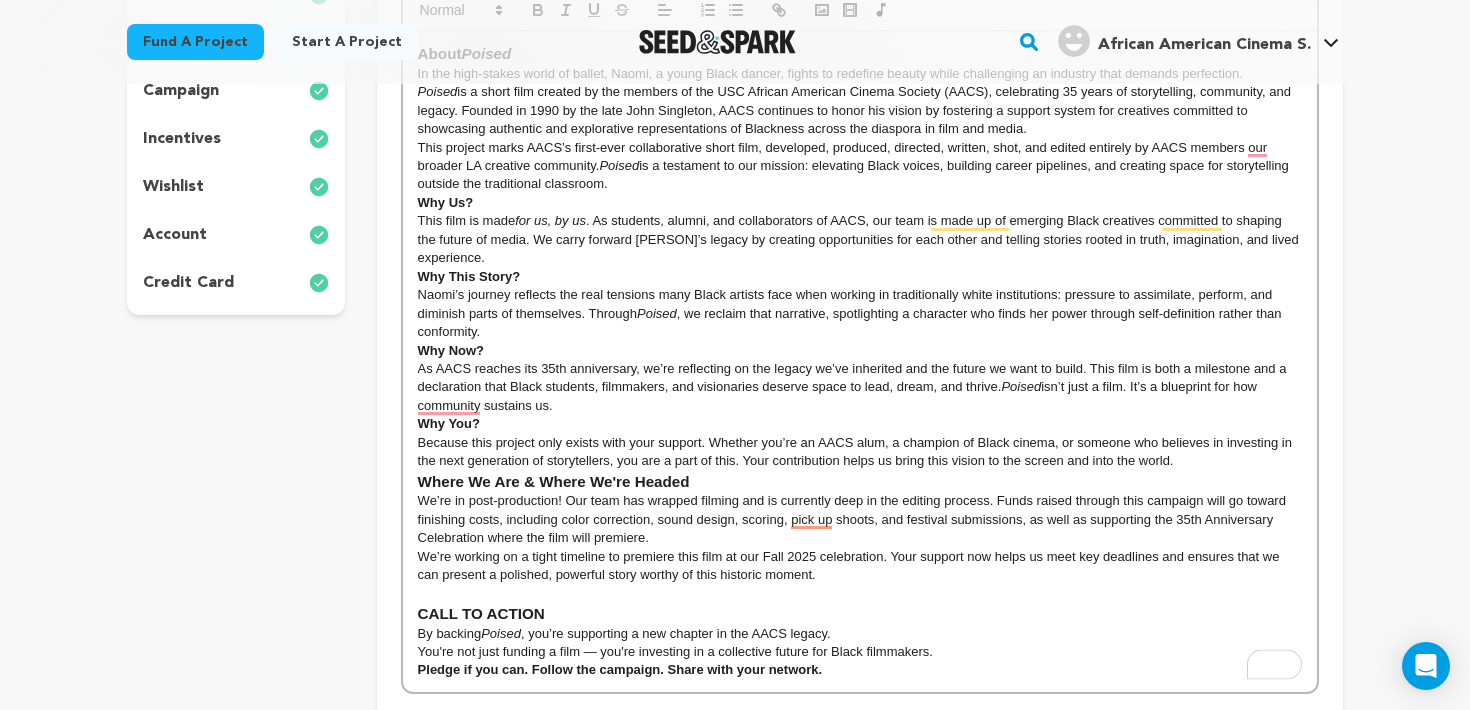 click on "Because this project only exists with your support. Whether you’re an AACS alum, a champion of Black cinema, or someone who believes in investing in the next generation of storytellers, you are a part of this. Your contribution helps us bring this vision to the screen and into the world." at bounding box center [860, 452] 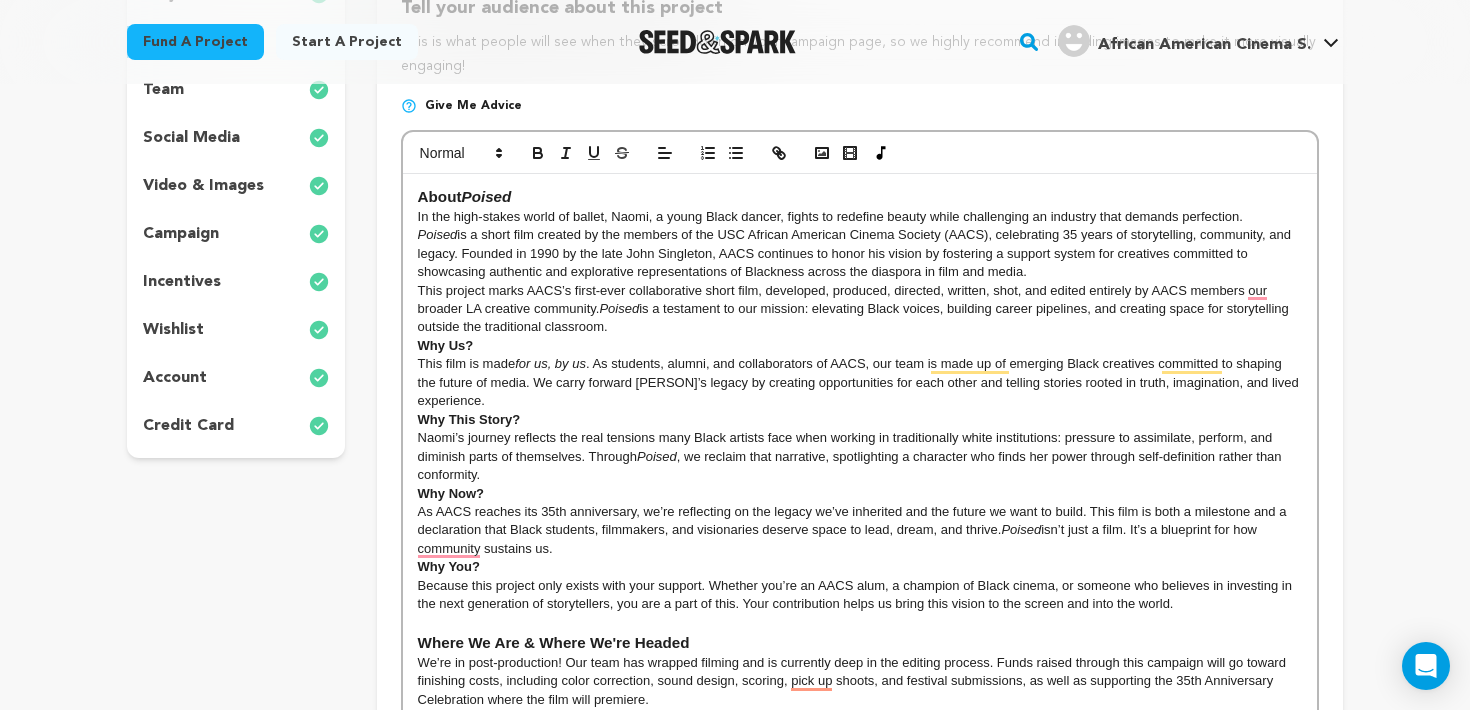 scroll, scrollTop: 297, scrollLeft: 0, axis: vertical 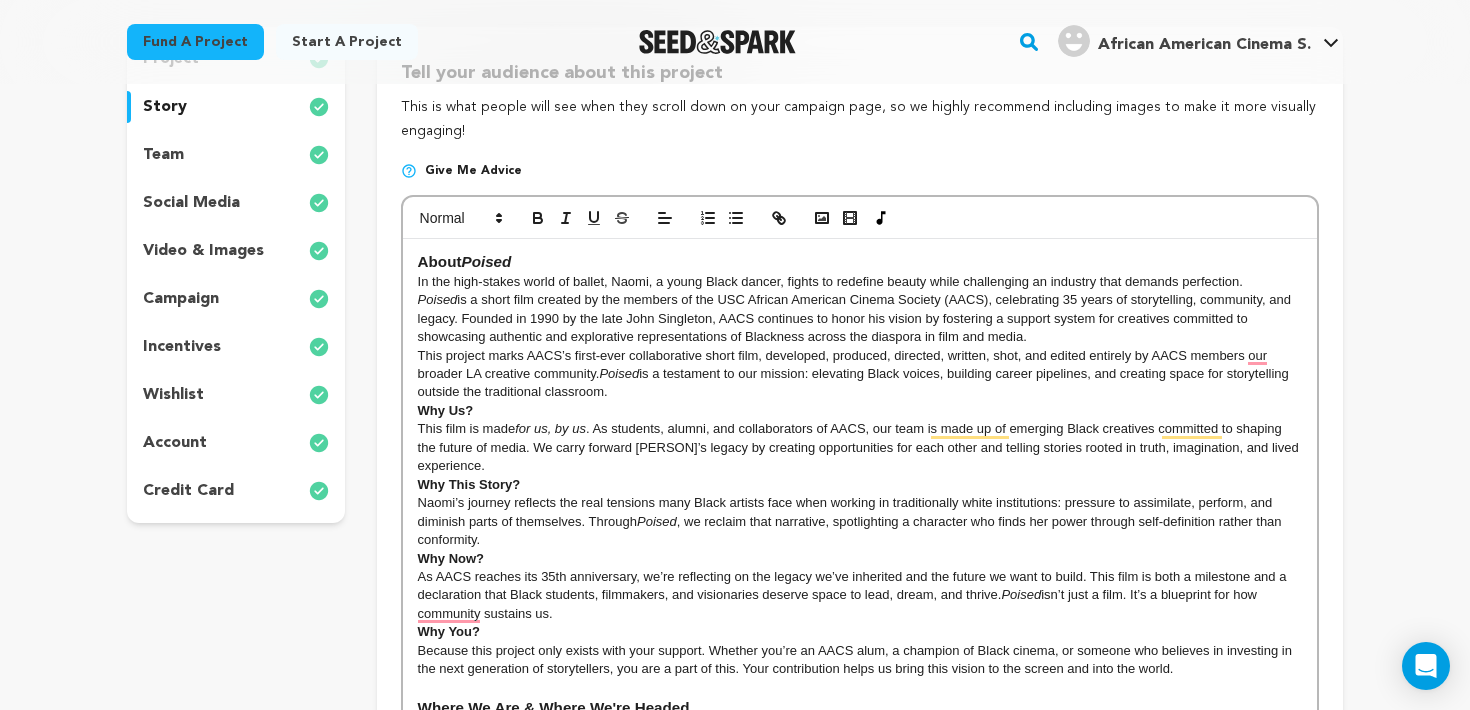 click on "As AACS reaches its 35th anniversary, we’re reflecting on the legacy we’ve inherited and the future we want to build. This film is both a milestone and a declaration that Black students, filmmakers, and visionaries deserve space to lead, dream, and thrive.  Poised  isn’t just a film. It’s a blueprint for how community sustains us." at bounding box center [860, 595] 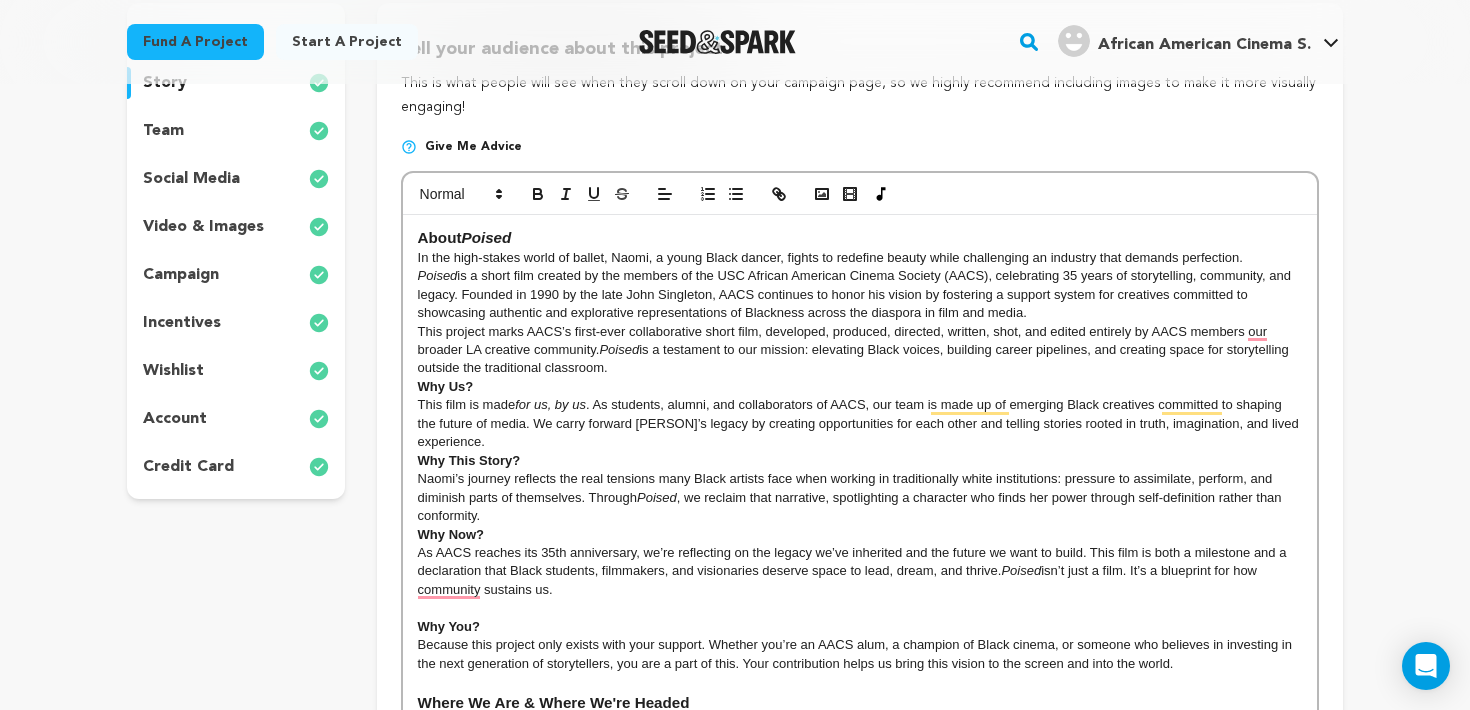 scroll, scrollTop: 324, scrollLeft: 0, axis: vertical 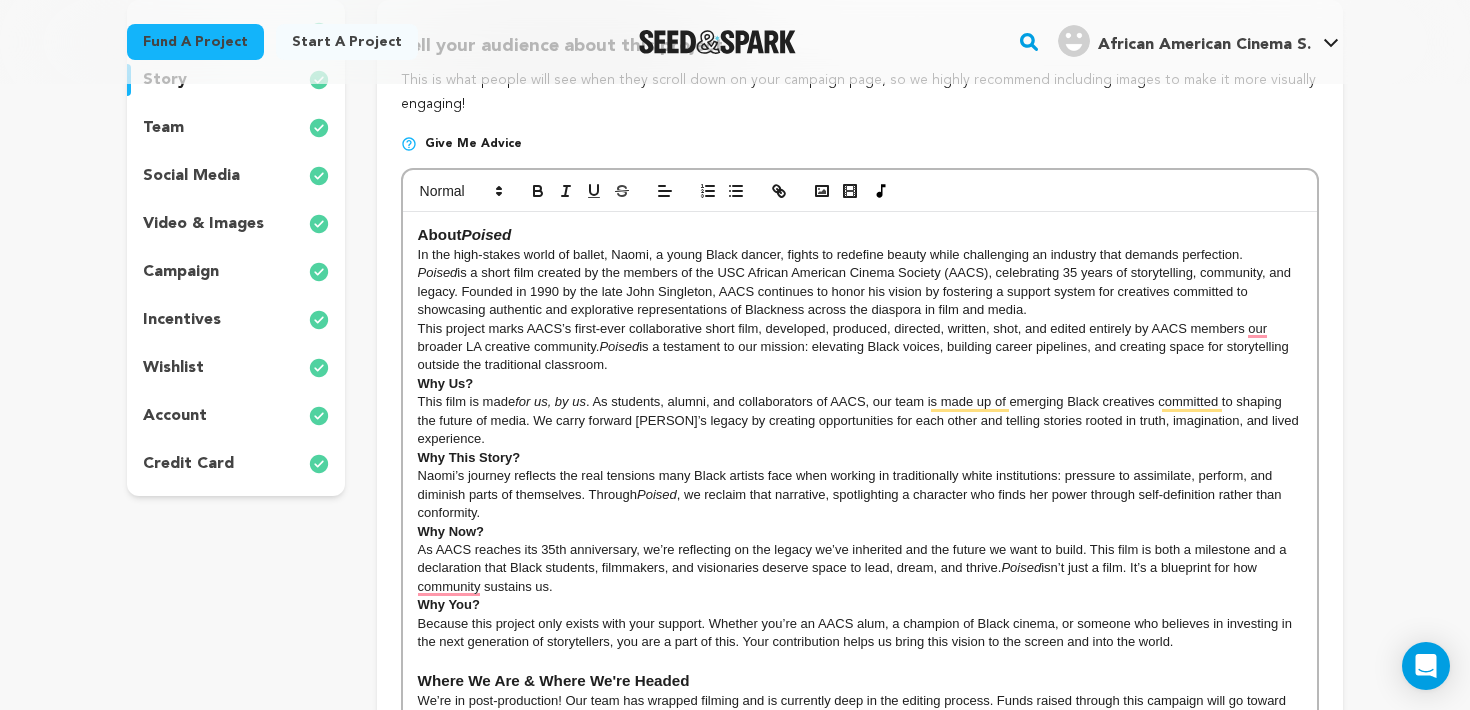 click on "This project marks AACS’s first-ever collaborative short film, developed, produced, directed, written, shot, and edited entirely by AACS members our broader LA creative community.  Poised  is a testament to our mission: elevating Black voices, building career pipelines, and creating space for storytelling outside the traditional classroom." at bounding box center [860, 347] 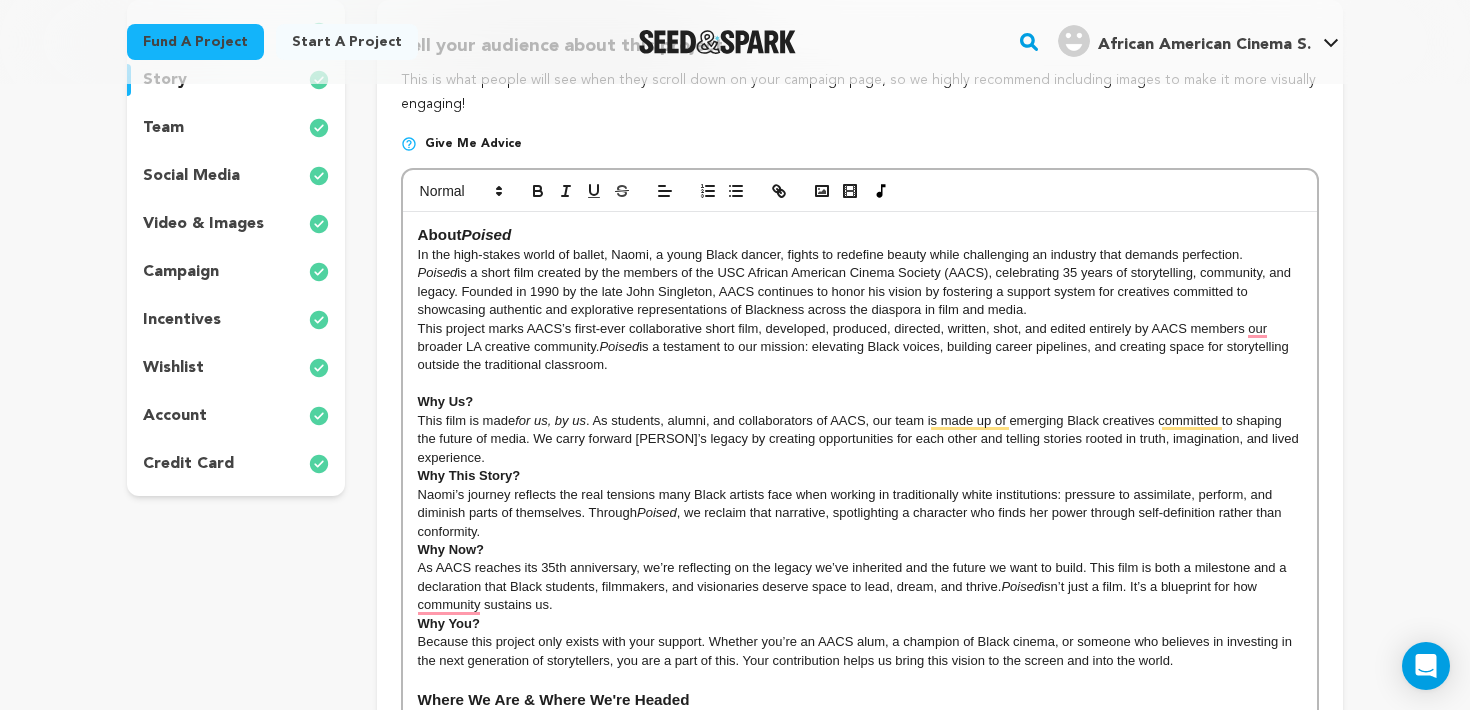 click on "This film is made  for us, by us . As students, alumni, and collaborators of AACS, our team is made up of emerging Black creatives committed to shaping the future of media. We carry forward John Singleton’s legacy by creating opportunities for each other and telling stories rooted in truth, imagination, and lived experience." at bounding box center (860, 439) 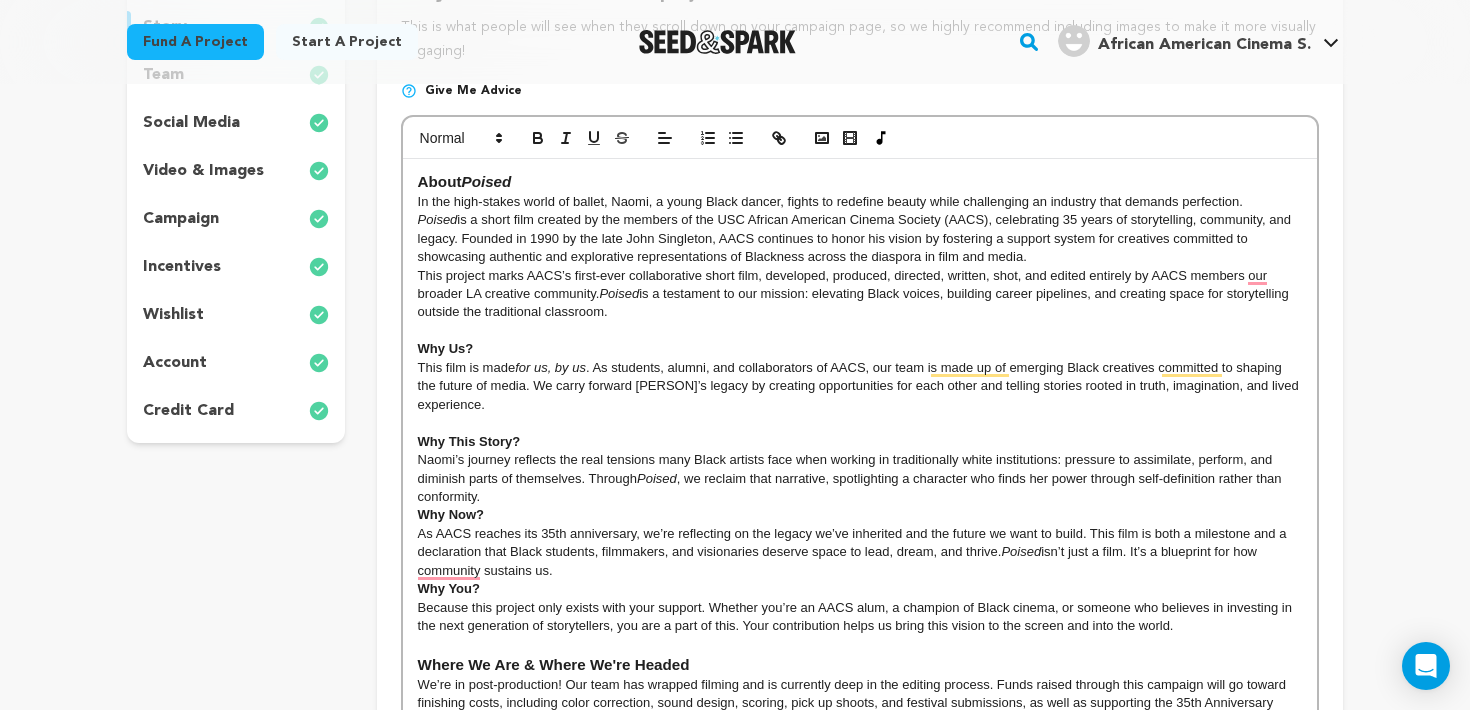 scroll, scrollTop: 410, scrollLeft: 0, axis: vertical 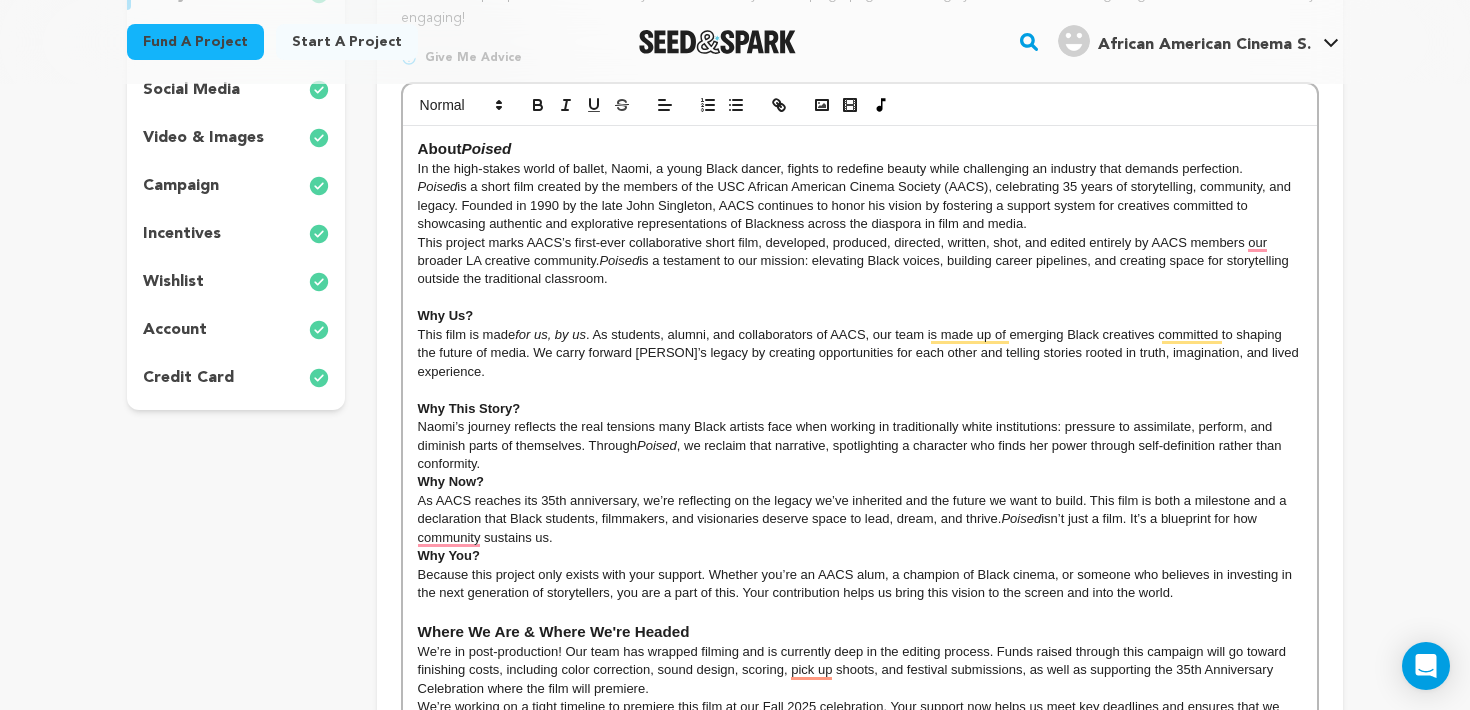 click on "Naomi’s journey reflects the real tensions many Black artists face when working in traditionally white institutions: pressure to assimilate, perform, and diminish parts of themselves. Through  Poised , we reclaim that narrative, spotlighting a character who finds her power through self-definition rather than conformity." at bounding box center (860, 445) 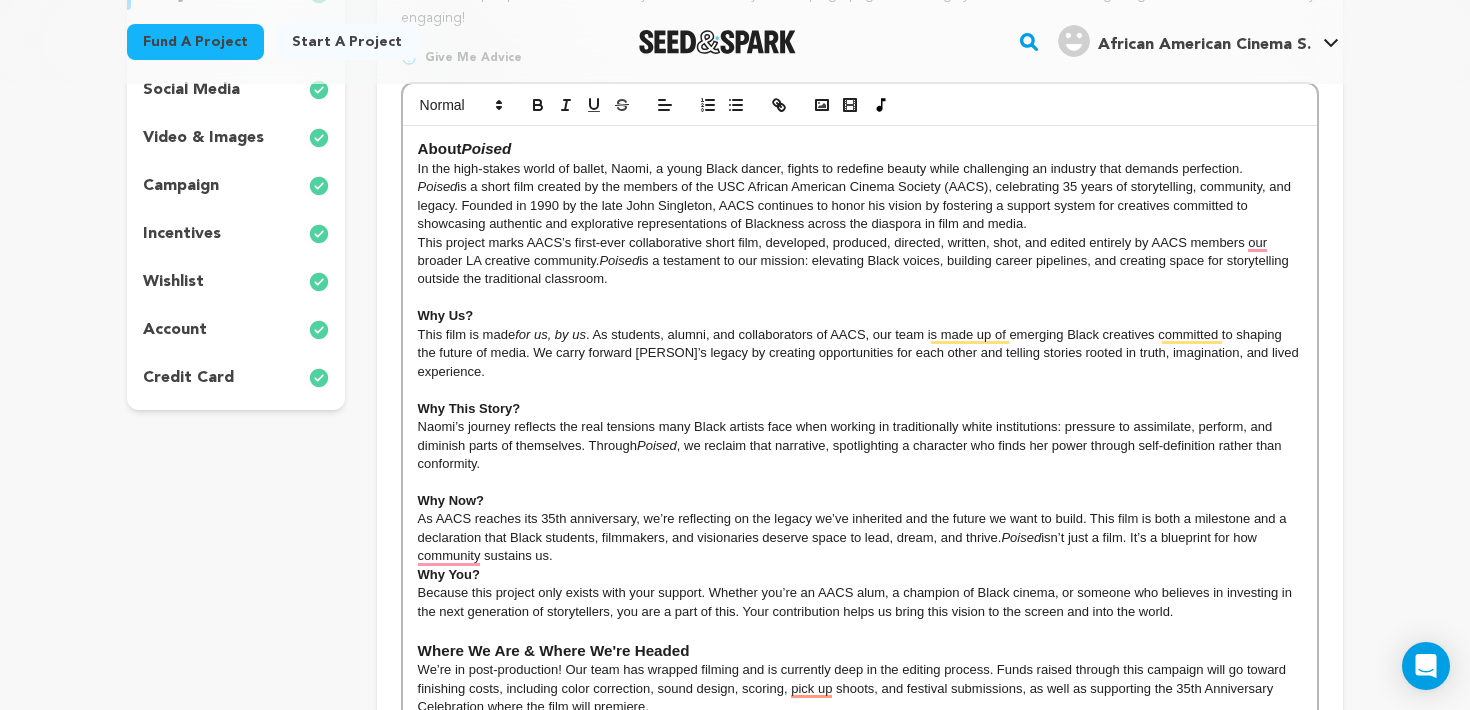 scroll, scrollTop: 473, scrollLeft: 0, axis: vertical 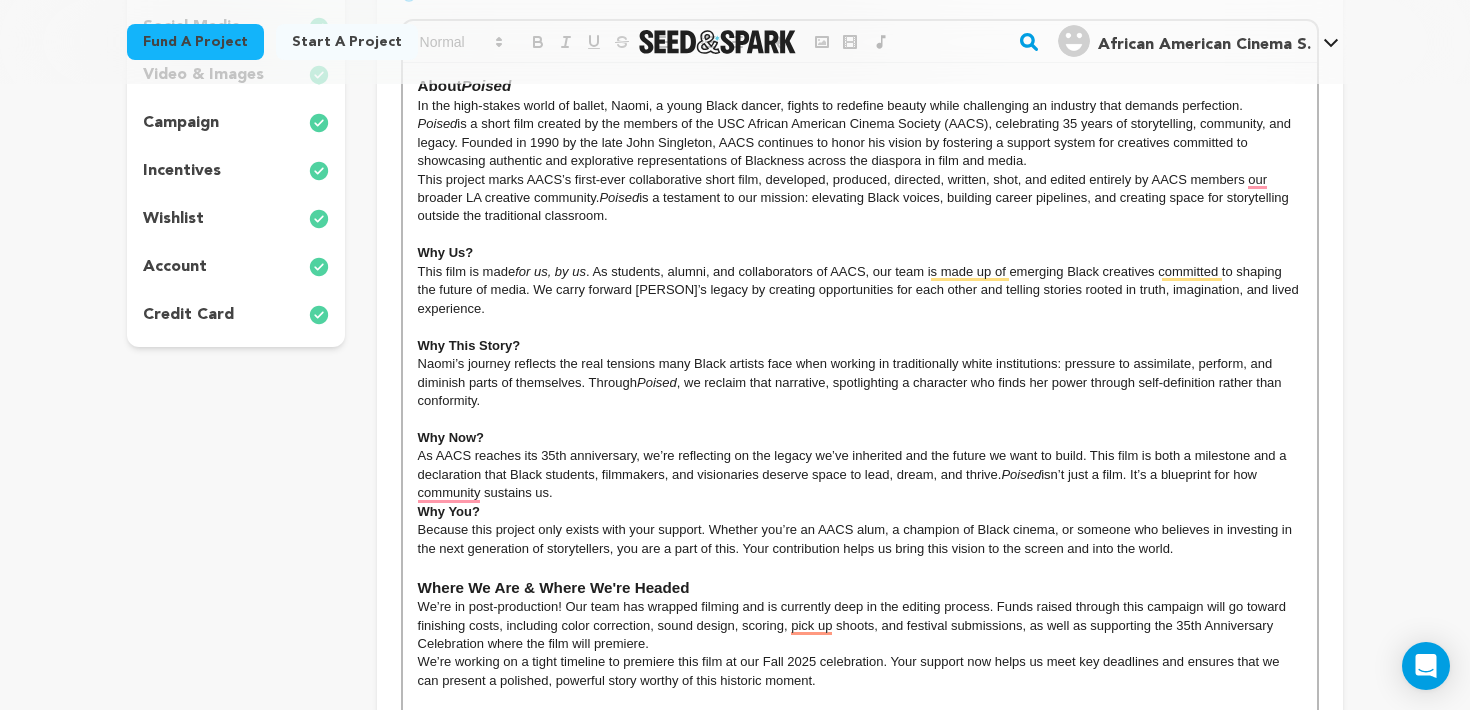 click on "As AACS reaches its 35th anniversary, we’re reflecting on the legacy we’ve inherited and the future we want to build. This film is both a milestone and a declaration that Black students, filmmakers, and visionaries deserve space to lead, dream, and thrive.  Poised  isn’t just a film. It’s a blueprint for how community sustains us." at bounding box center [860, 474] 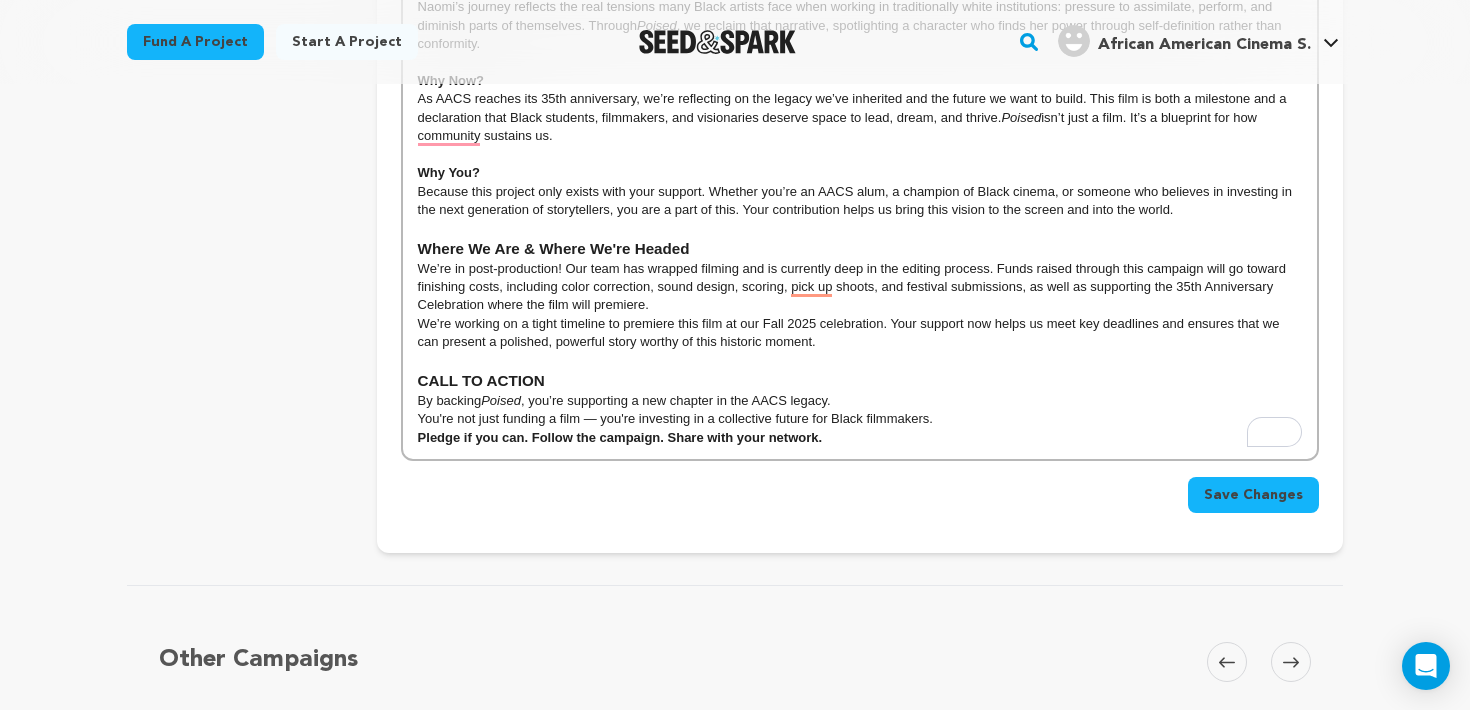 scroll, scrollTop: 829, scrollLeft: 0, axis: vertical 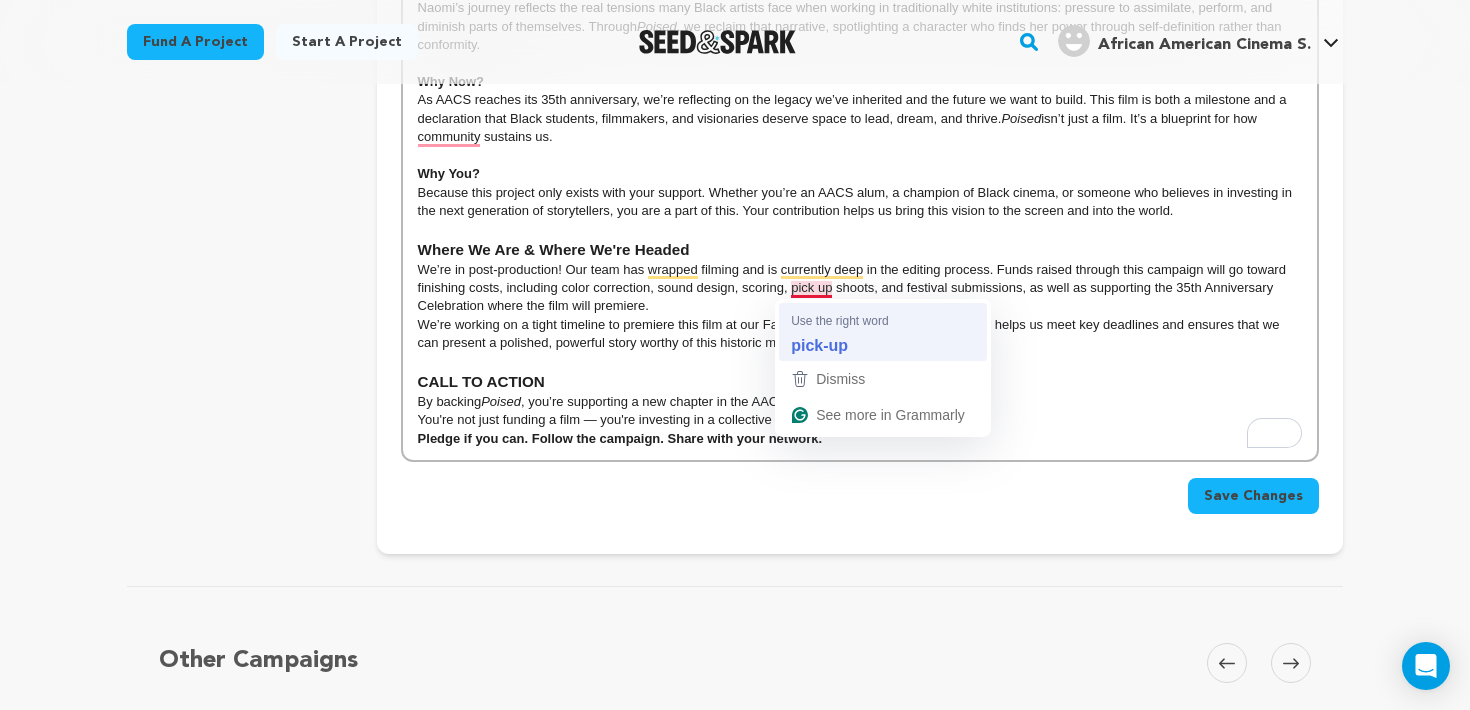 type 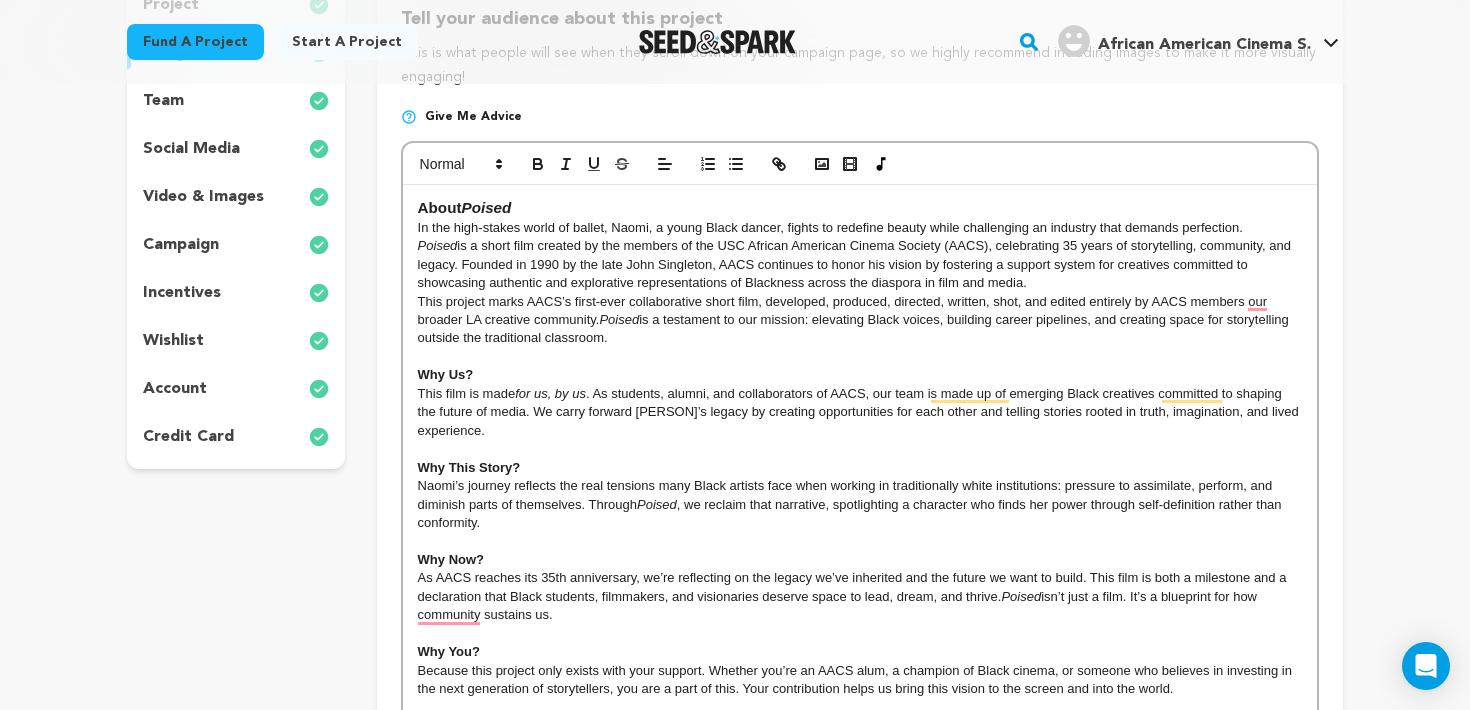 scroll, scrollTop: 380, scrollLeft: 0, axis: vertical 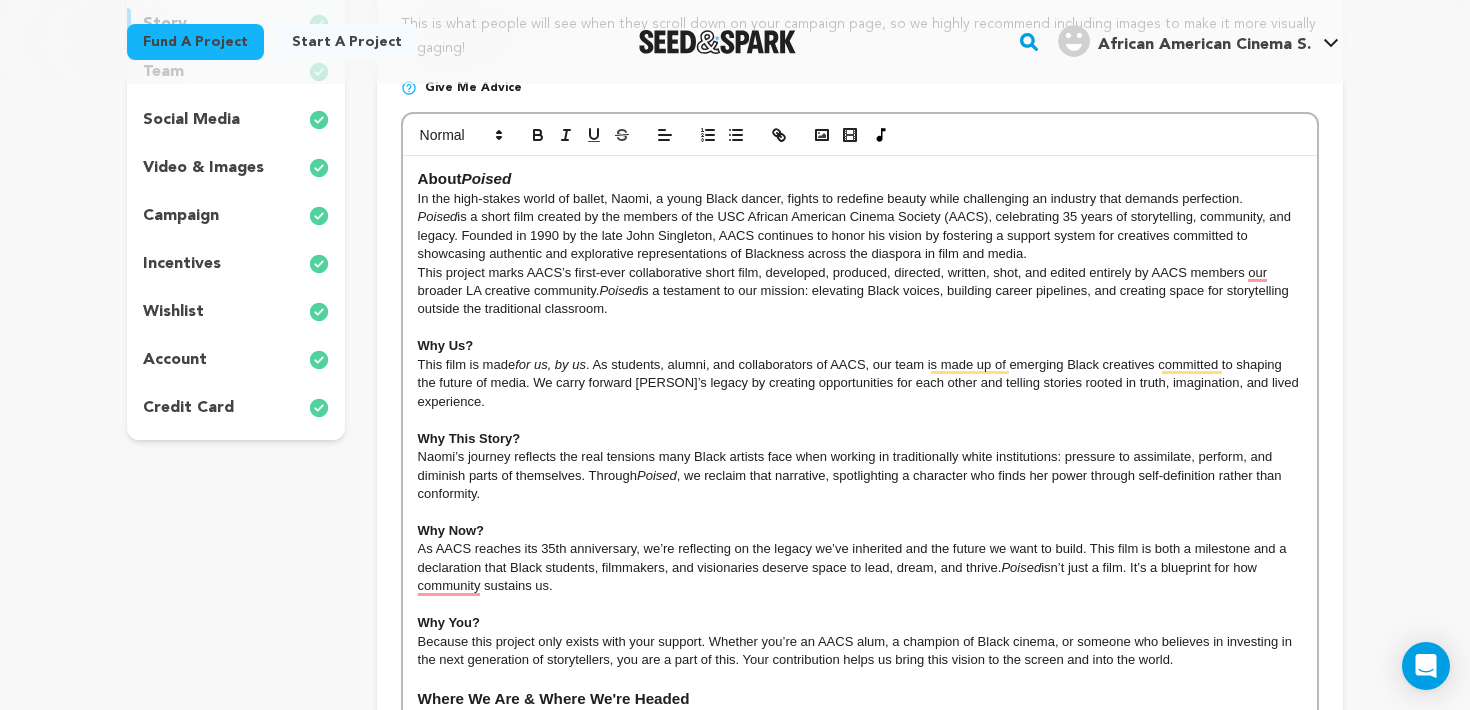 click on "Back to Project Dashboard
Edit Project
You have  campaign feedback  to address! Once you've completed making changes based on feedback, you'll be able to re-submit your campaign.
story" at bounding box center (735, 482) 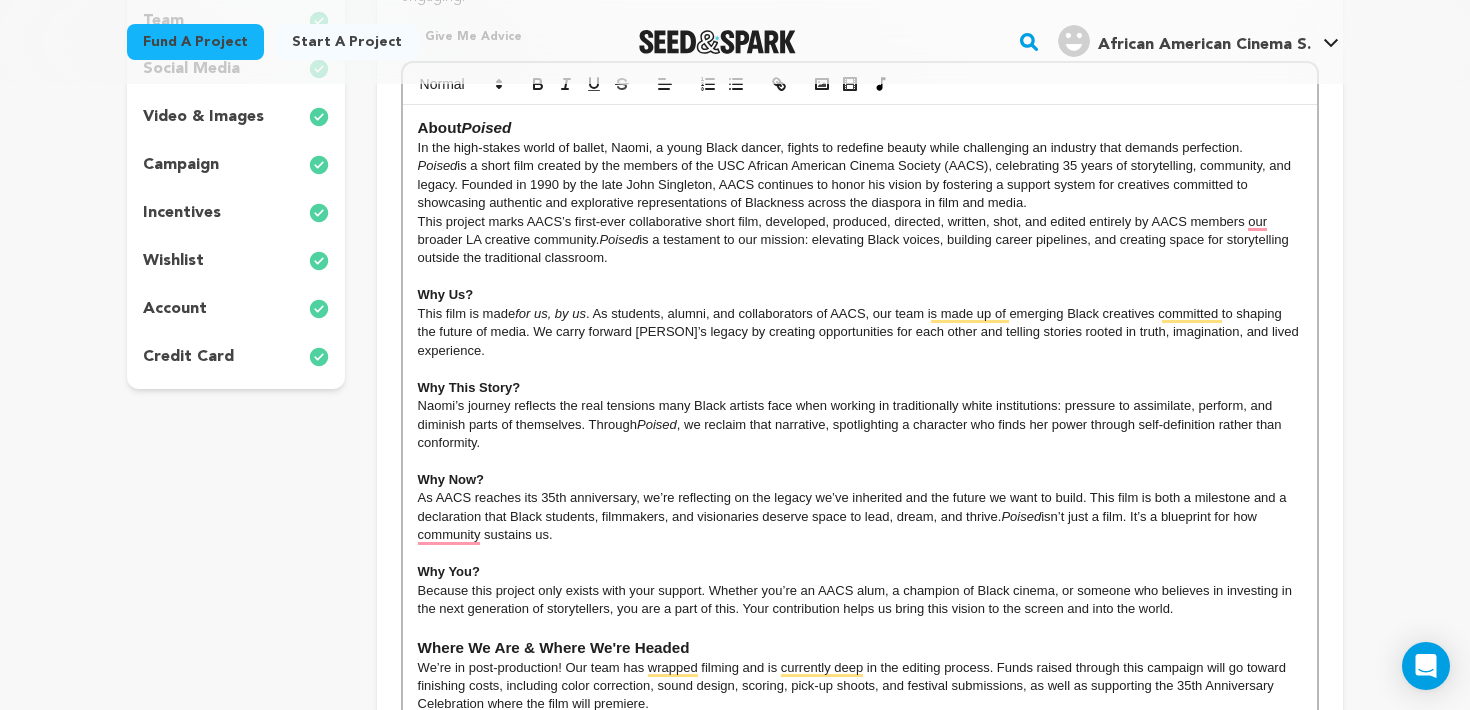 scroll, scrollTop: 388, scrollLeft: 0, axis: vertical 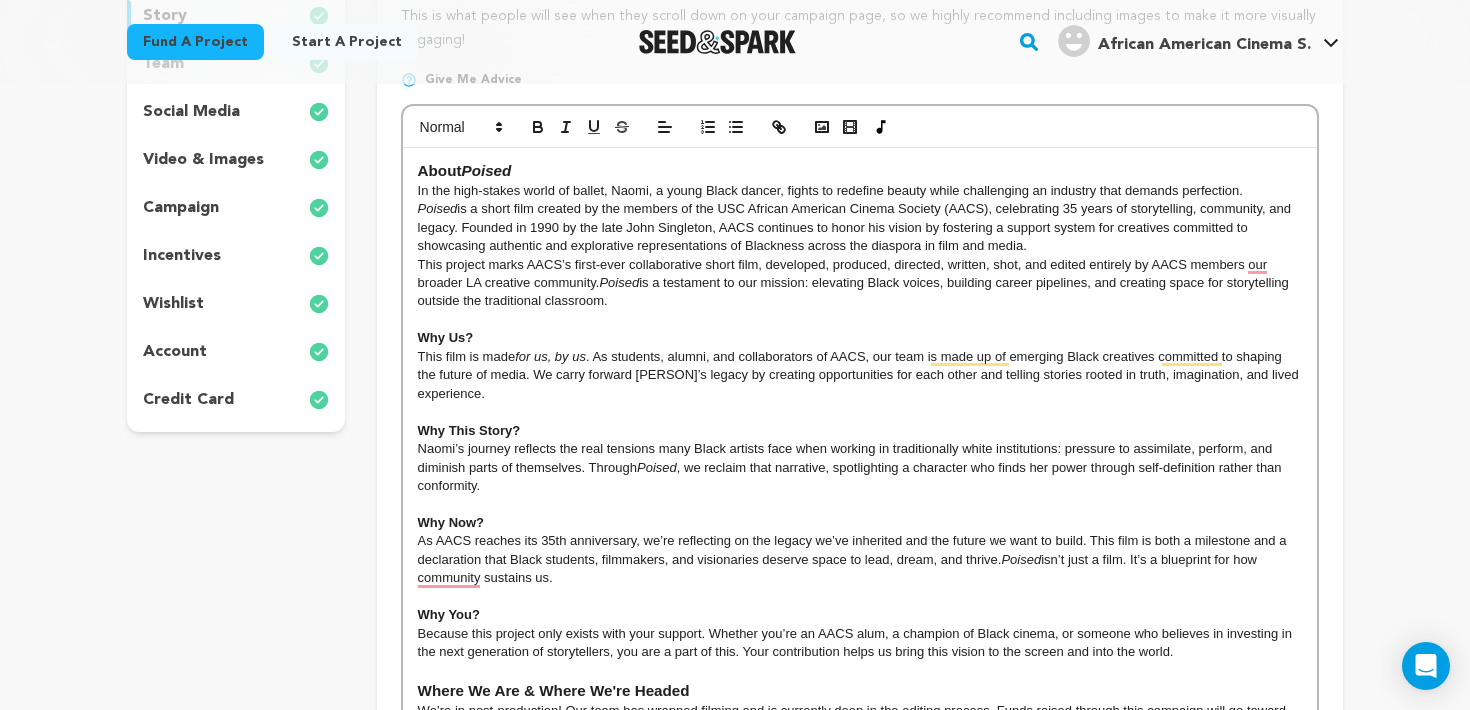 click at bounding box center (860, 320) 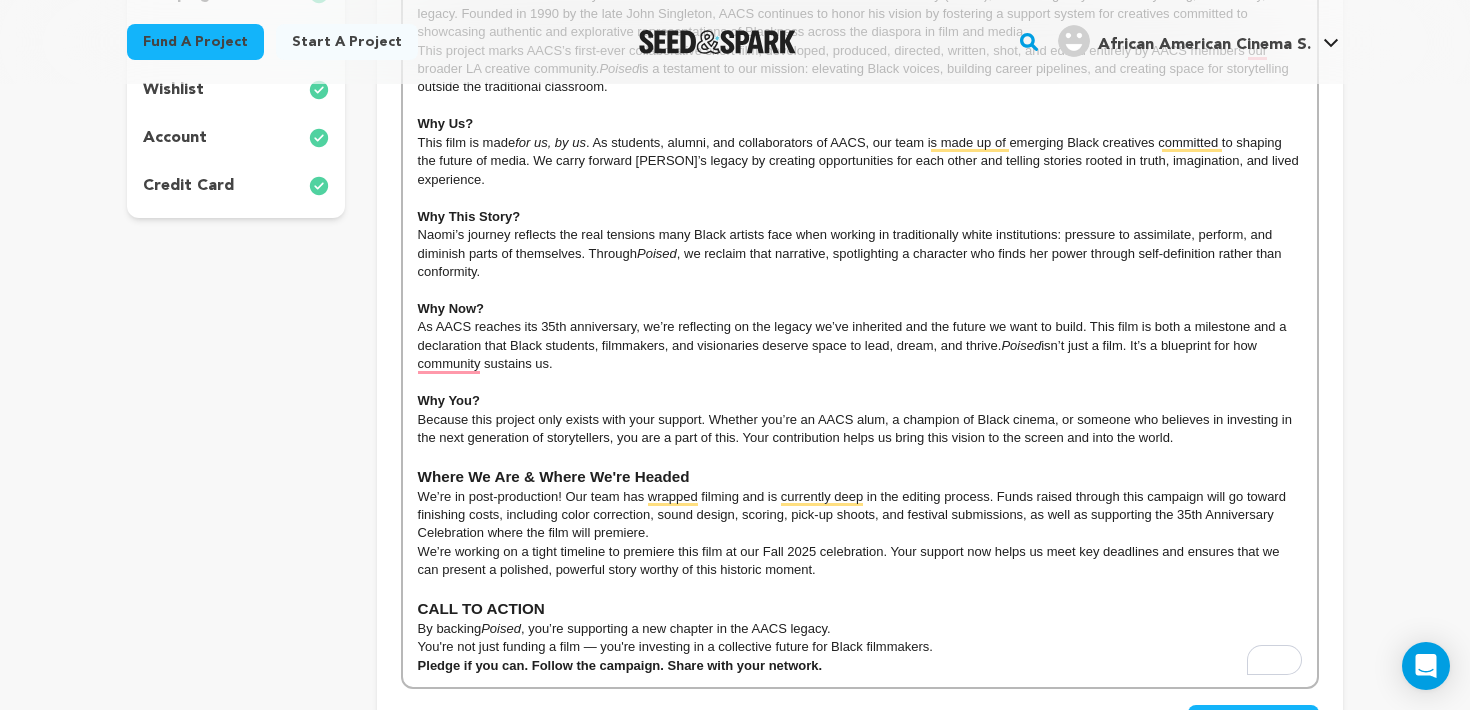 scroll, scrollTop: 498, scrollLeft: 0, axis: vertical 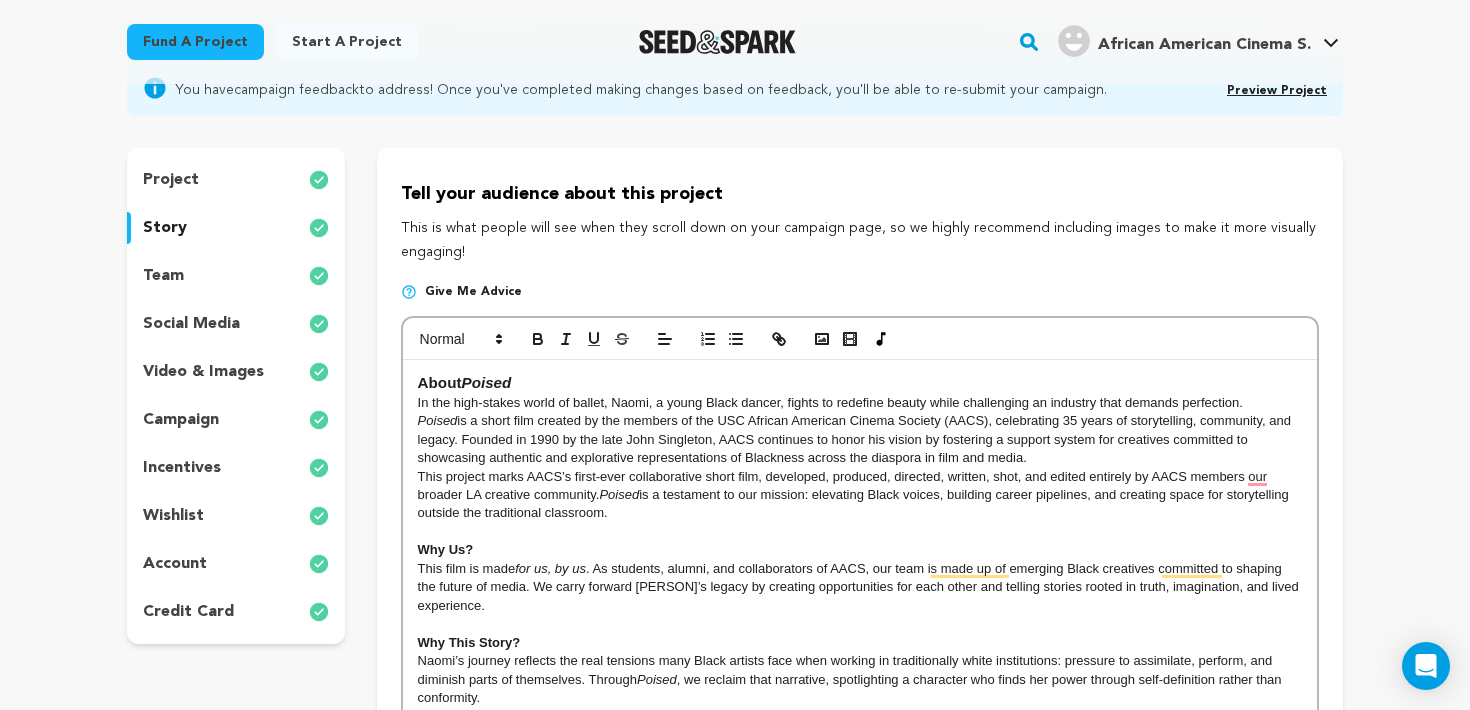click on "About  Poised In the high-stakes world of ballet, Naomi, a young Black dancer, fights to redefine beauty while challenging an industry that demands perfection. Poised  is a short film created by the members of the USC African American Cinema Society (AACS), celebrating 35 years of storytelling, community, and legacy. Founded in 1990 by the late John Singleton, AACS continues to honor his vision by fostering a support system for creatives committed to showcasing authentic and explorative representations of Blackness across the diaspora in film and media. This project marks AACS’s first-ever collaborative short film, developed, produced, directed, written, shot, and edited entirely by AACS members our broader LA creative community.  Poised  is a testament to our mission: elevating Black voices, building career pipelines, and creating space for storytelling outside the traditional classroom. Why Us? This film is made  for us, by us Why This Story? Poised Why Now? Poised Why You? CALL TO ACTION By backing" at bounding box center [860, 736] 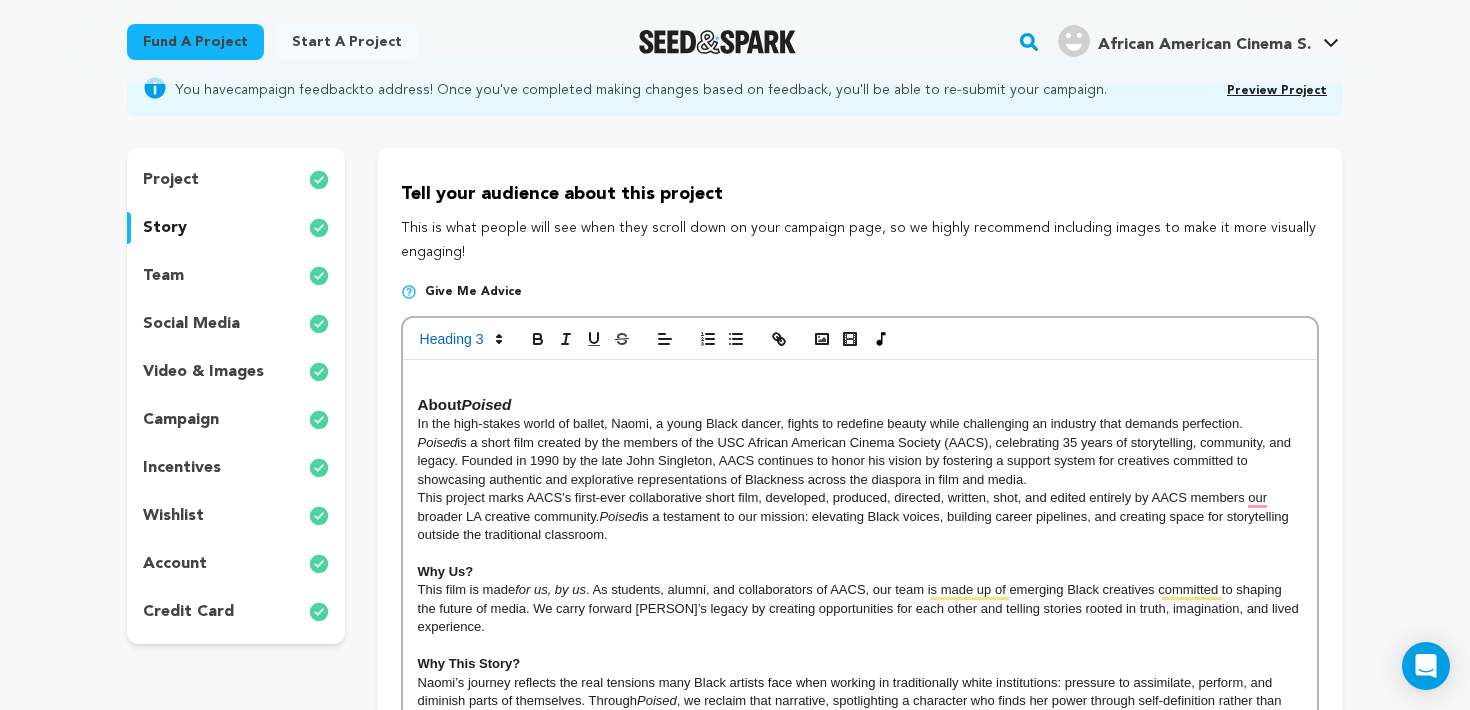click at bounding box center [860, 383] 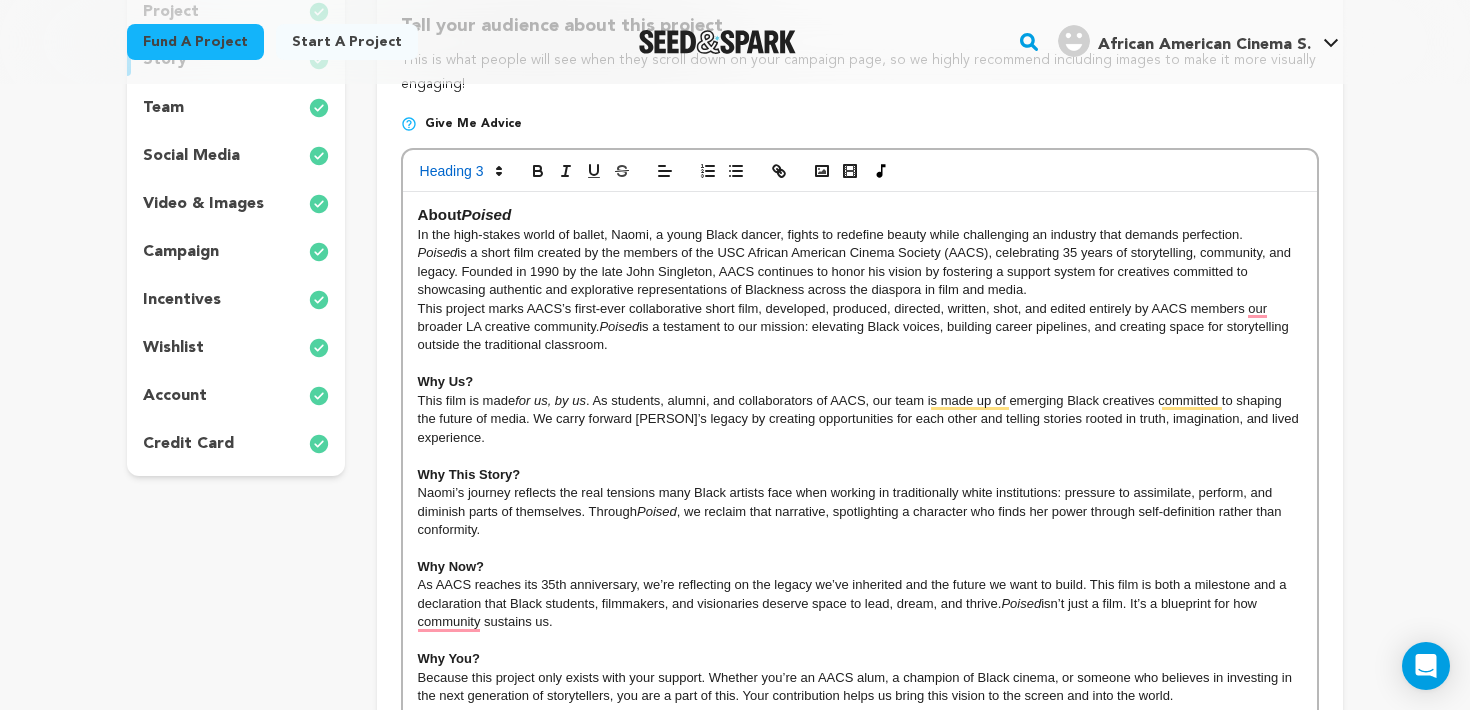 scroll, scrollTop: 358, scrollLeft: 0, axis: vertical 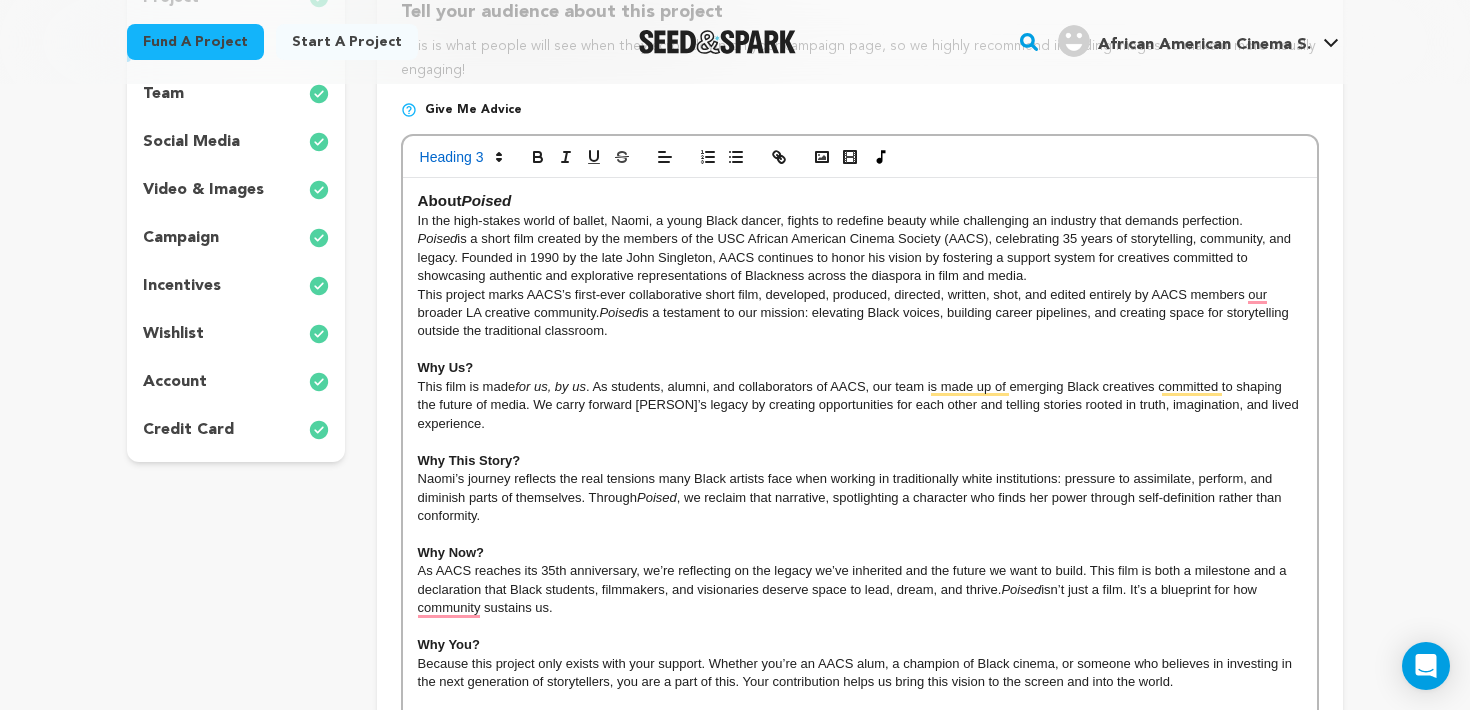 click at bounding box center [860, 350] 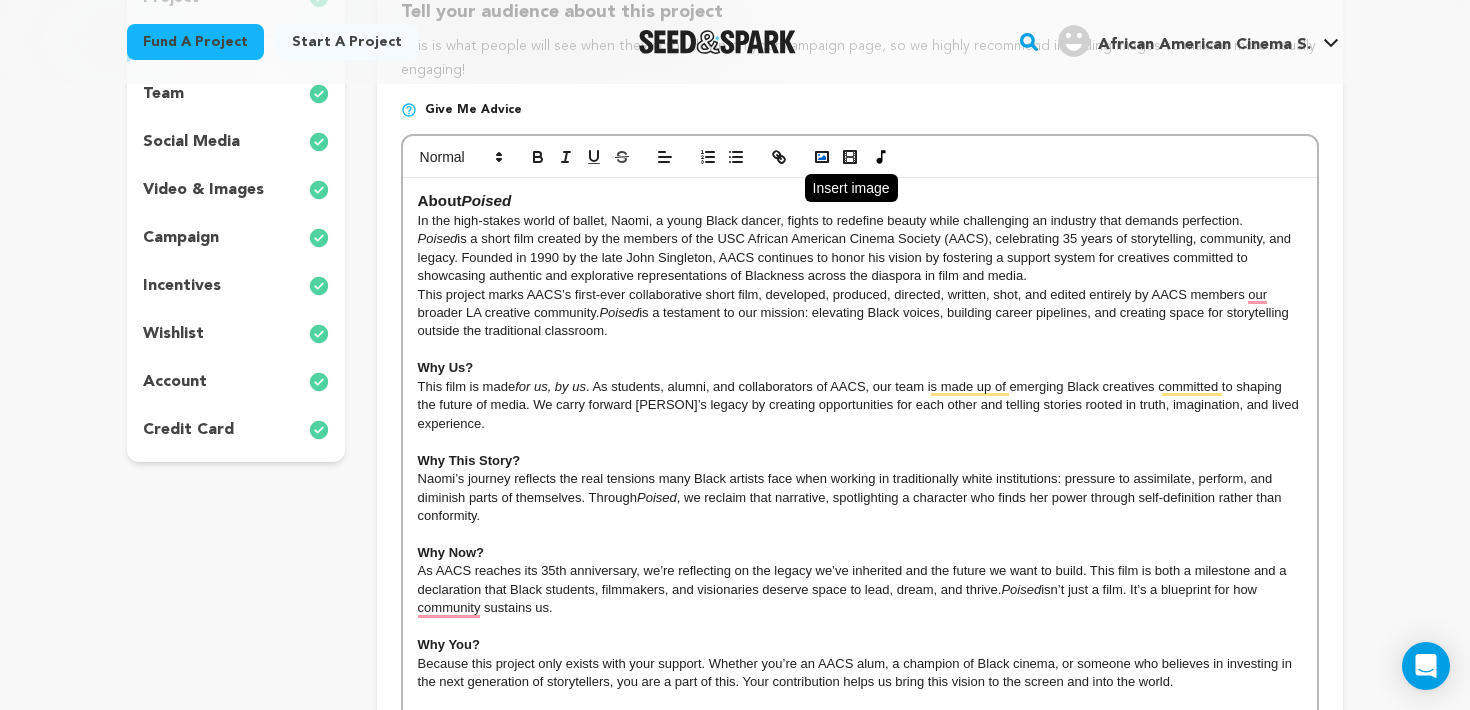 click 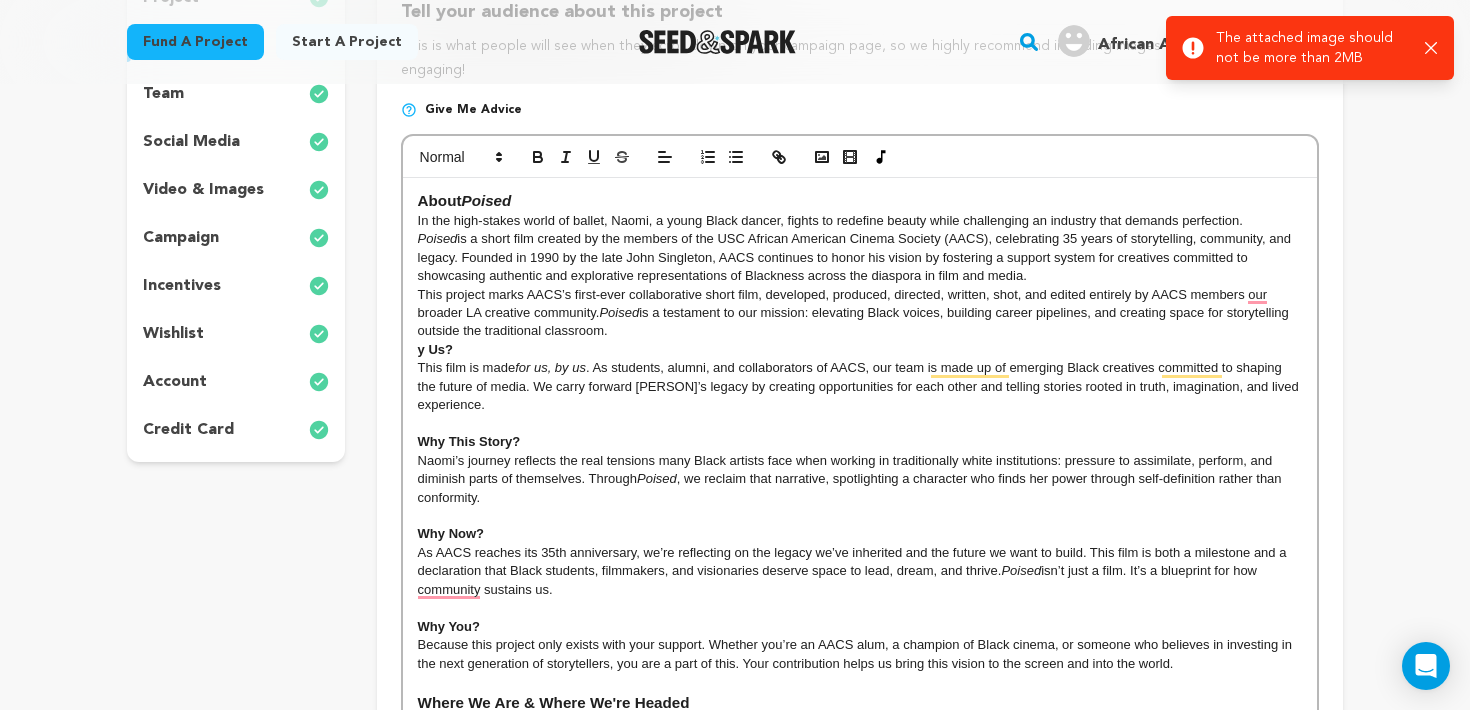click on "As AACS reaches its 35th anniversary, we’re reflecting on the legacy we’ve inherited and the future we want to build. This film is both a milestone and a declaration that Black students, filmmakers, and visionaries deserve space to lead, dream, and thrive.  Poised  isn’t just a film. It’s a blueprint for how community sustains us." at bounding box center [860, 571] 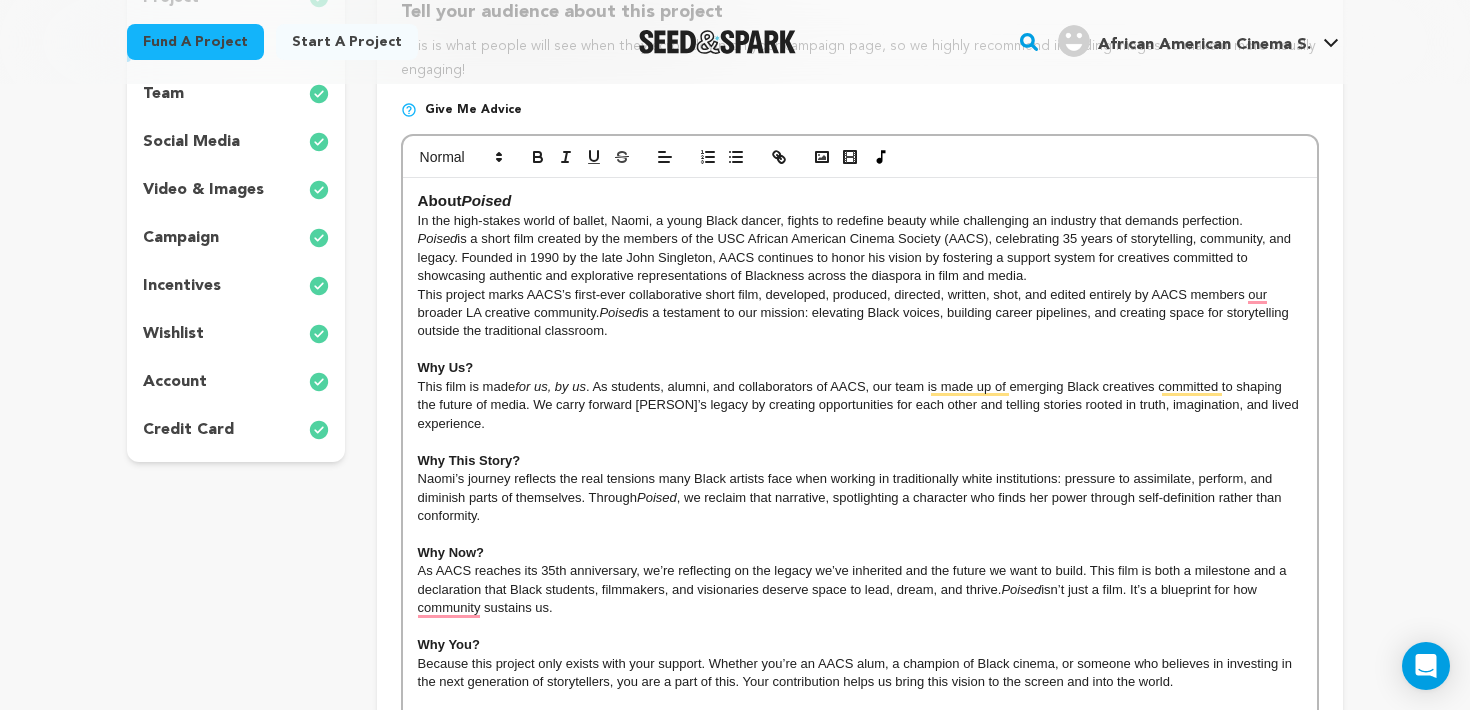 click at bounding box center (860, 350) 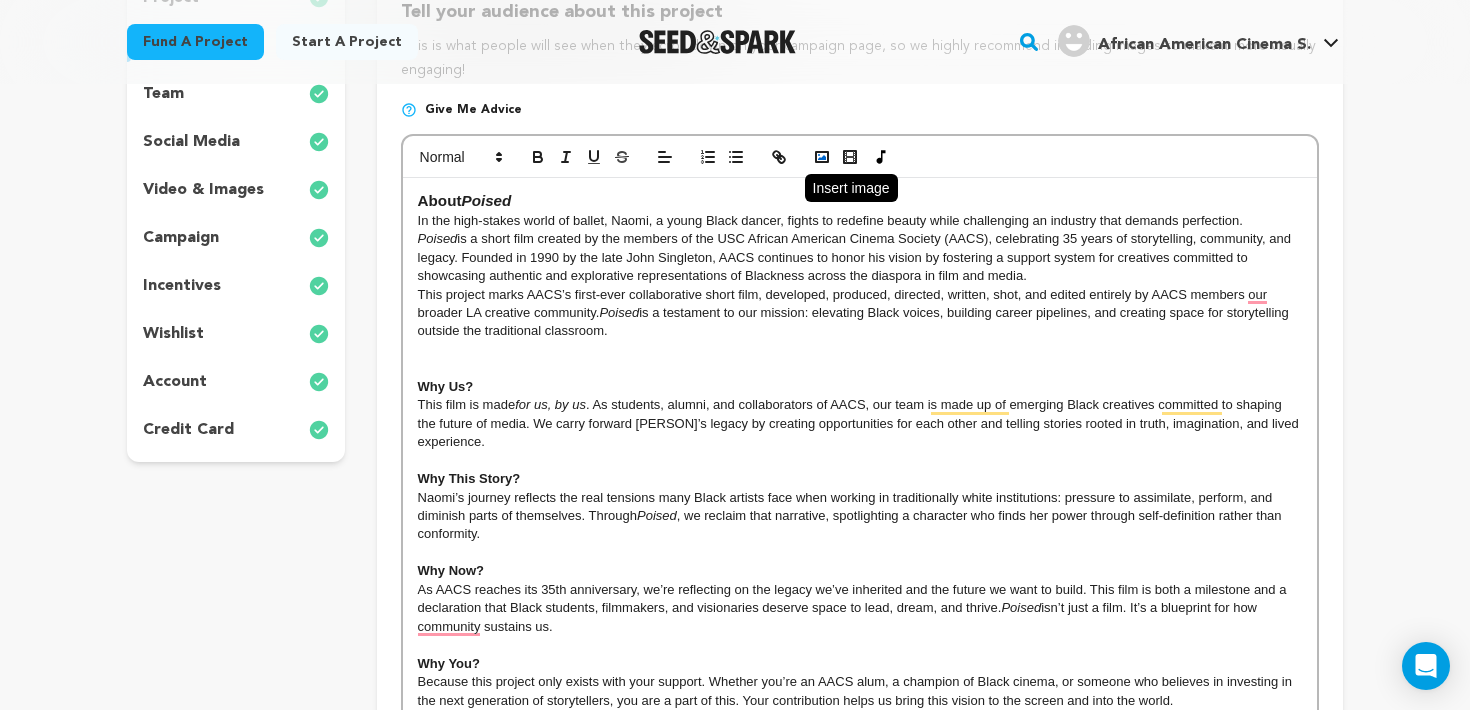 click 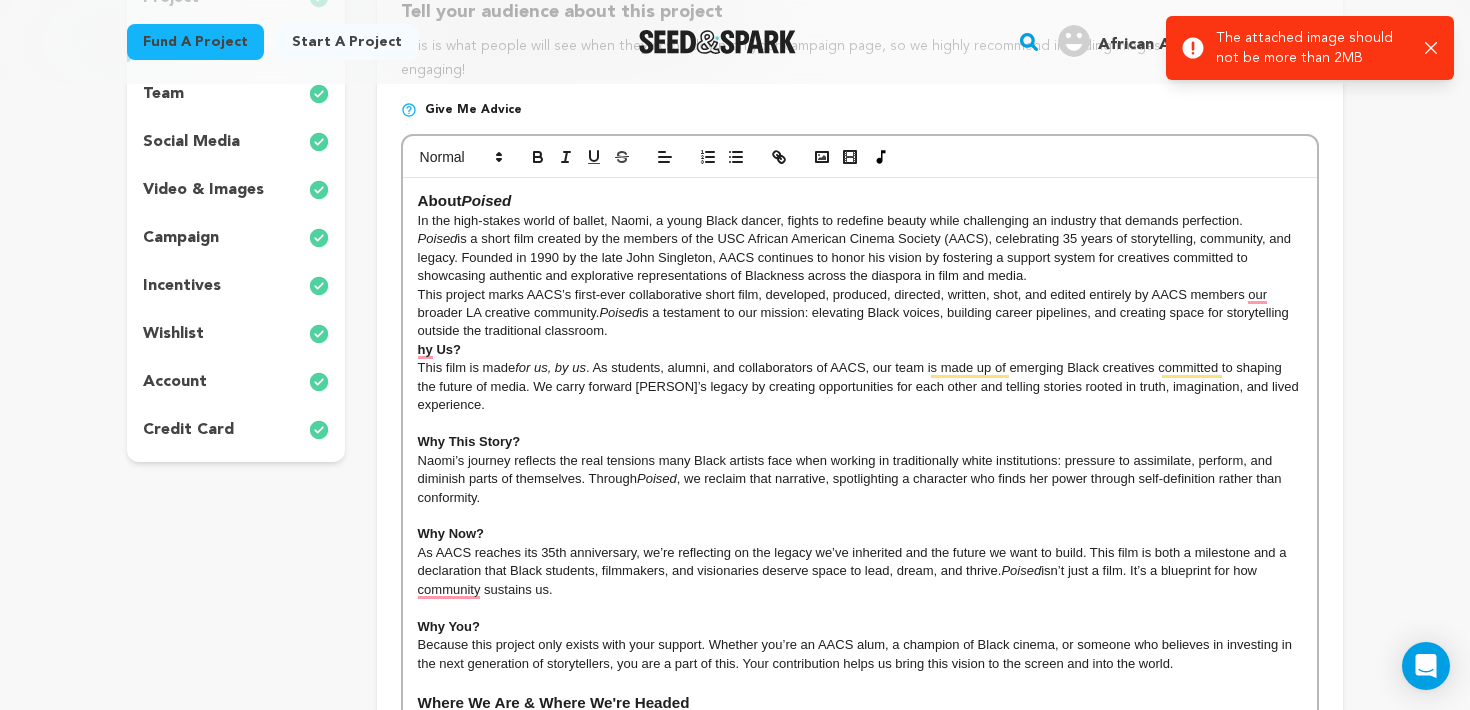 click on "Success:
Info:
Warning:
Error:
The attached image should not be more than 2MB
Close notification" at bounding box center [1310, 48] 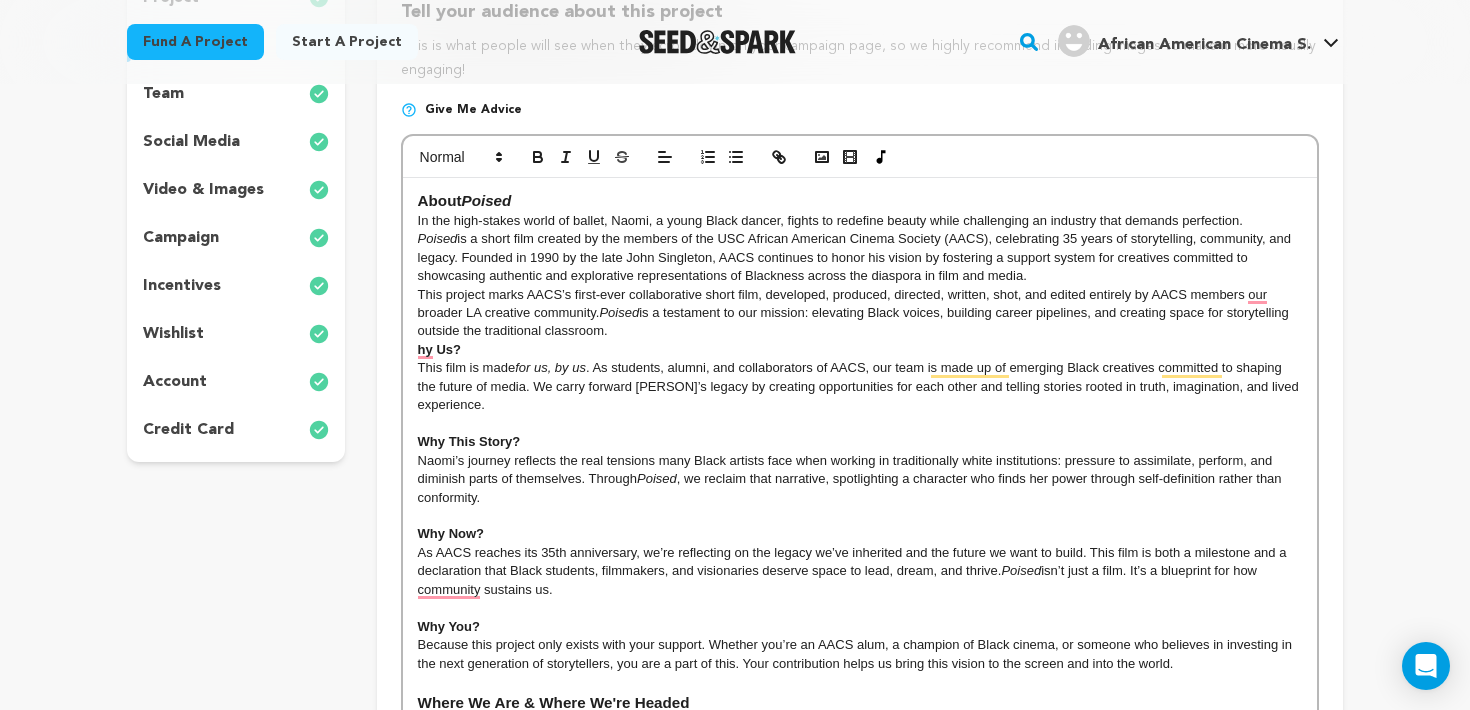 click on "This project marks AACS’s first-ever collaborative short film, developed, produced, directed, written, shot, and edited entirely by AACS members our broader LA creative community.  Poised  is a testament to our mission: elevating Black voices, building career pipelines, and creating space for storytelling outside the traditional classroom." at bounding box center [860, 313] 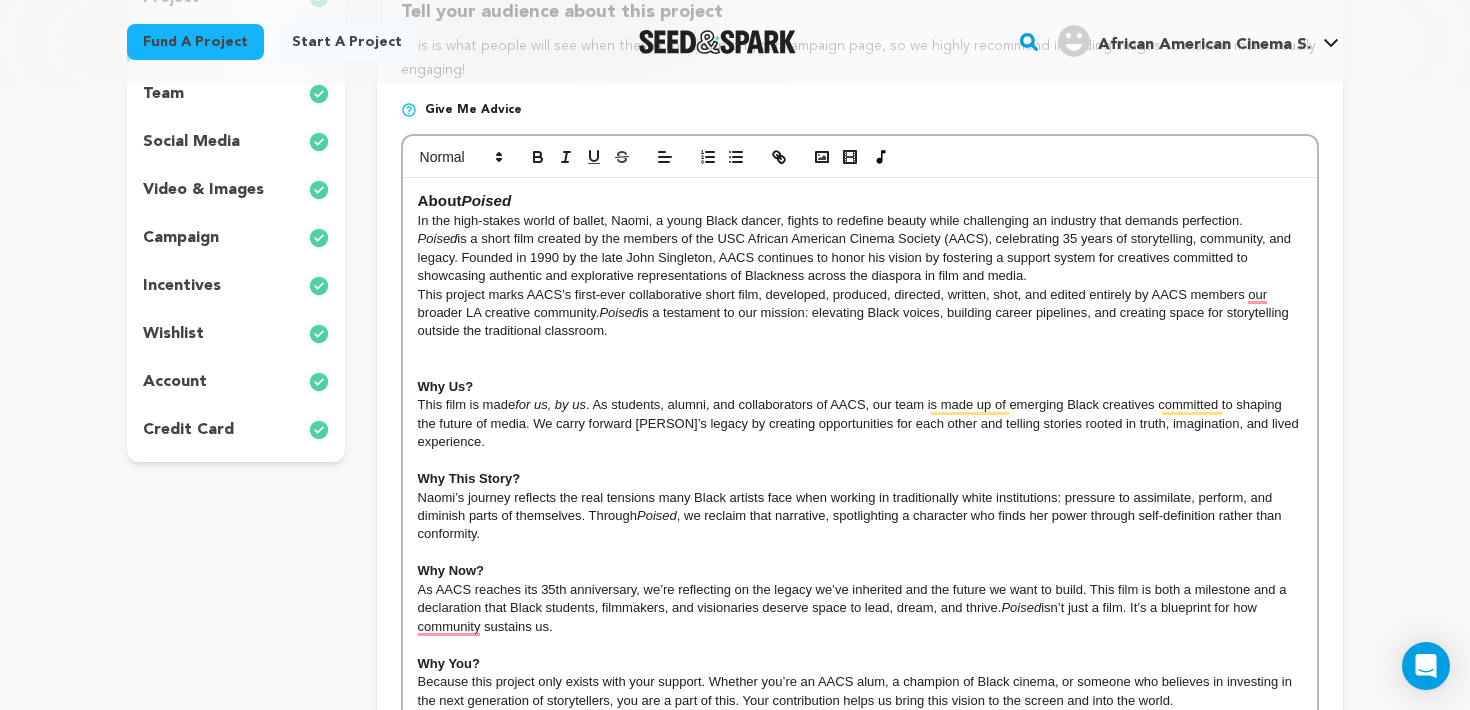click on "This project marks AACS’s first-ever collaborative short film, developed, produced, directed, written, shot, and edited entirely by AACS members our broader LA creative community.  Poised  is a testament to our mission: elevating Black voices, building career pipelines, and creating space for storytelling outside the traditional classroom." at bounding box center [860, 313] 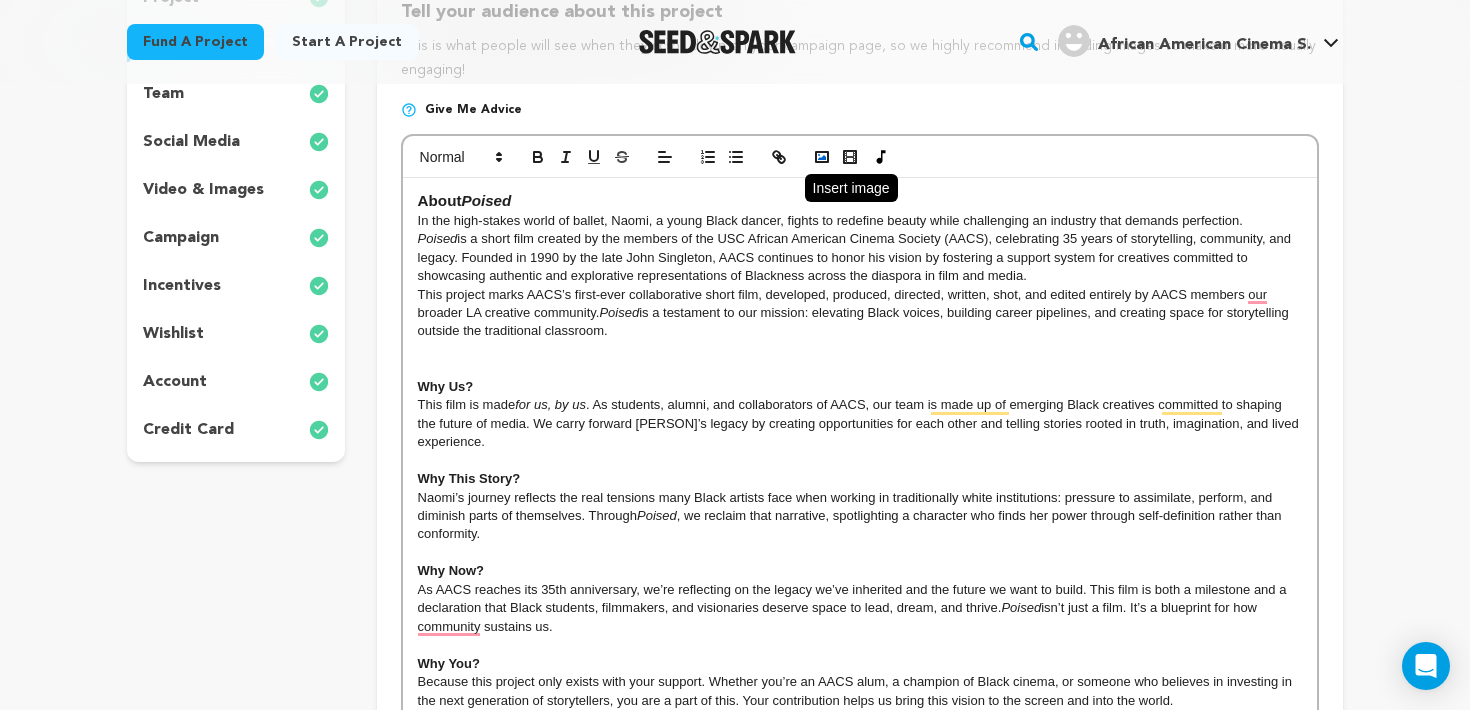 click 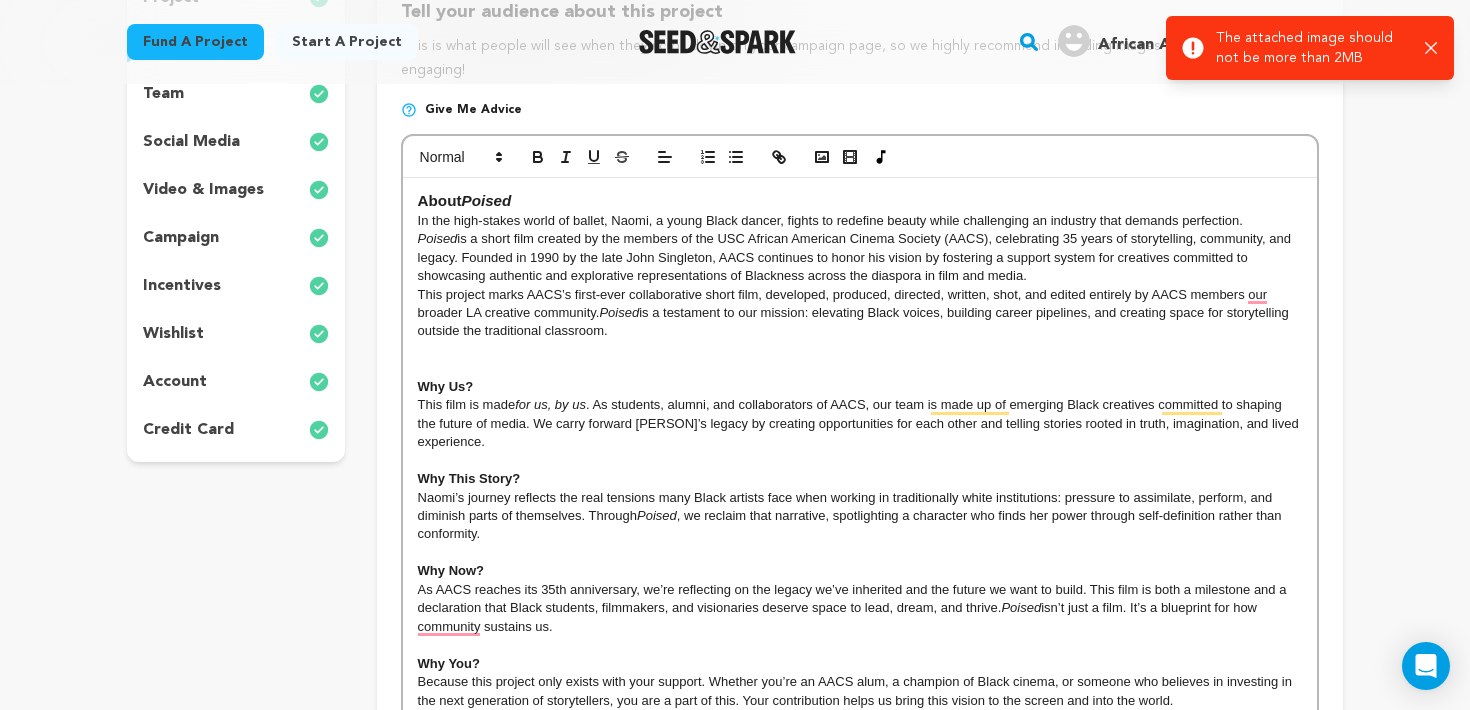 click at bounding box center (860, 350) 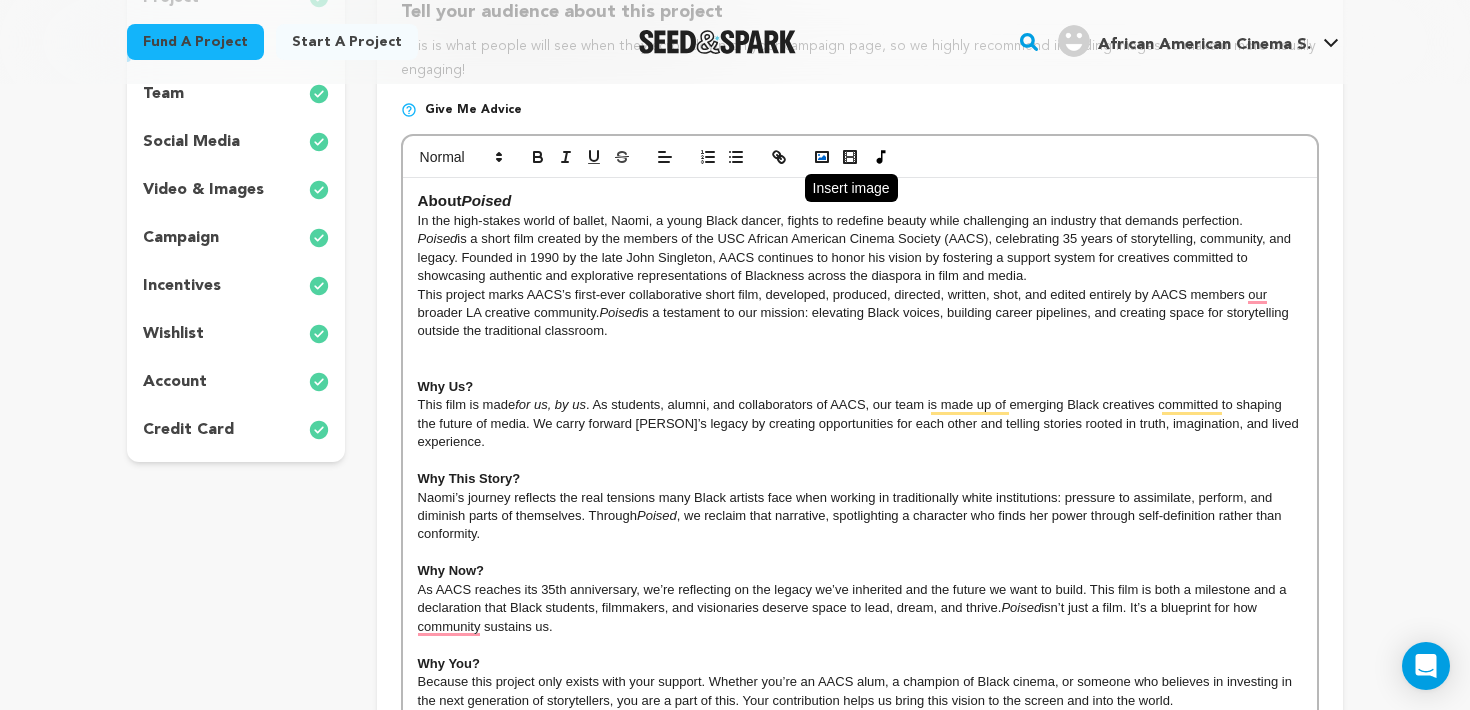 click 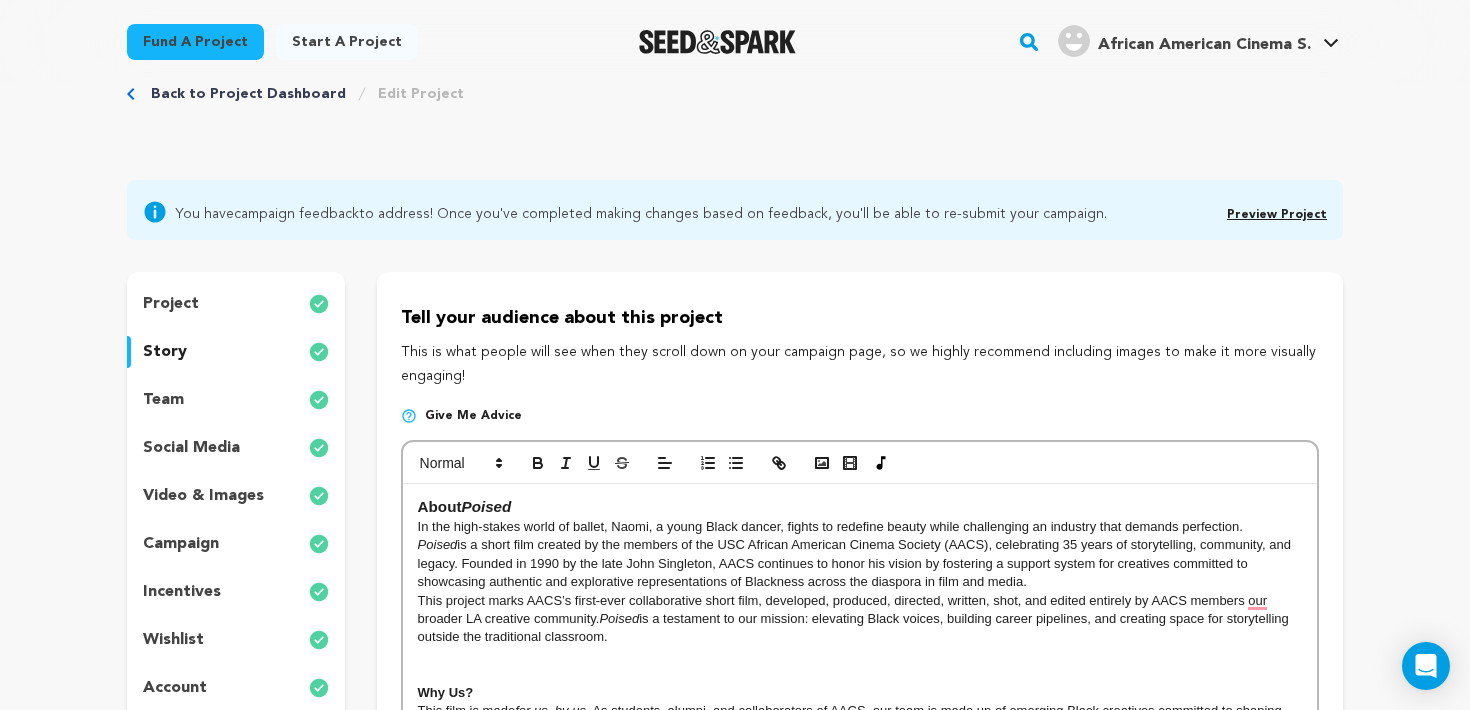 scroll, scrollTop: 0, scrollLeft: 0, axis: both 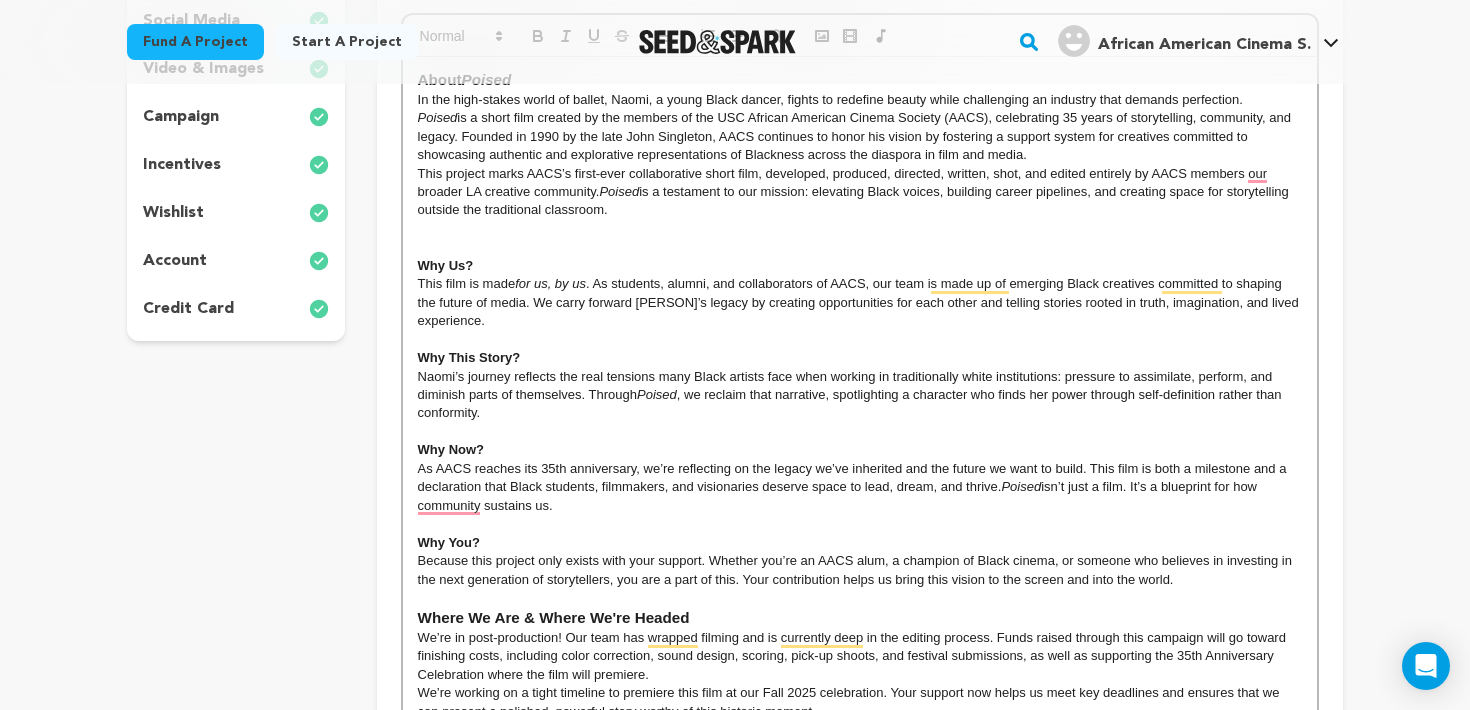 click on "wishlist" at bounding box center [236, 213] 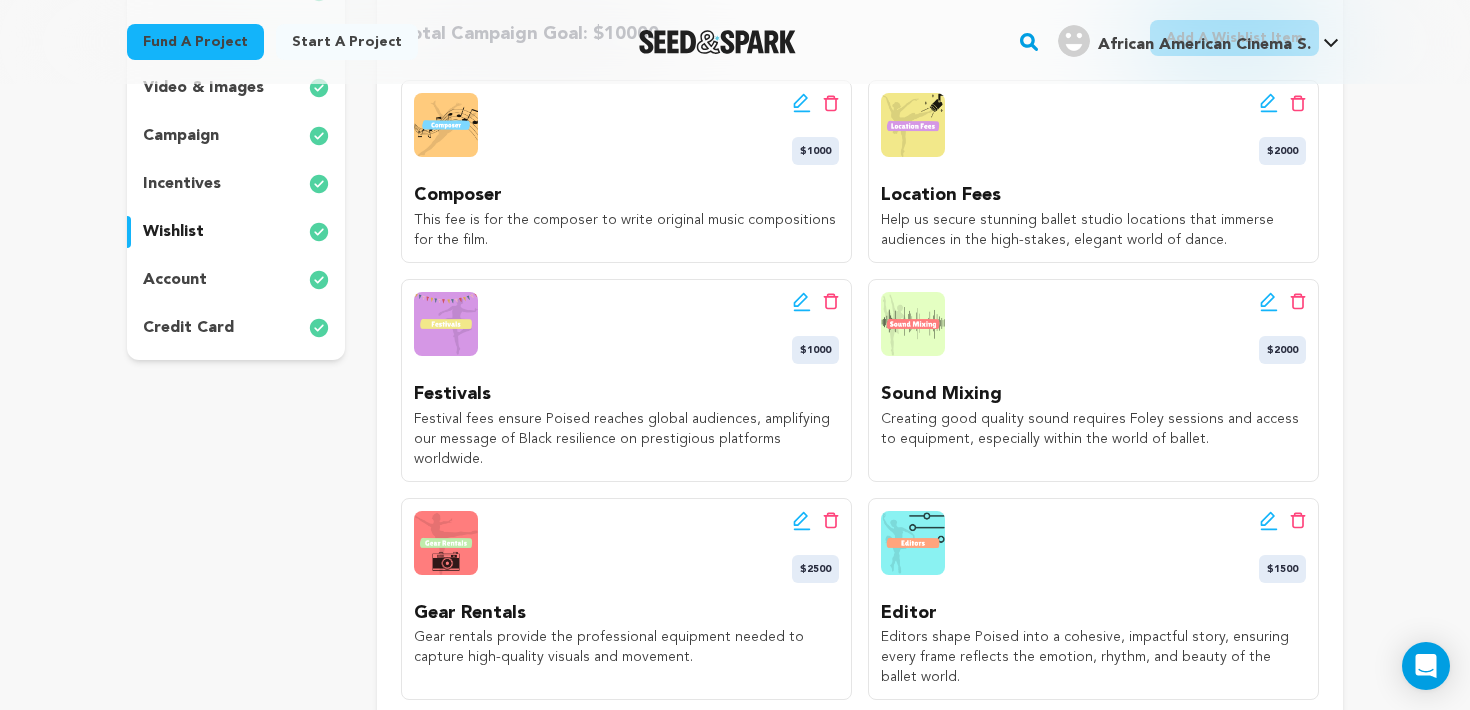 scroll, scrollTop: 459, scrollLeft: 0, axis: vertical 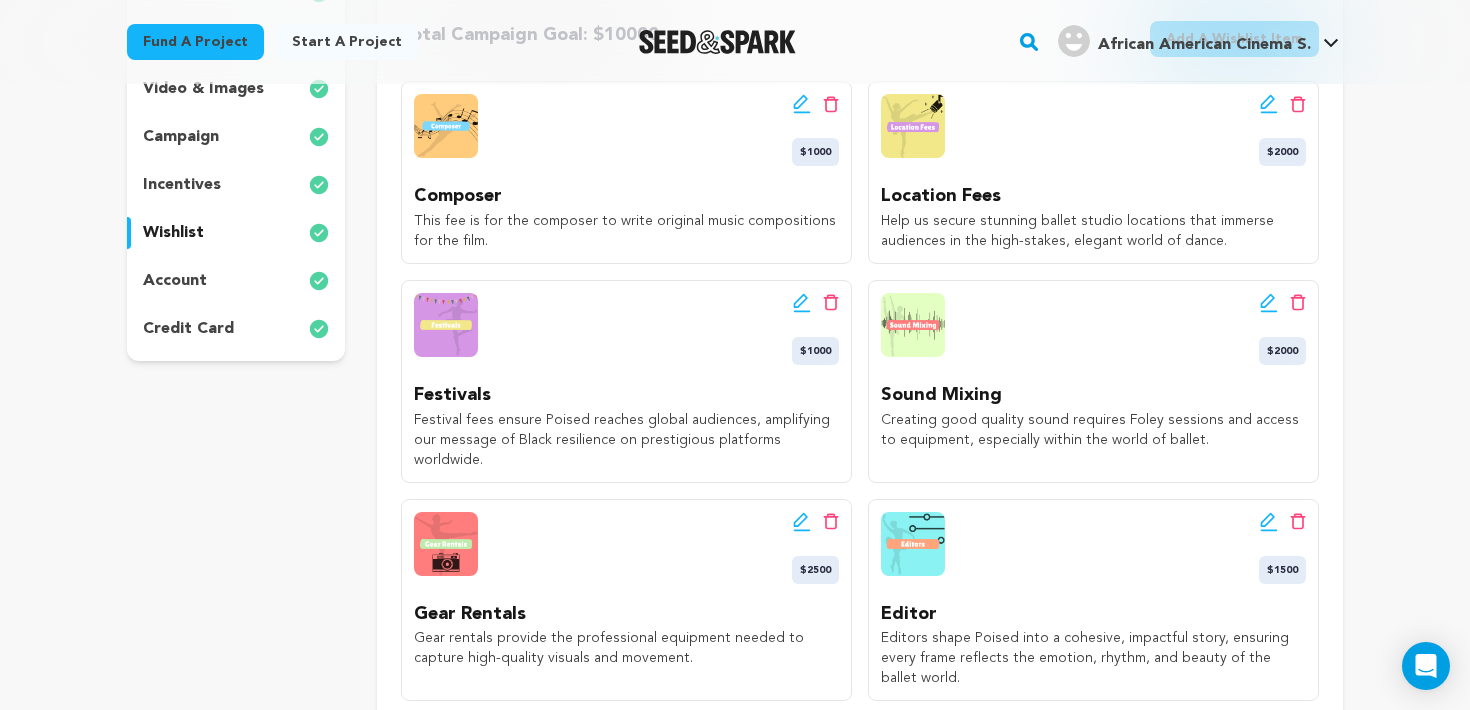 click on "incentives" at bounding box center (236, 185) 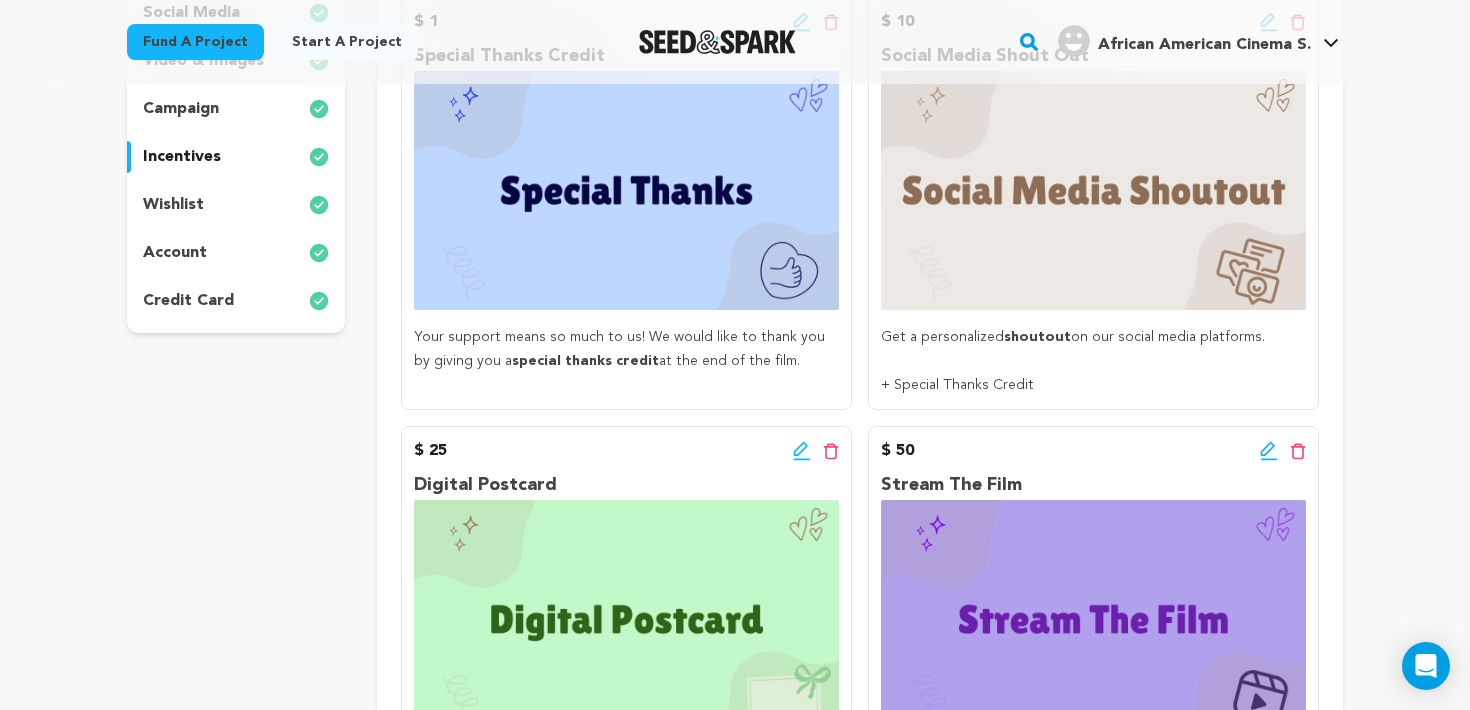 scroll, scrollTop: 435, scrollLeft: 0, axis: vertical 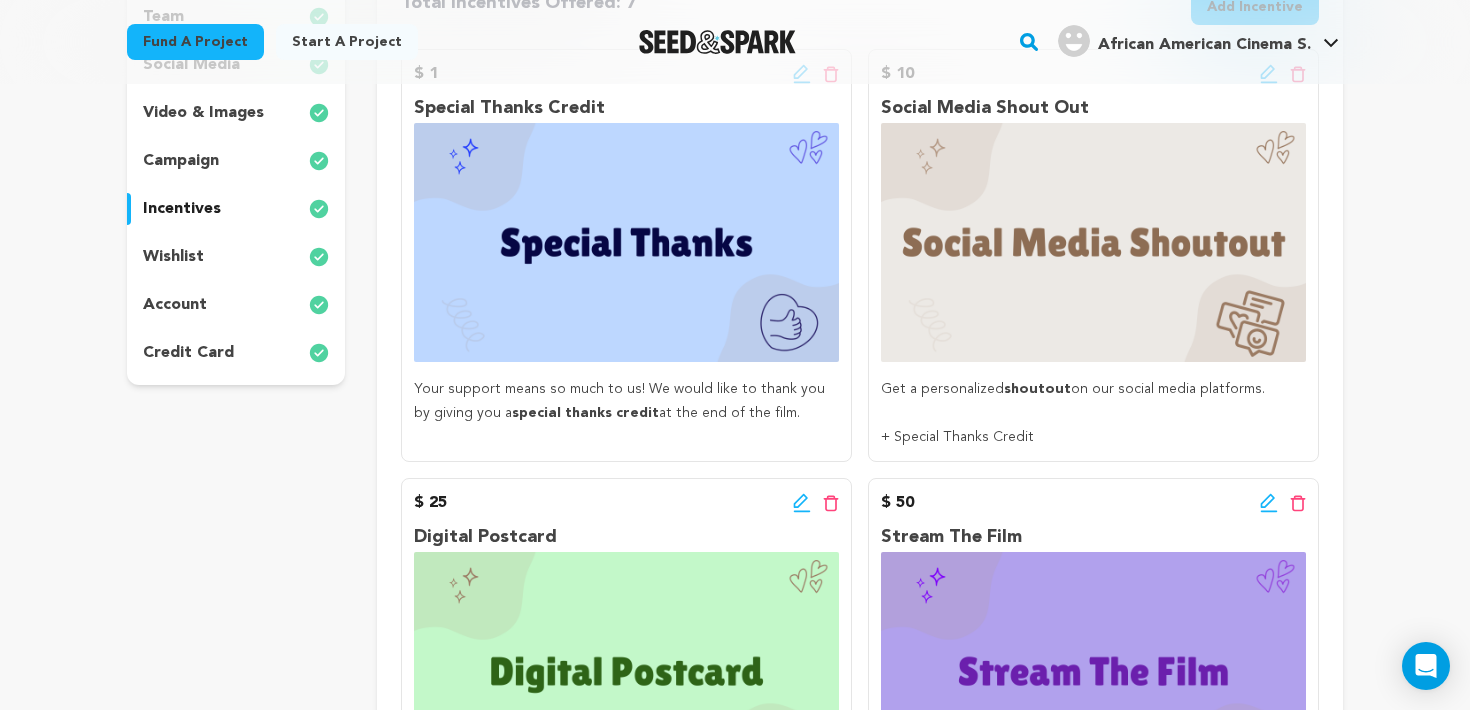 click on "campaign" at bounding box center [181, 161] 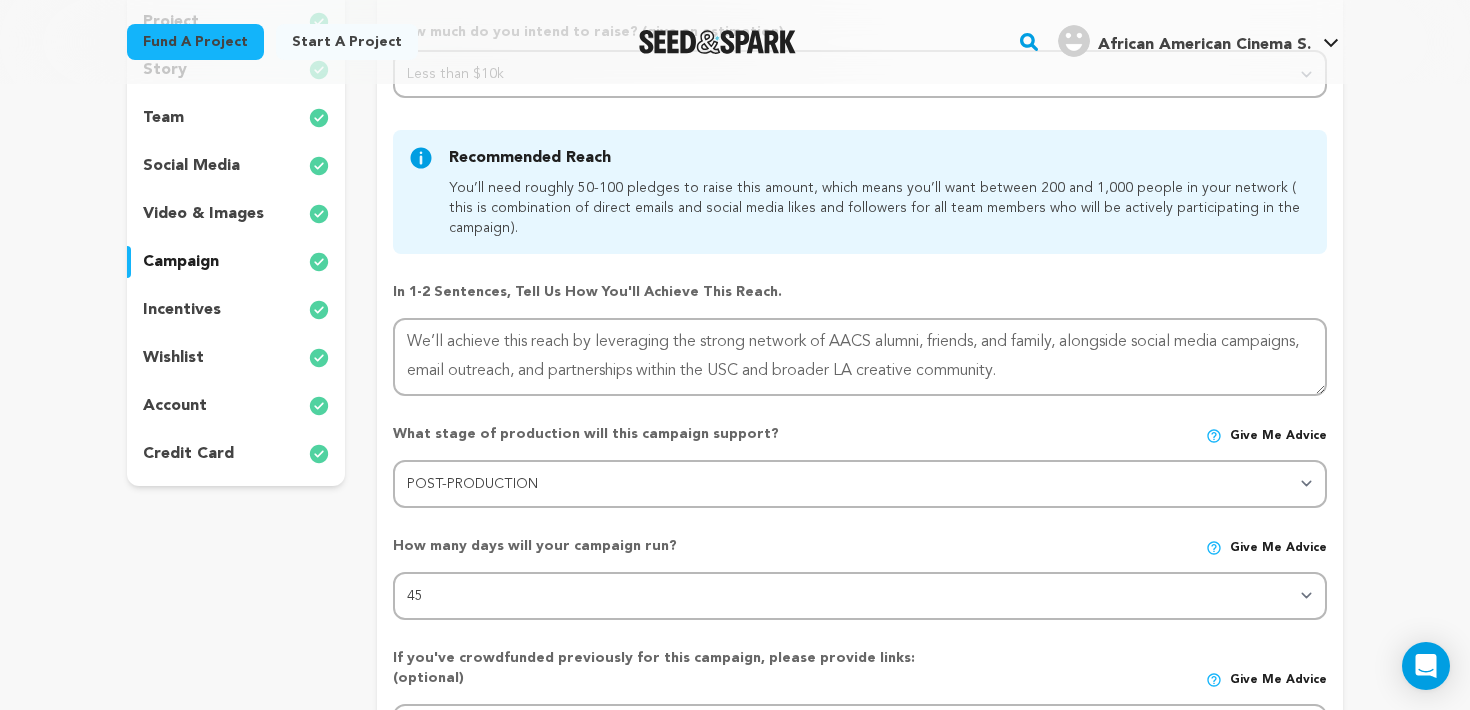 scroll, scrollTop: 302, scrollLeft: 0, axis: vertical 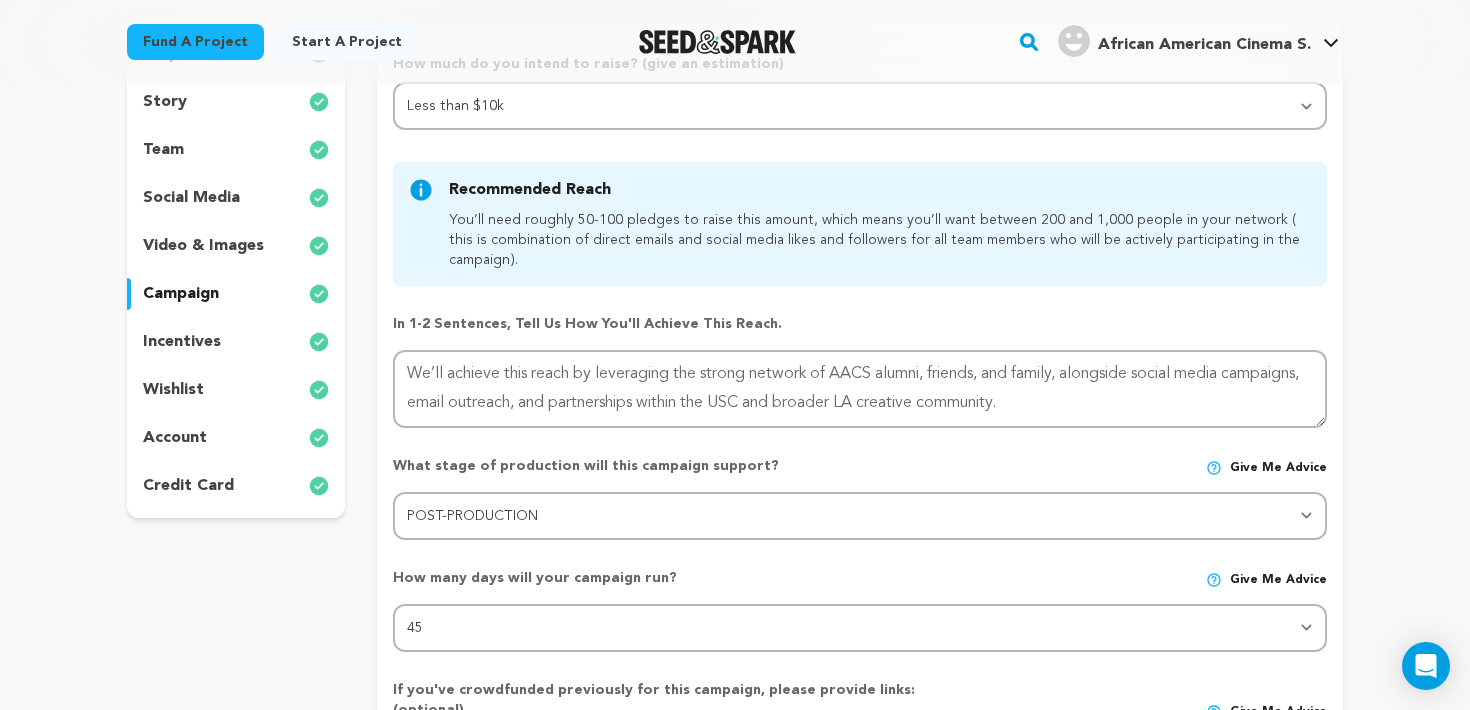 click on "video & images" at bounding box center (203, 246) 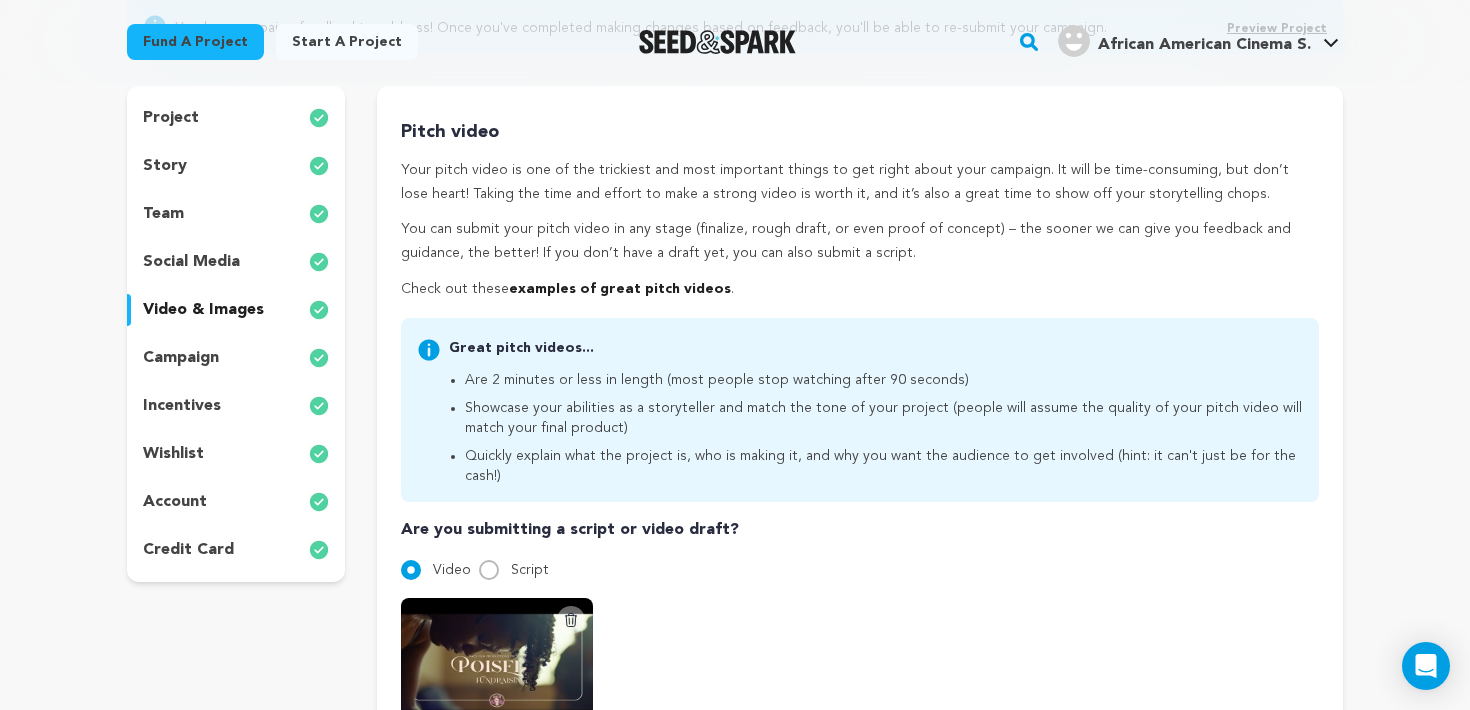 scroll, scrollTop: 236, scrollLeft: 0, axis: vertical 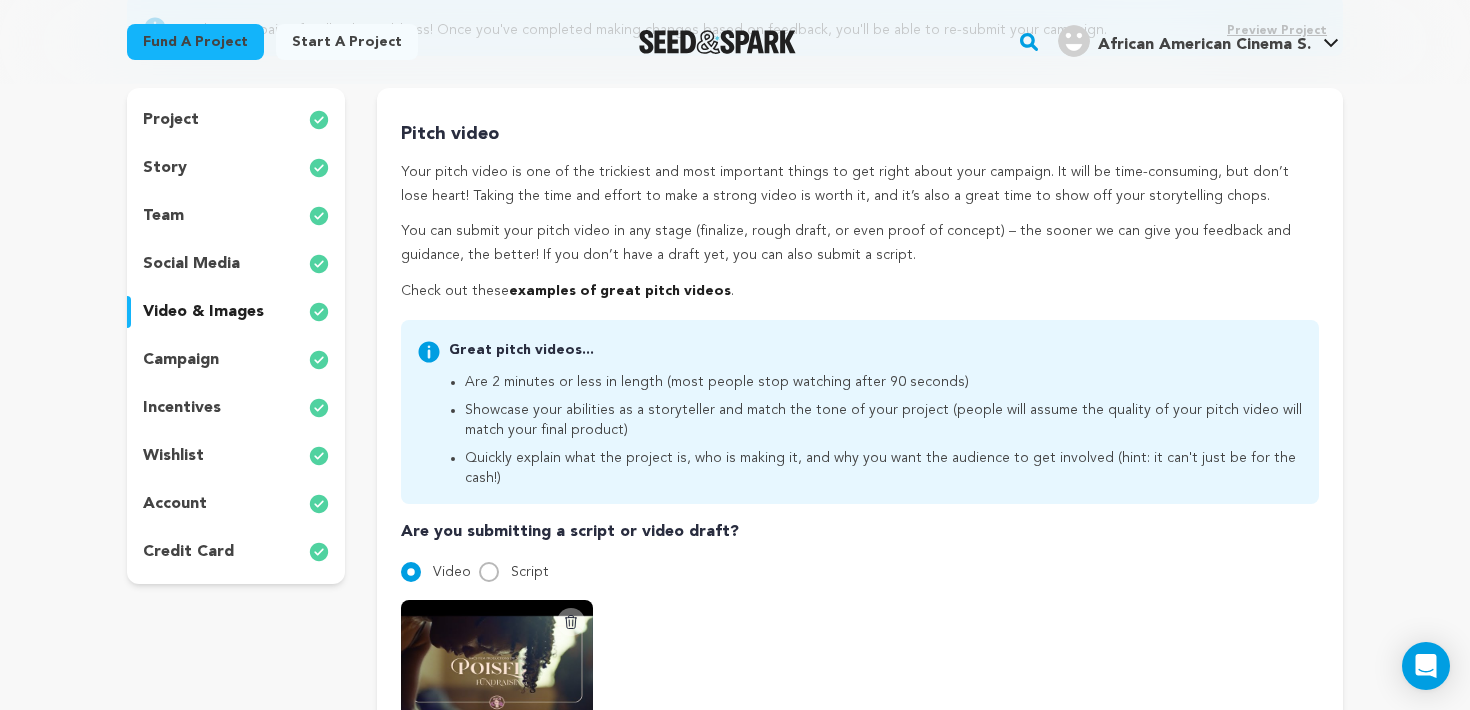 click on "social media" at bounding box center [191, 264] 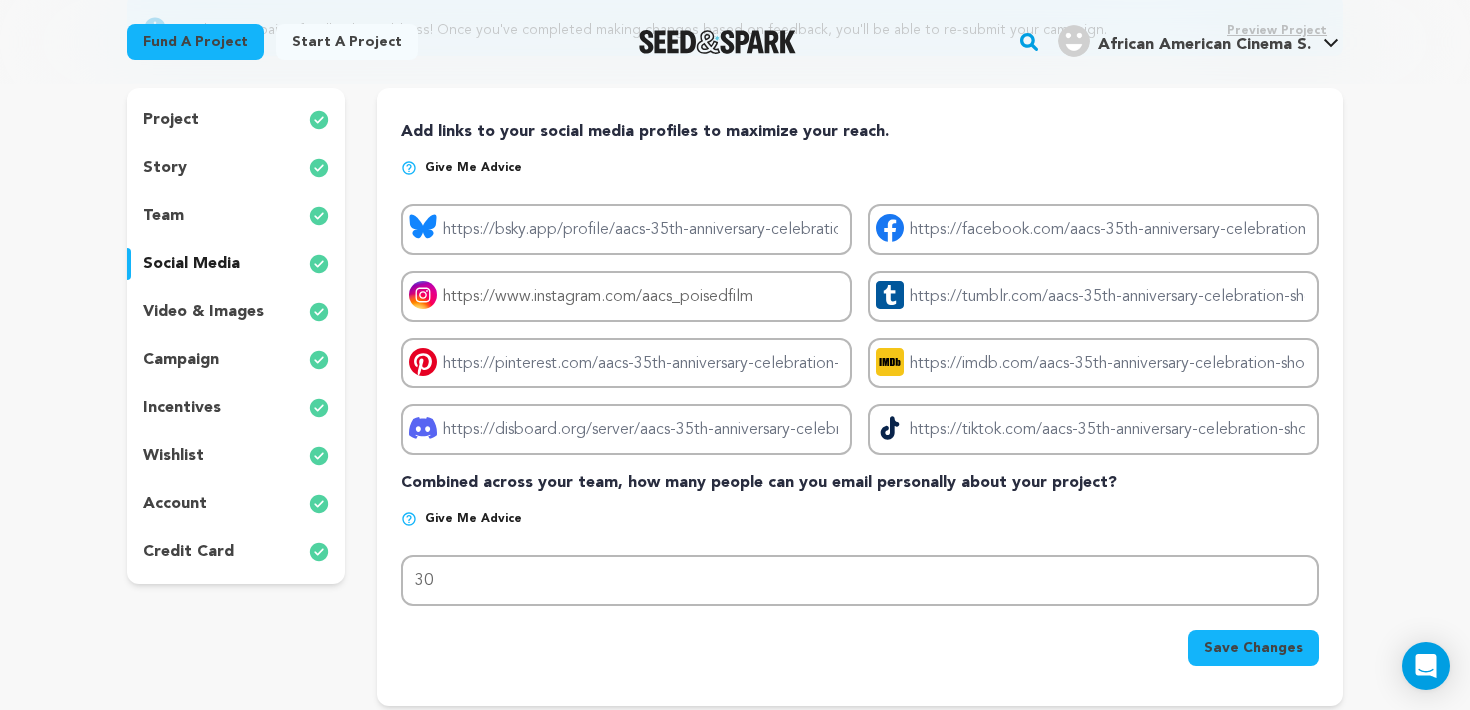 click on "team" at bounding box center (236, 216) 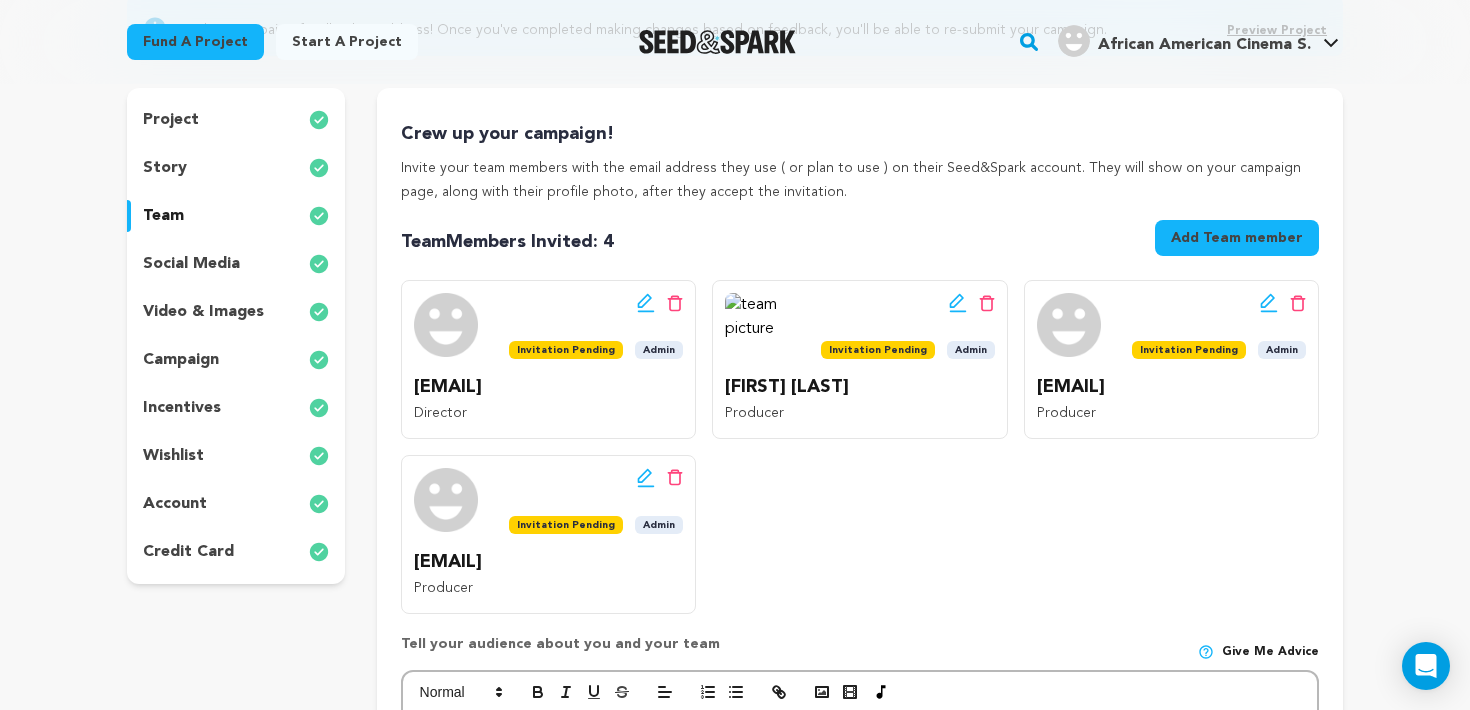 click on "story" at bounding box center (236, 168) 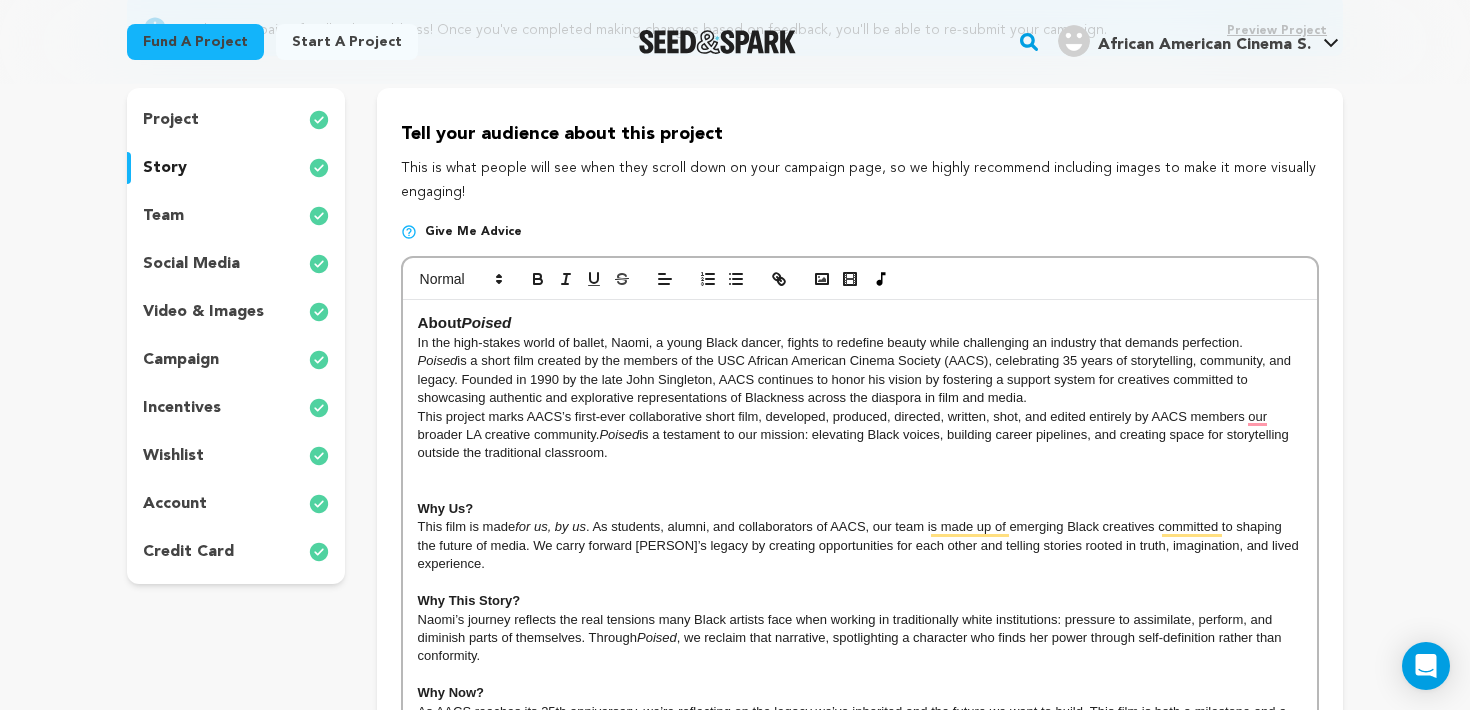 click on "project" at bounding box center (236, 120) 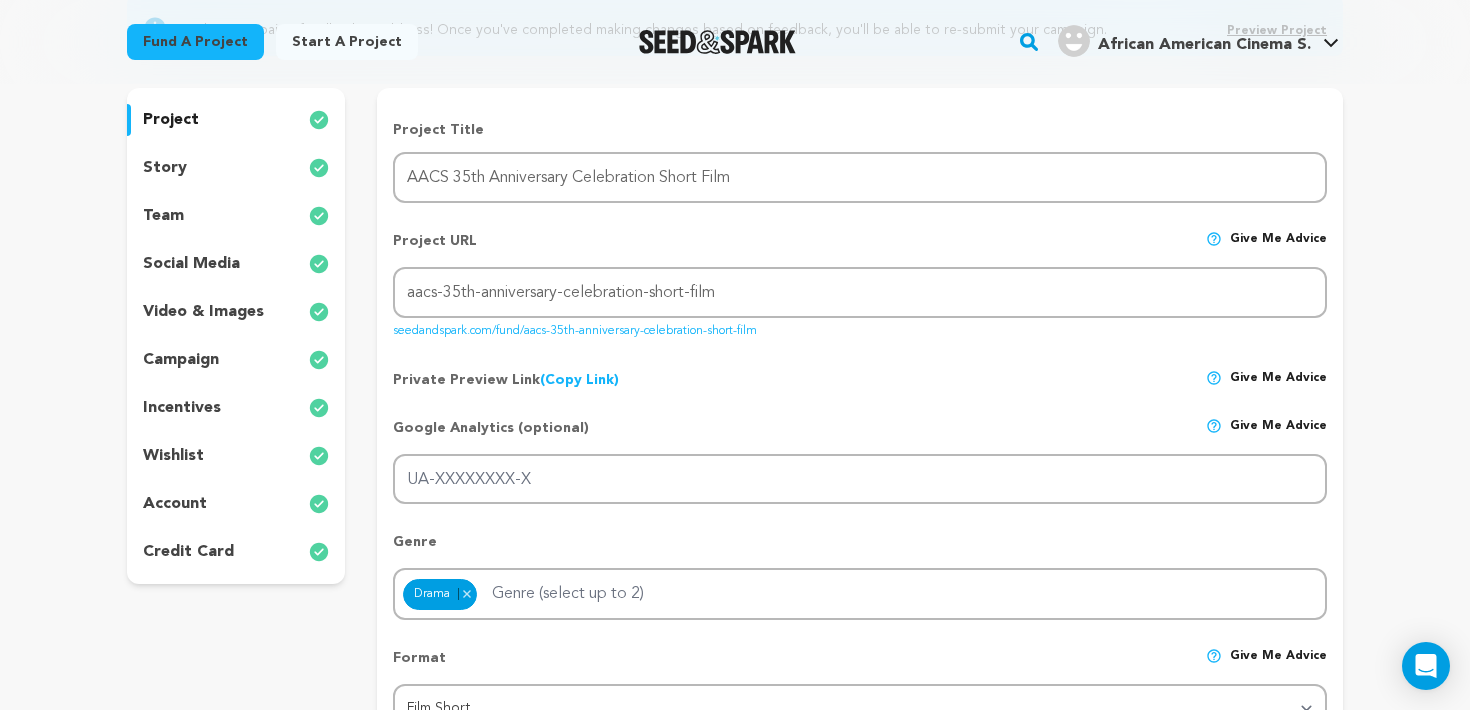 click on "account" at bounding box center [175, 504] 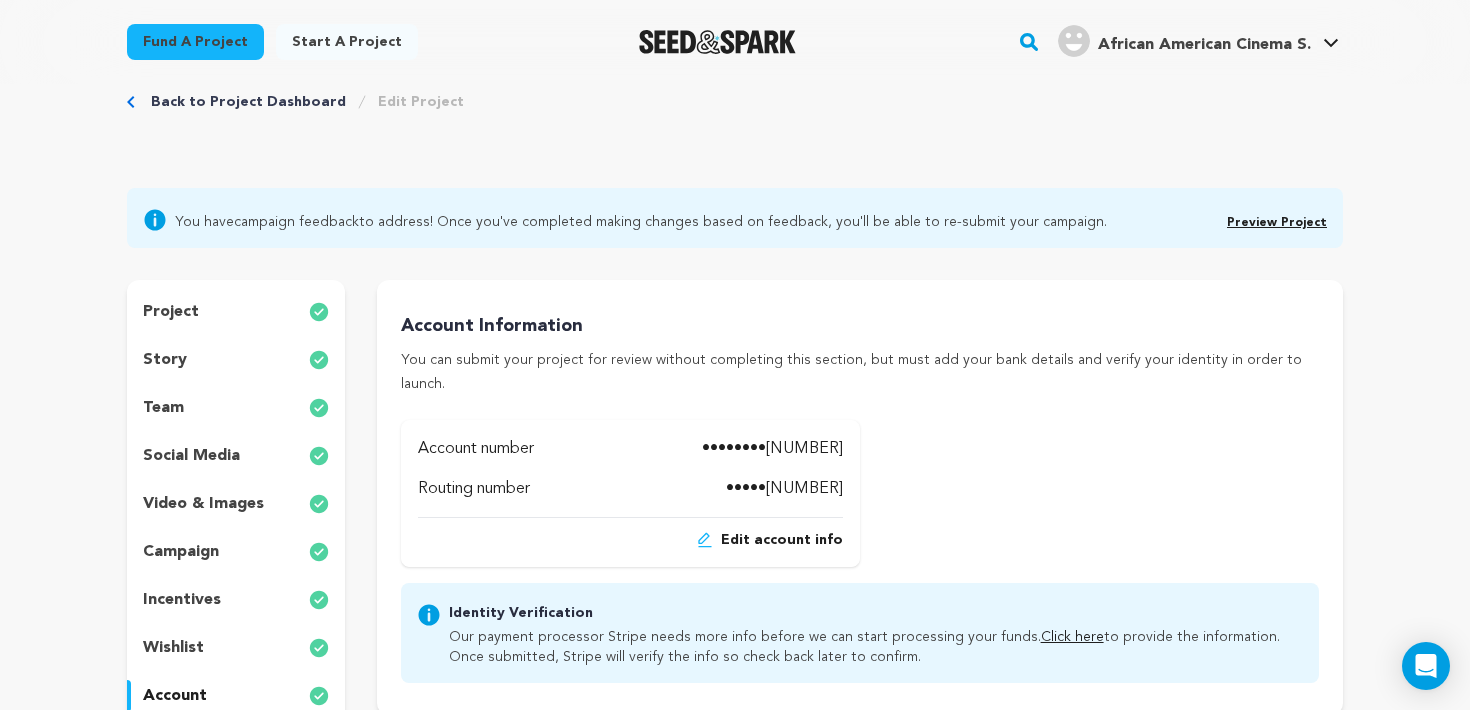 scroll, scrollTop: 0, scrollLeft: 0, axis: both 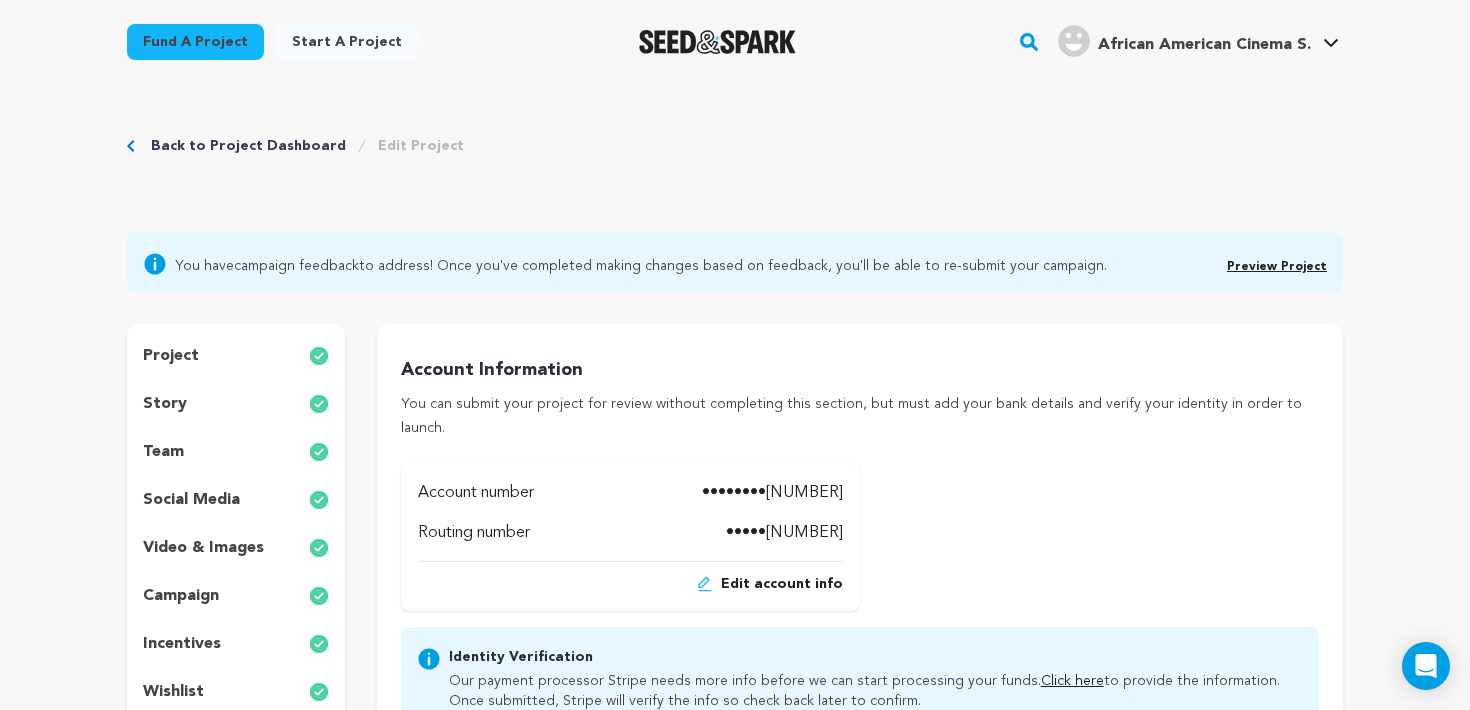 click on "project" at bounding box center [236, 356] 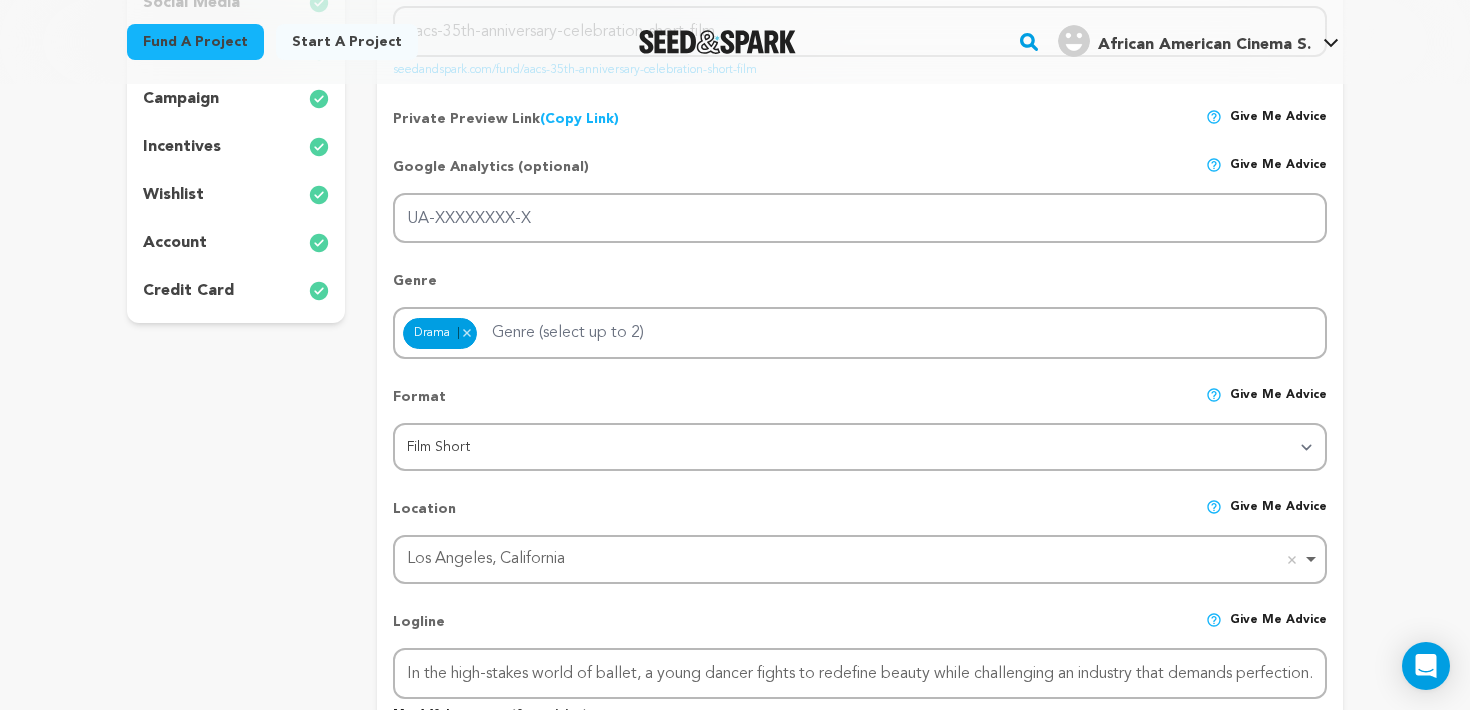 scroll, scrollTop: 0, scrollLeft: 0, axis: both 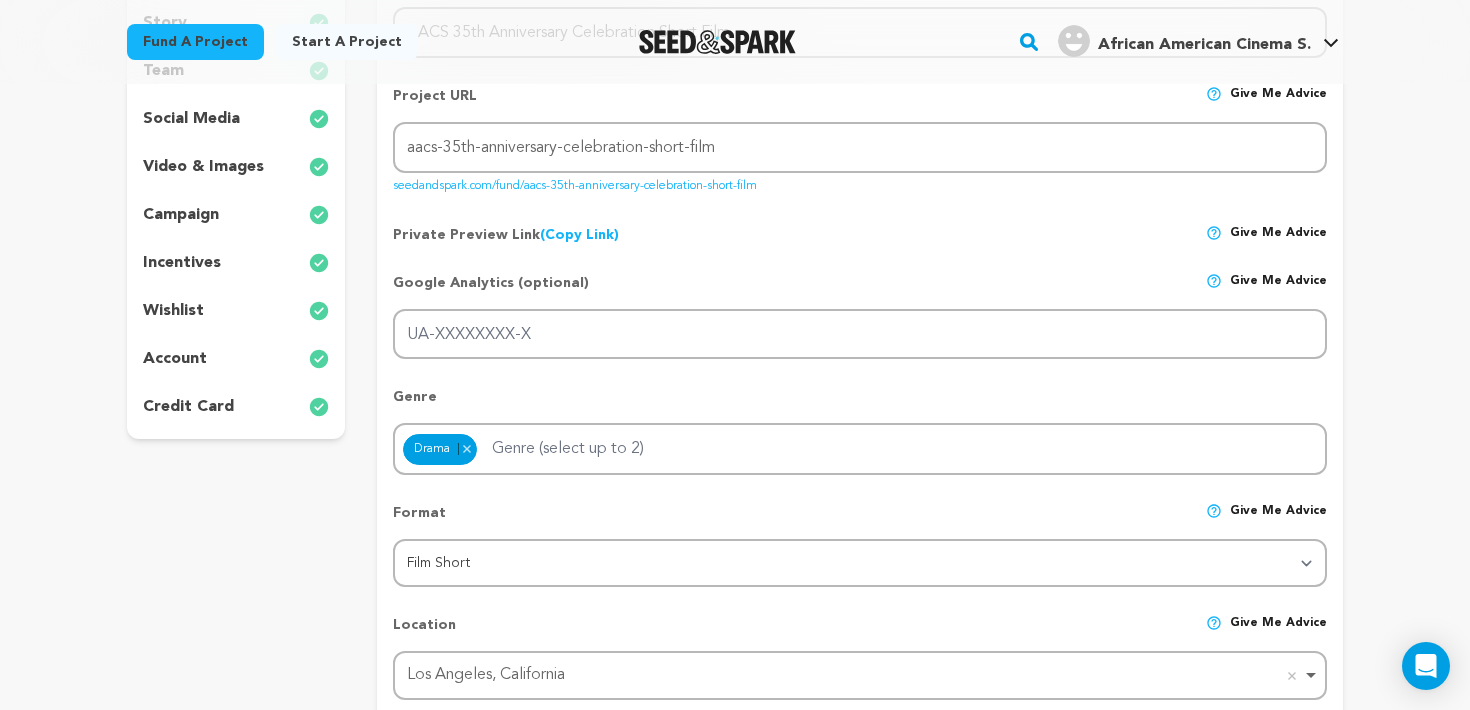 click on "wishlist" at bounding box center [173, 311] 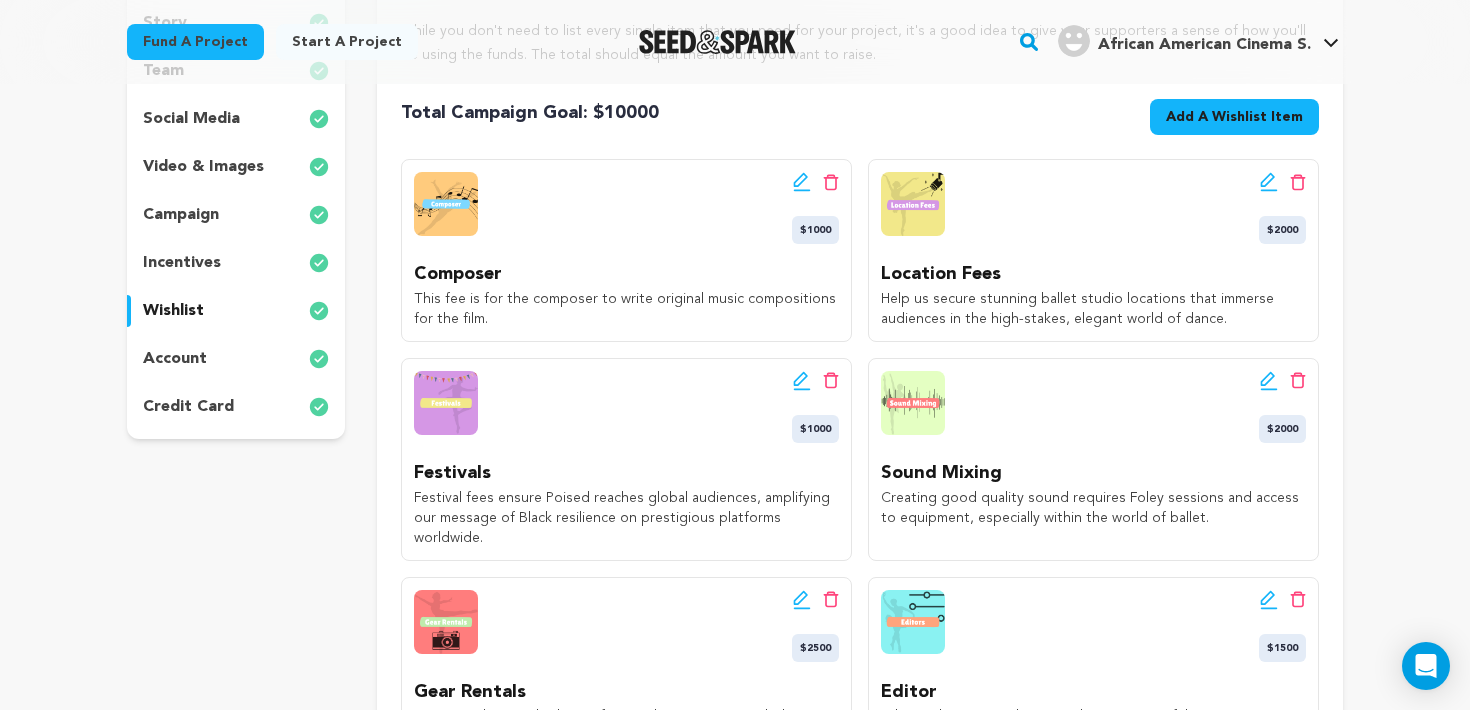 click on "incentives" at bounding box center (182, 263) 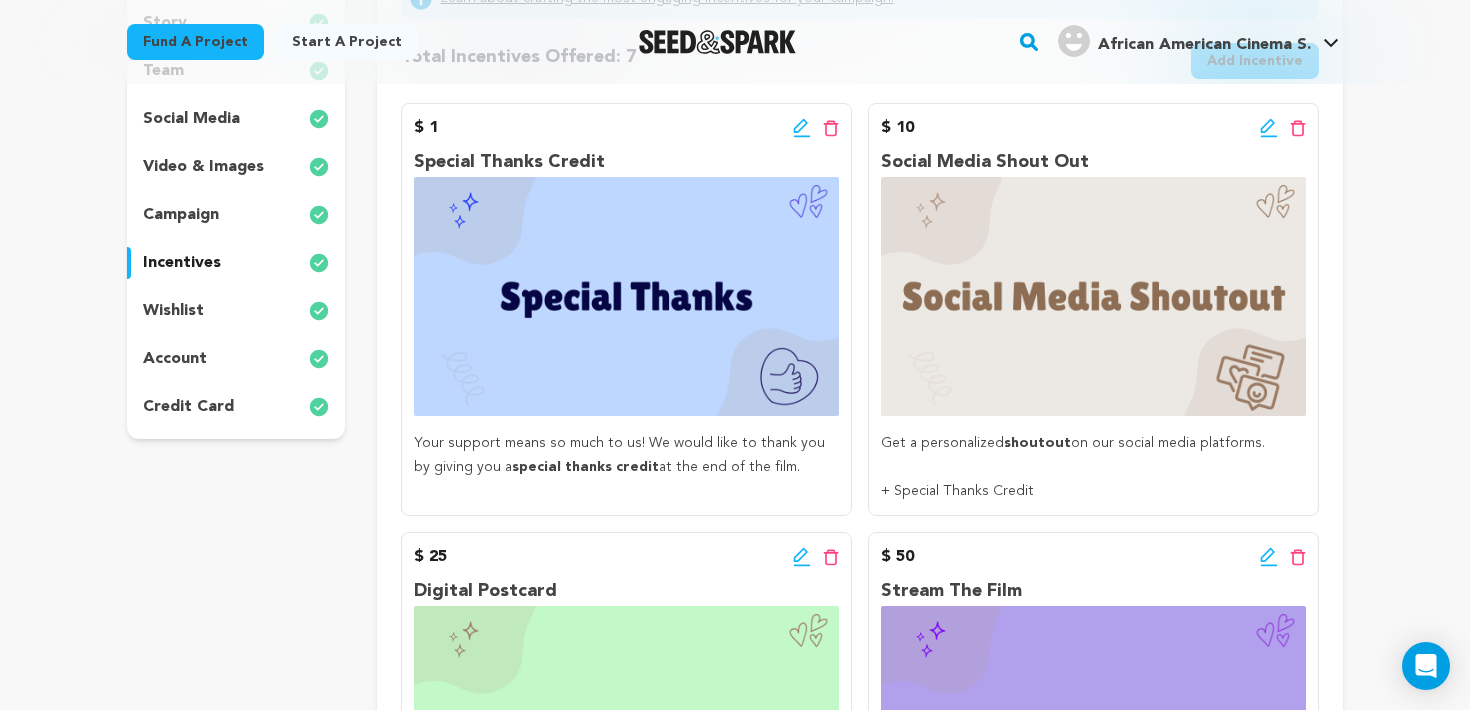 click on "campaign" at bounding box center (181, 215) 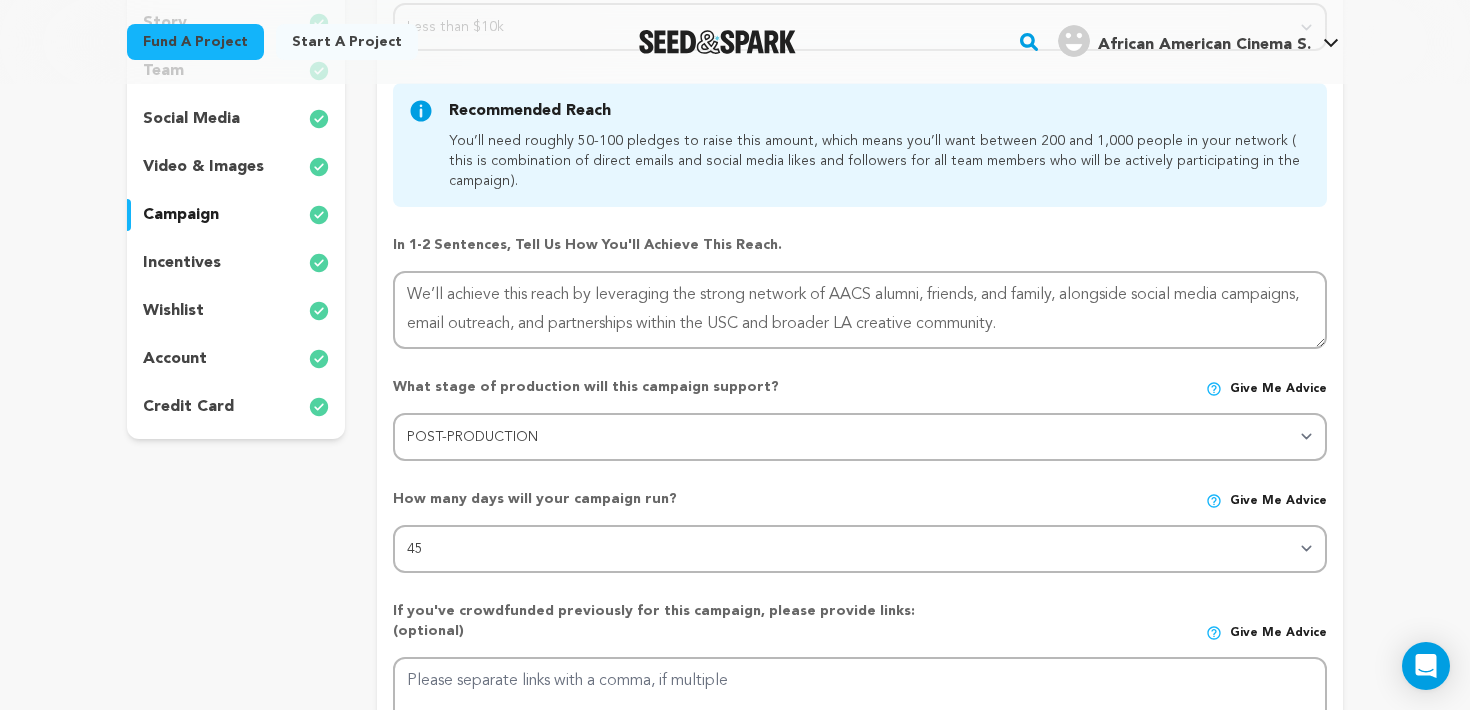 click on "video & images" at bounding box center (203, 167) 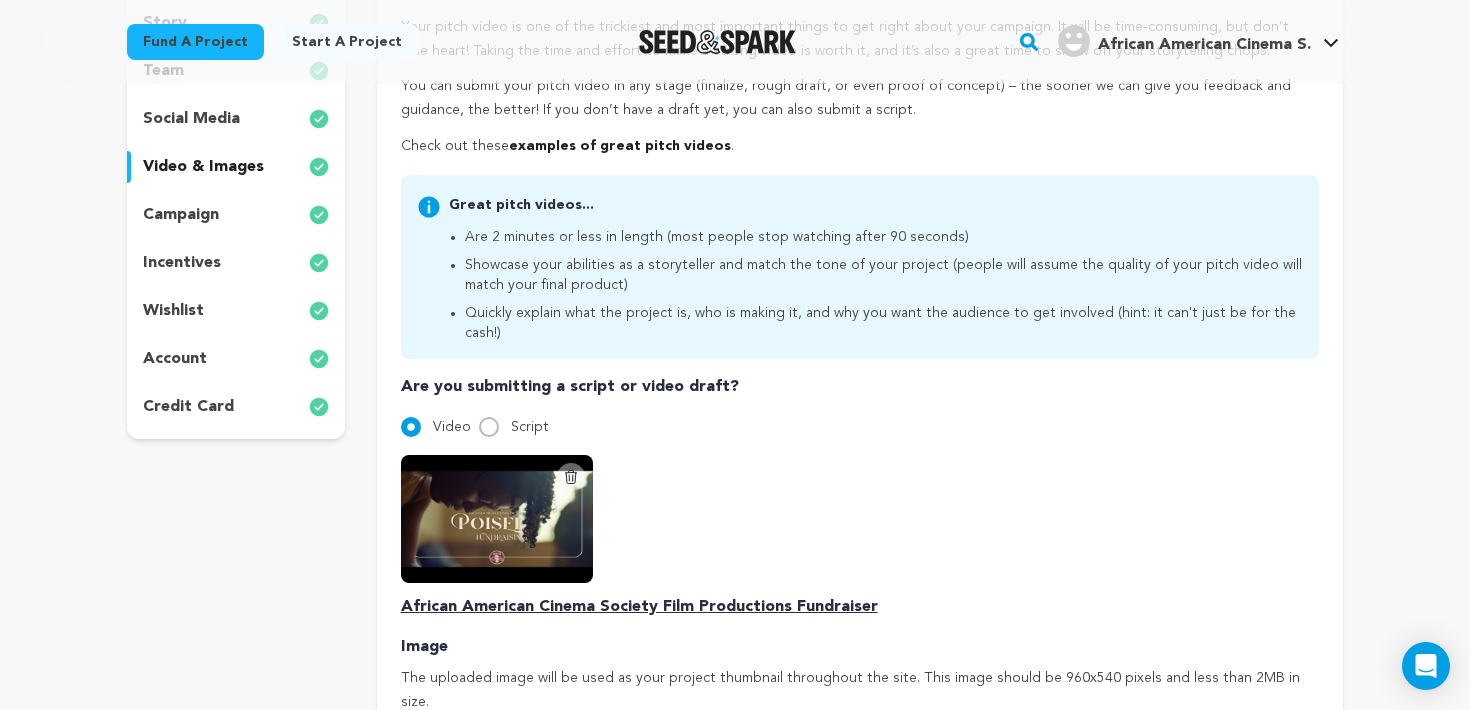 click on "account" at bounding box center (175, 359) 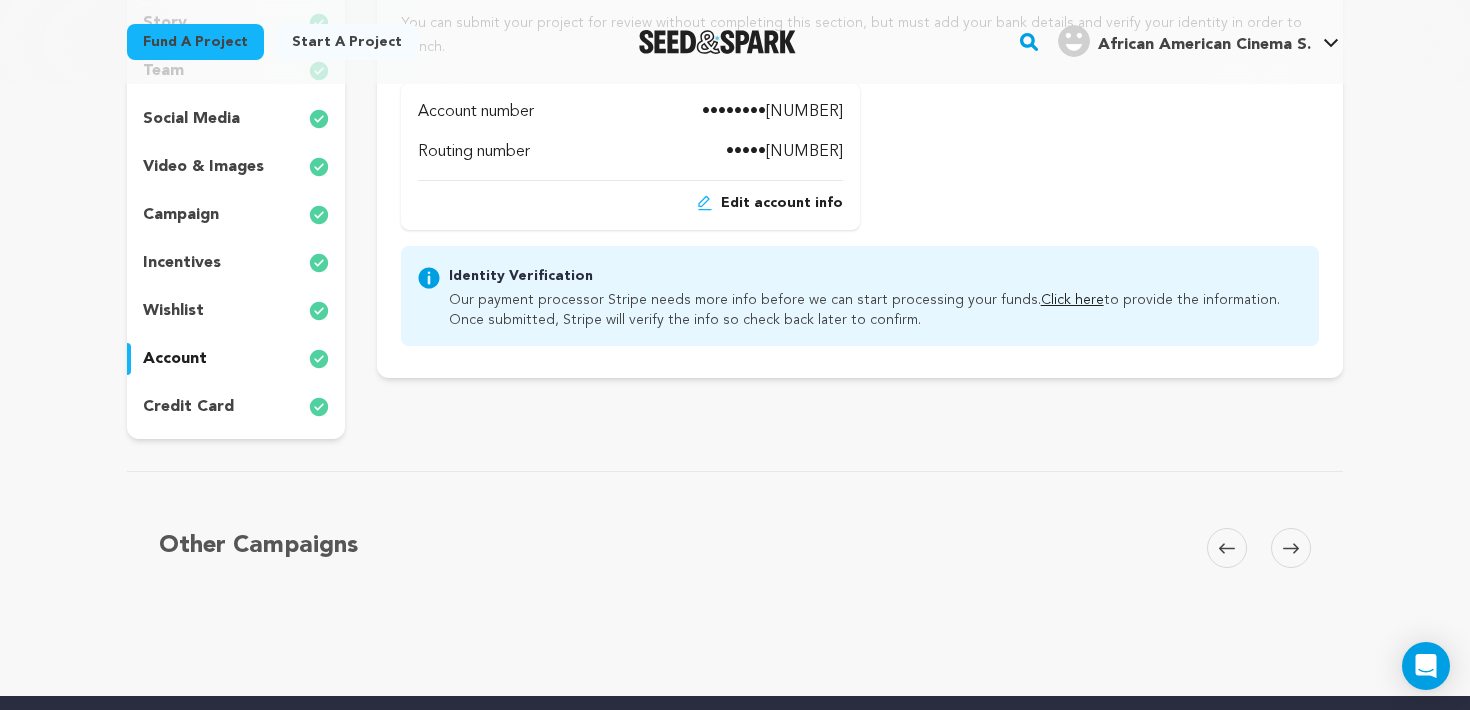 click on "wishlist" at bounding box center (173, 311) 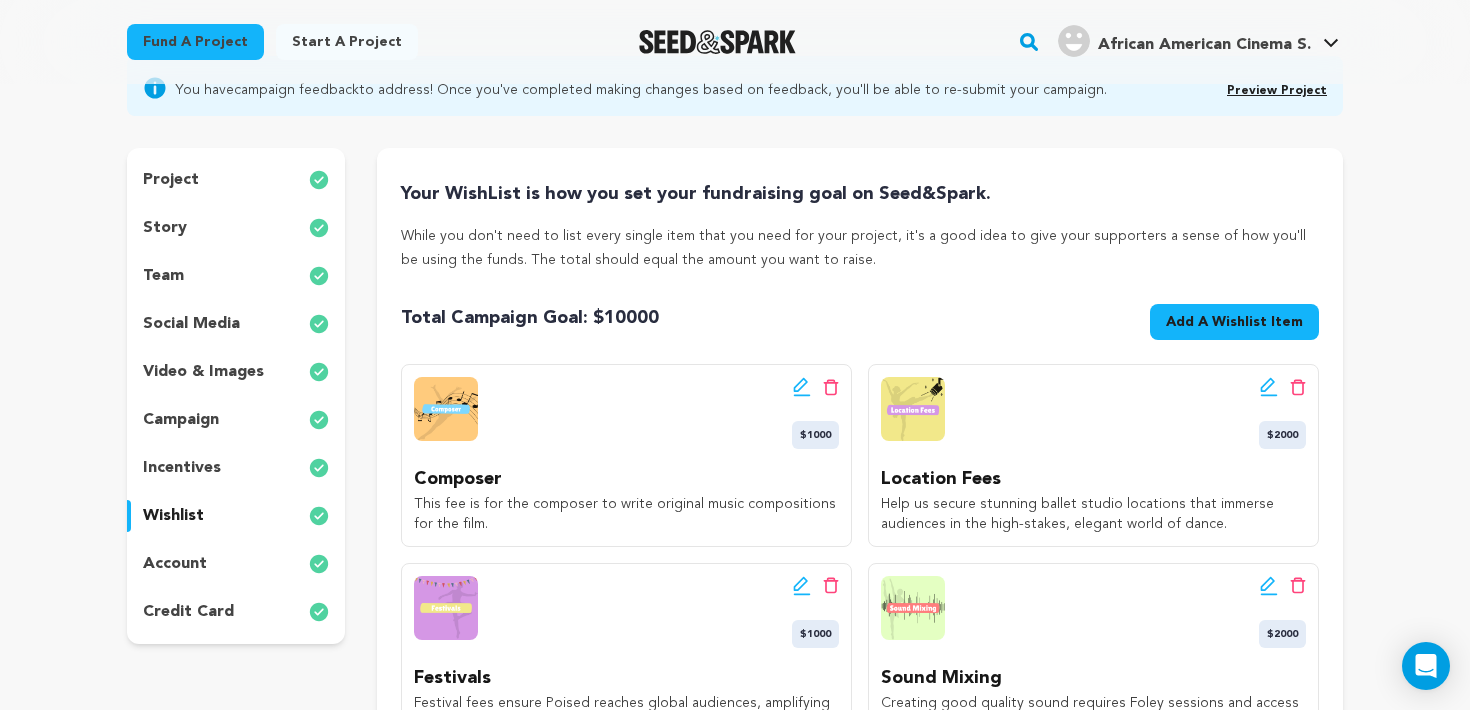 scroll, scrollTop: 62, scrollLeft: 0, axis: vertical 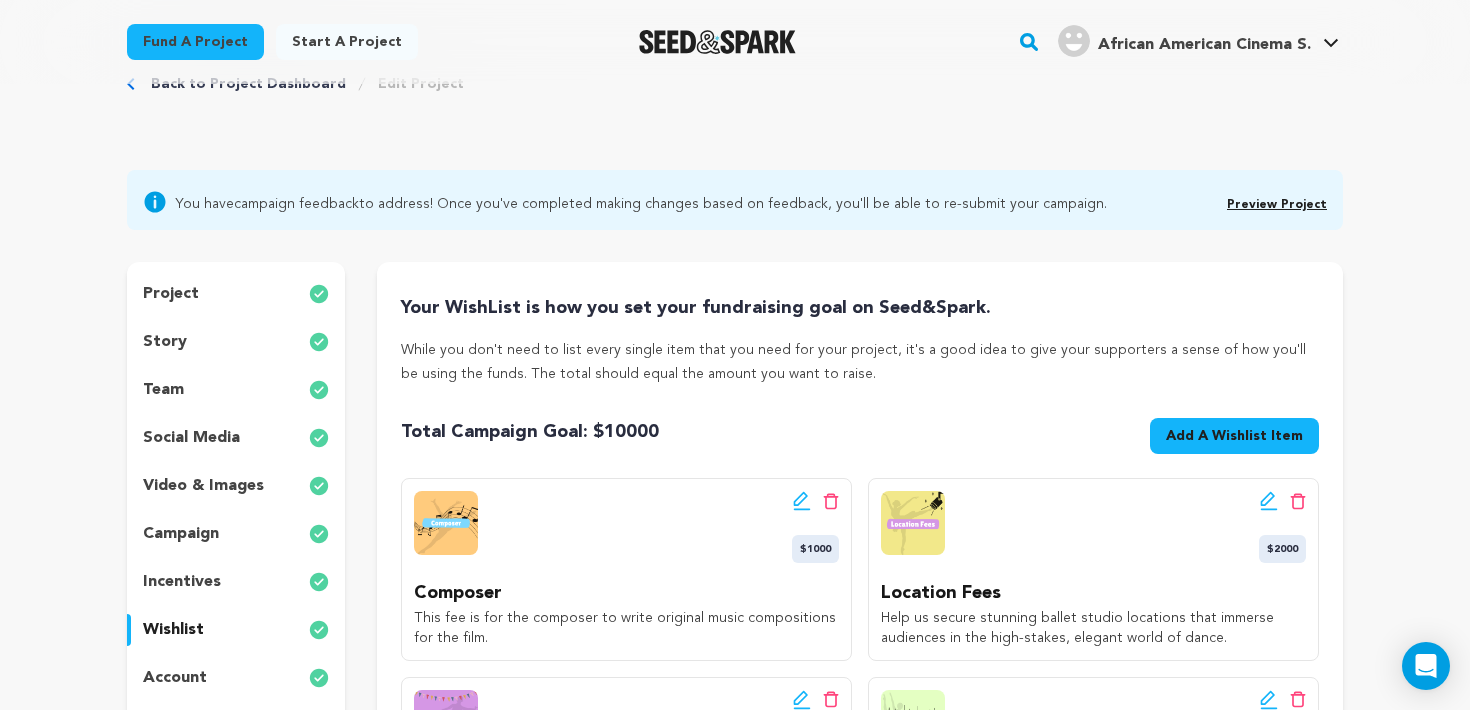 click on "story" at bounding box center (236, 342) 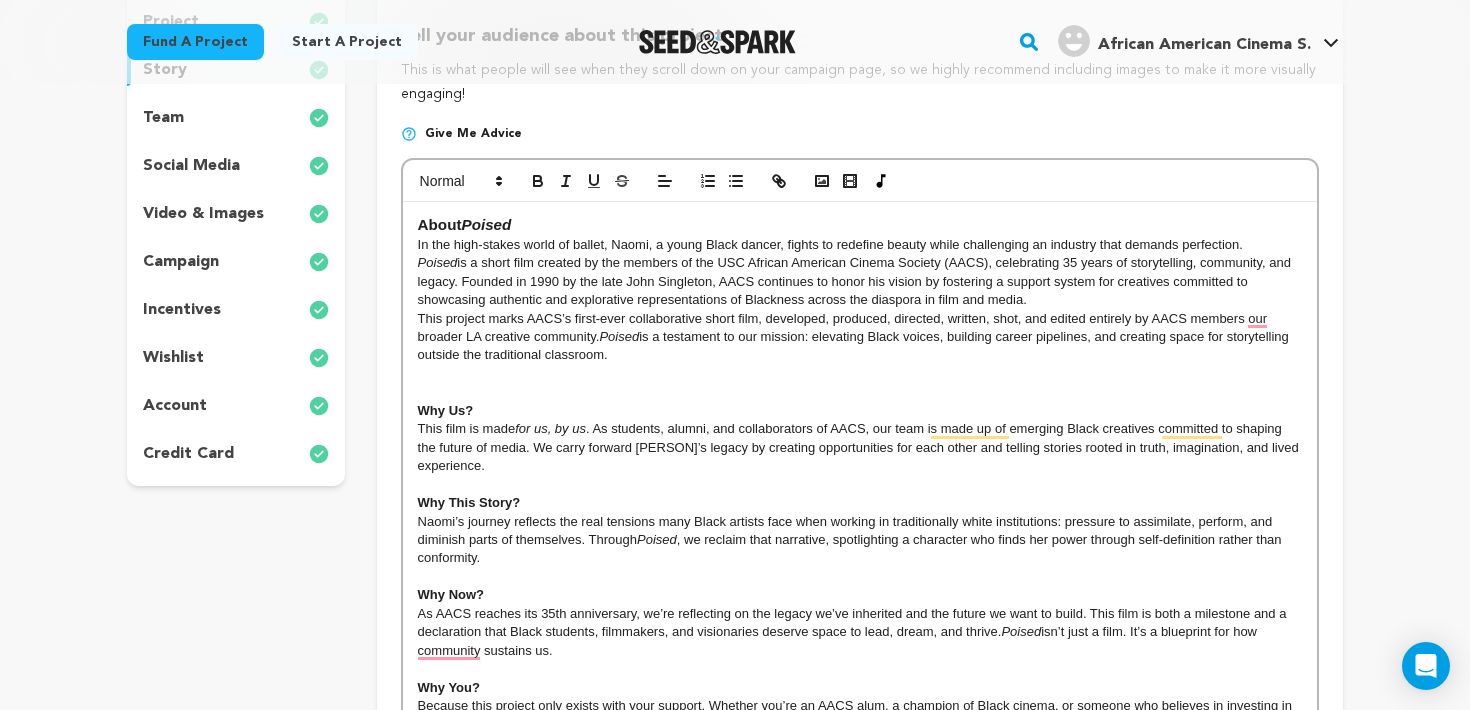 scroll, scrollTop: 391, scrollLeft: 0, axis: vertical 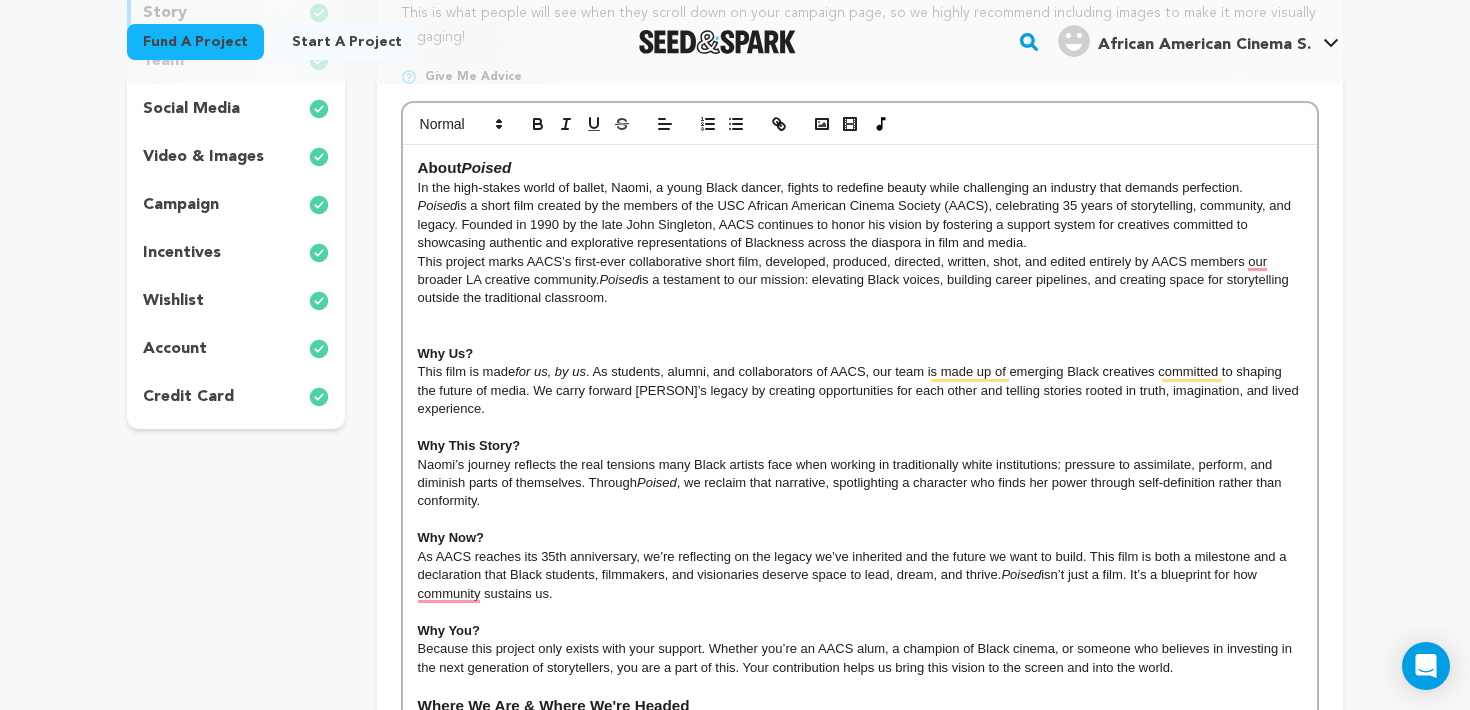click at bounding box center [860, 335] 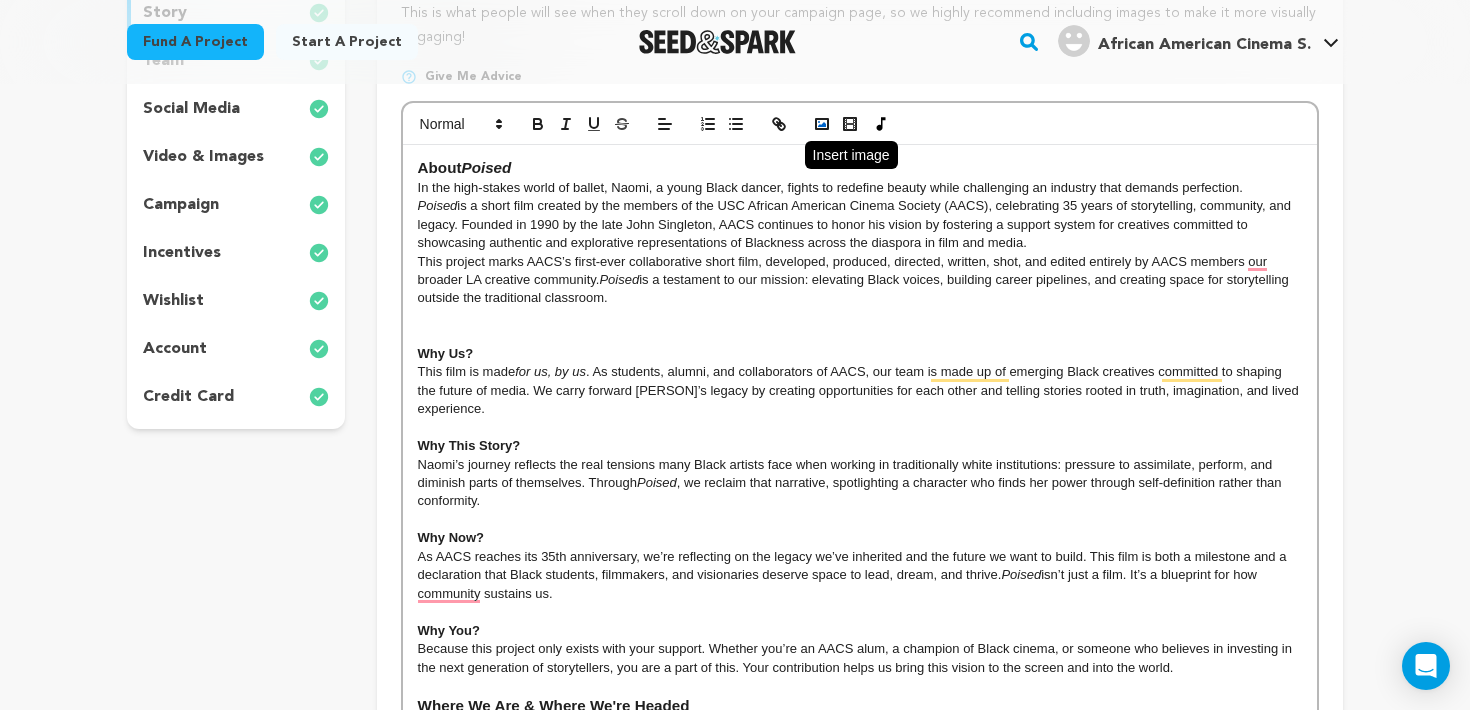 click 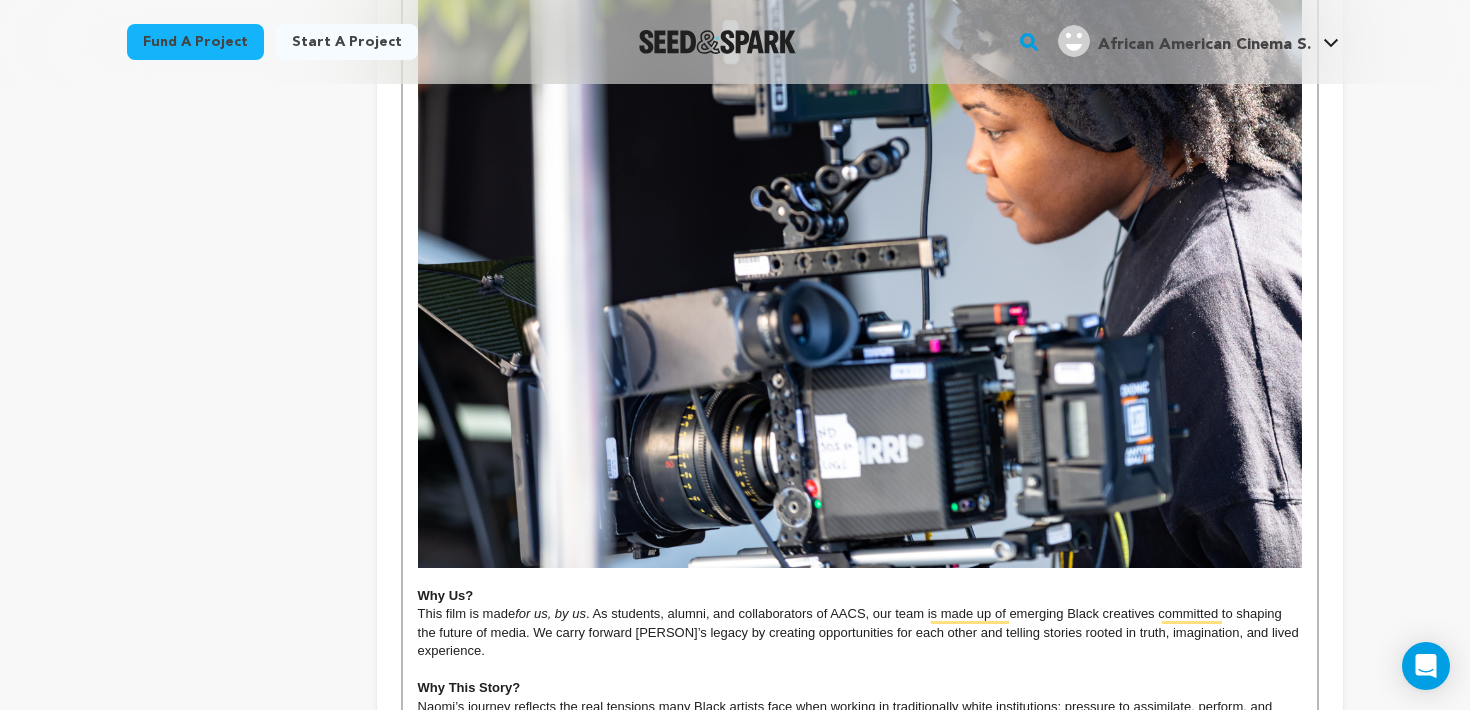 scroll, scrollTop: 735, scrollLeft: 0, axis: vertical 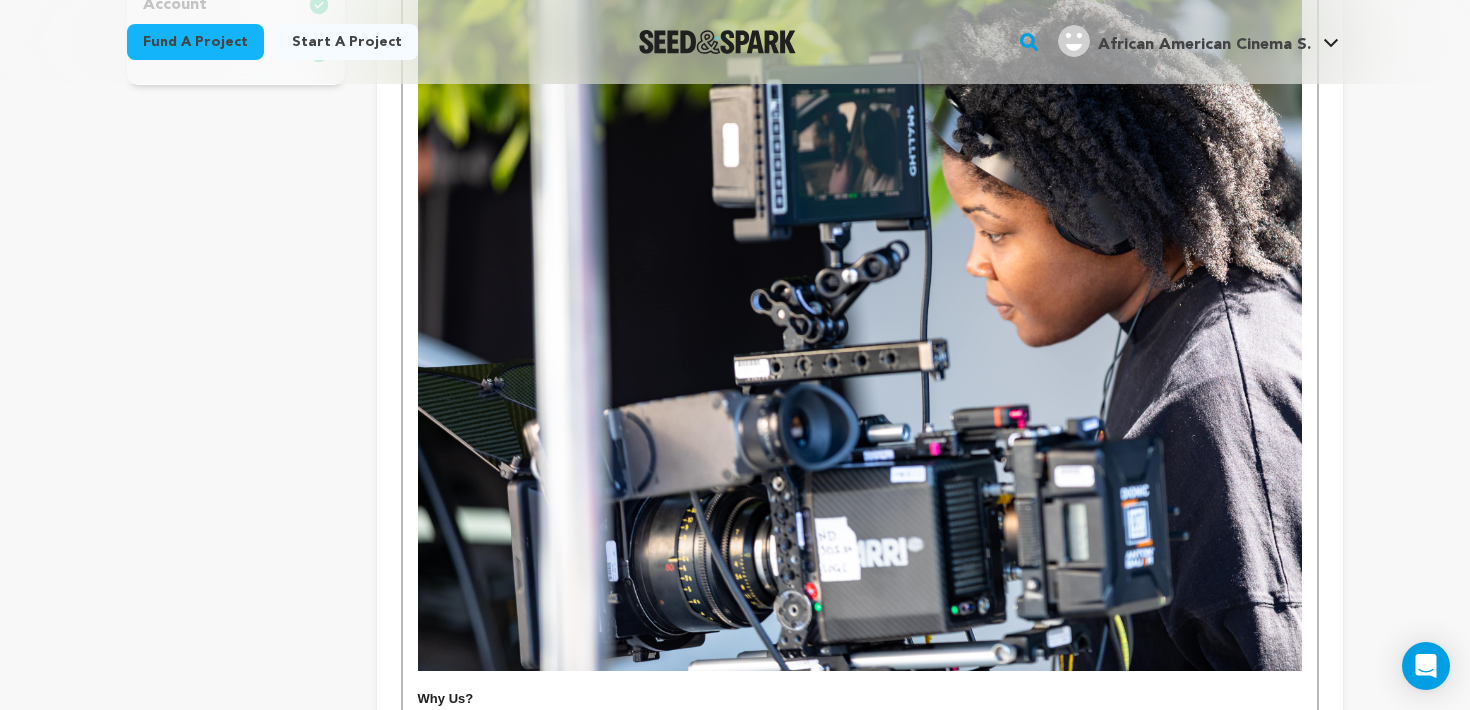 click at bounding box center (860, 318) 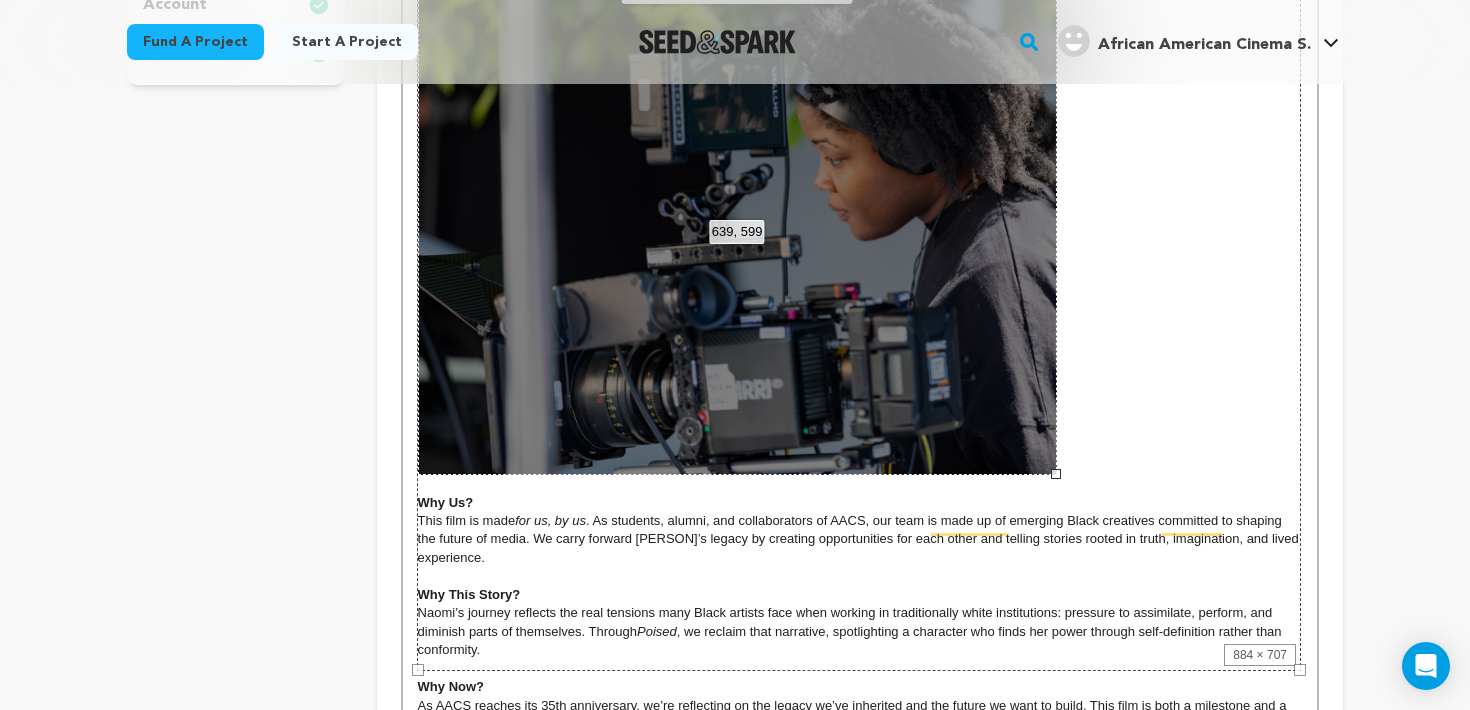 drag, startPoint x: 1305, startPoint y: 673, endPoint x: 1059, endPoint y: 563, distance: 269.47357 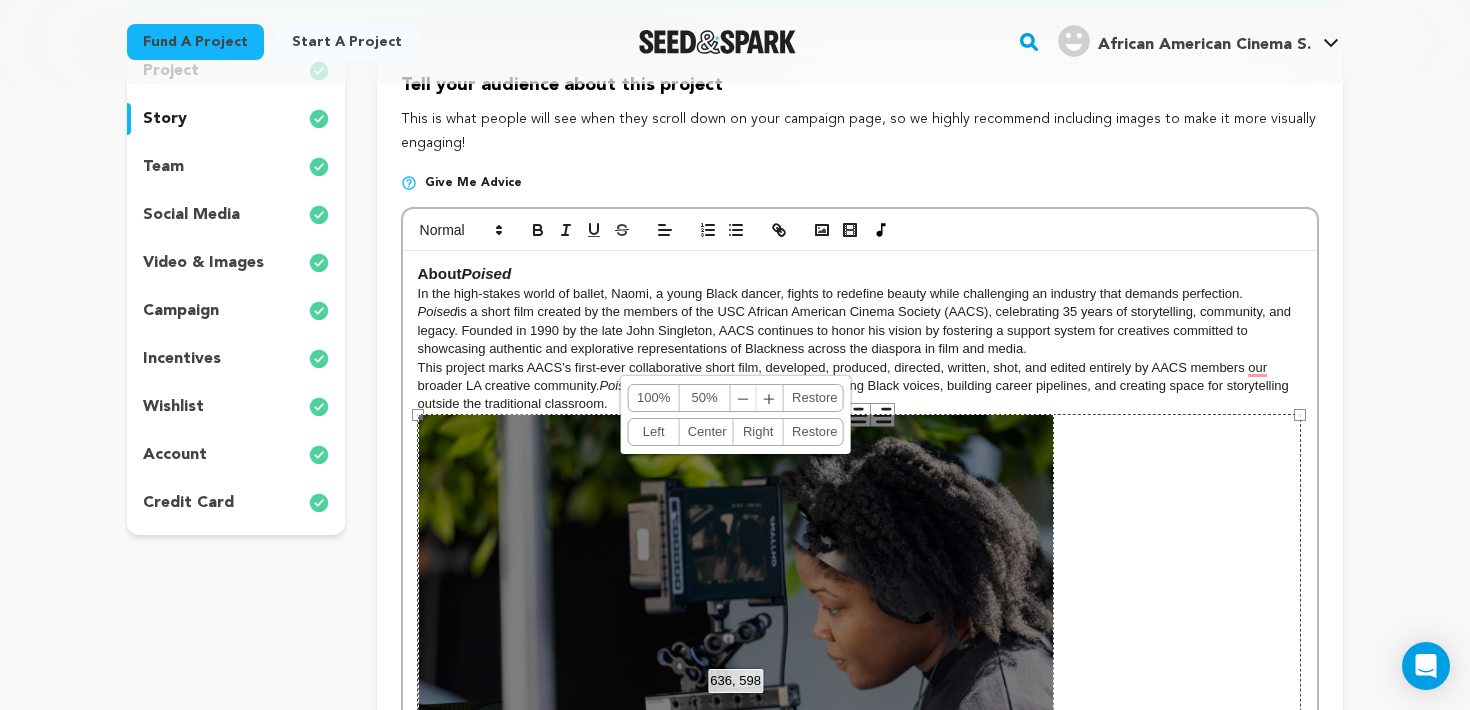 scroll, scrollTop: 277, scrollLeft: 0, axis: vertical 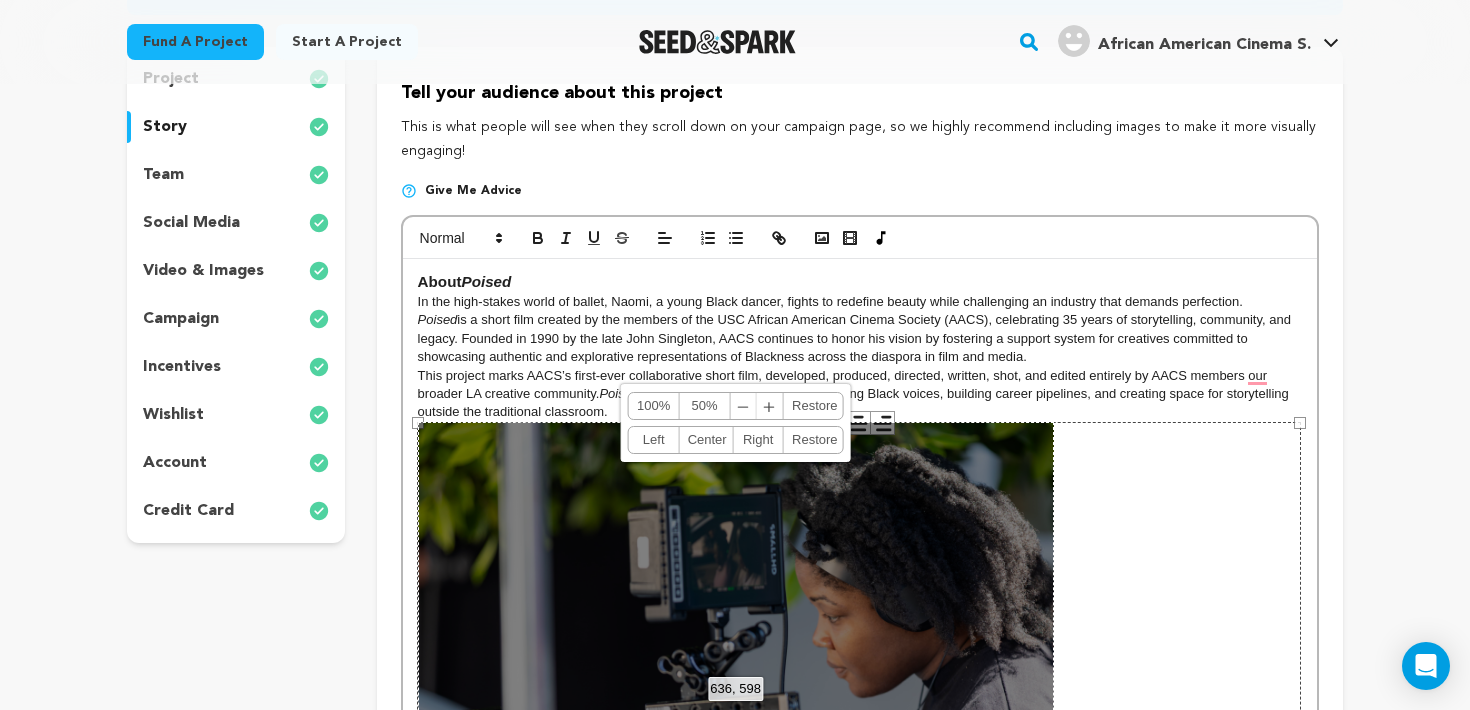 click on "Center" at bounding box center [706, 440] 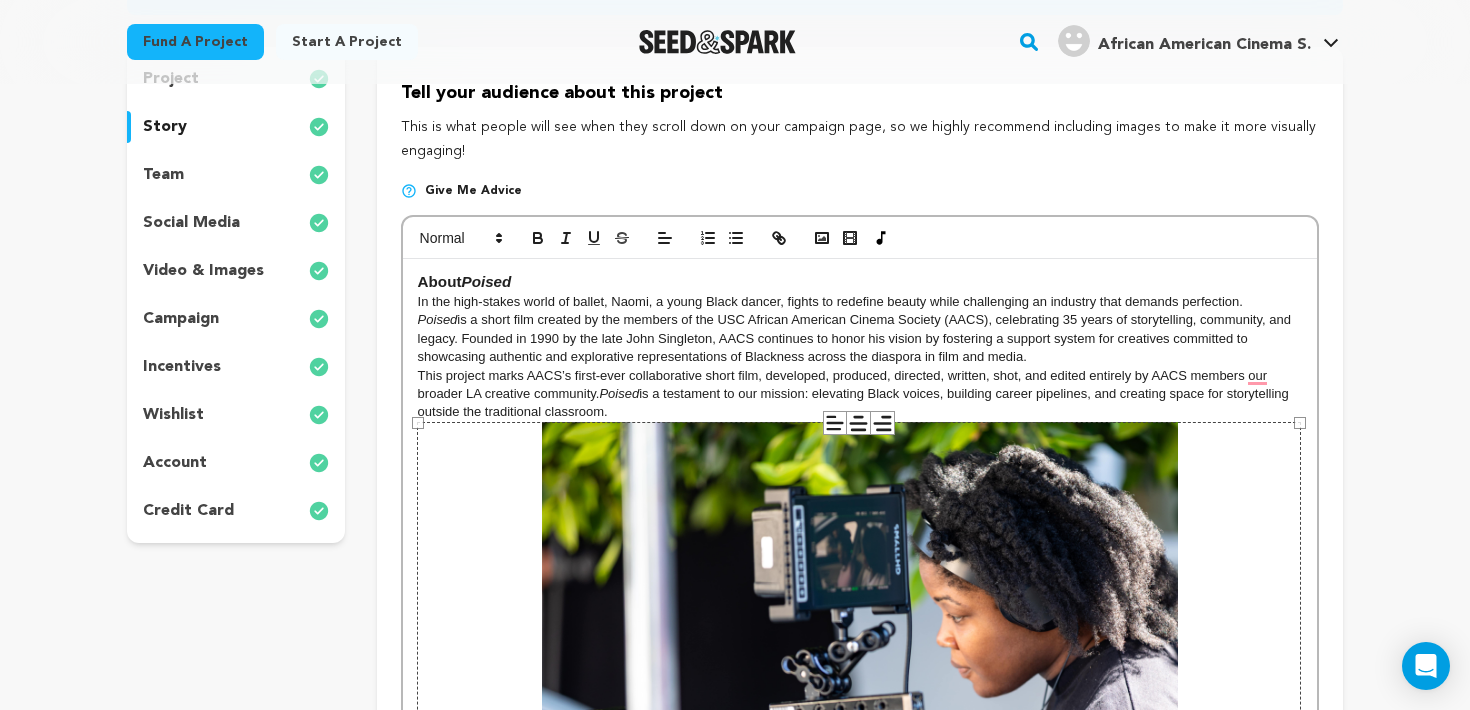 click on "Poised  is a short film created by the members of the USC African American Cinema Society (AACS), celebrating 35 years of storytelling, community, and legacy. Founded in 1990 by the late John Singleton, AACS continues to honor his vision by fostering a support system for creatives committed to showcasing authentic and explorative representations of Blackness across the diaspora in film and media." at bounding box center [860, 338] 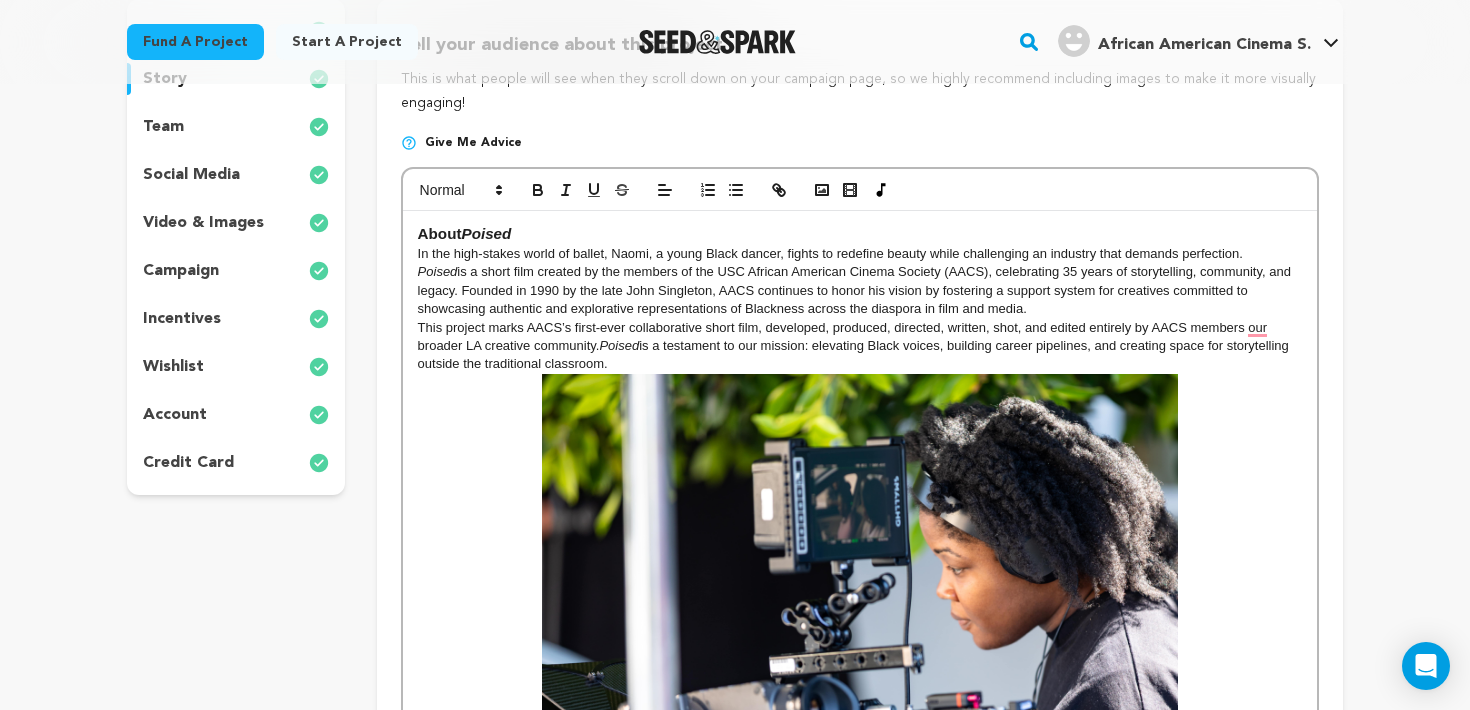scroll, scrollTop: 329, scrollLeft: 0, axis: vertical 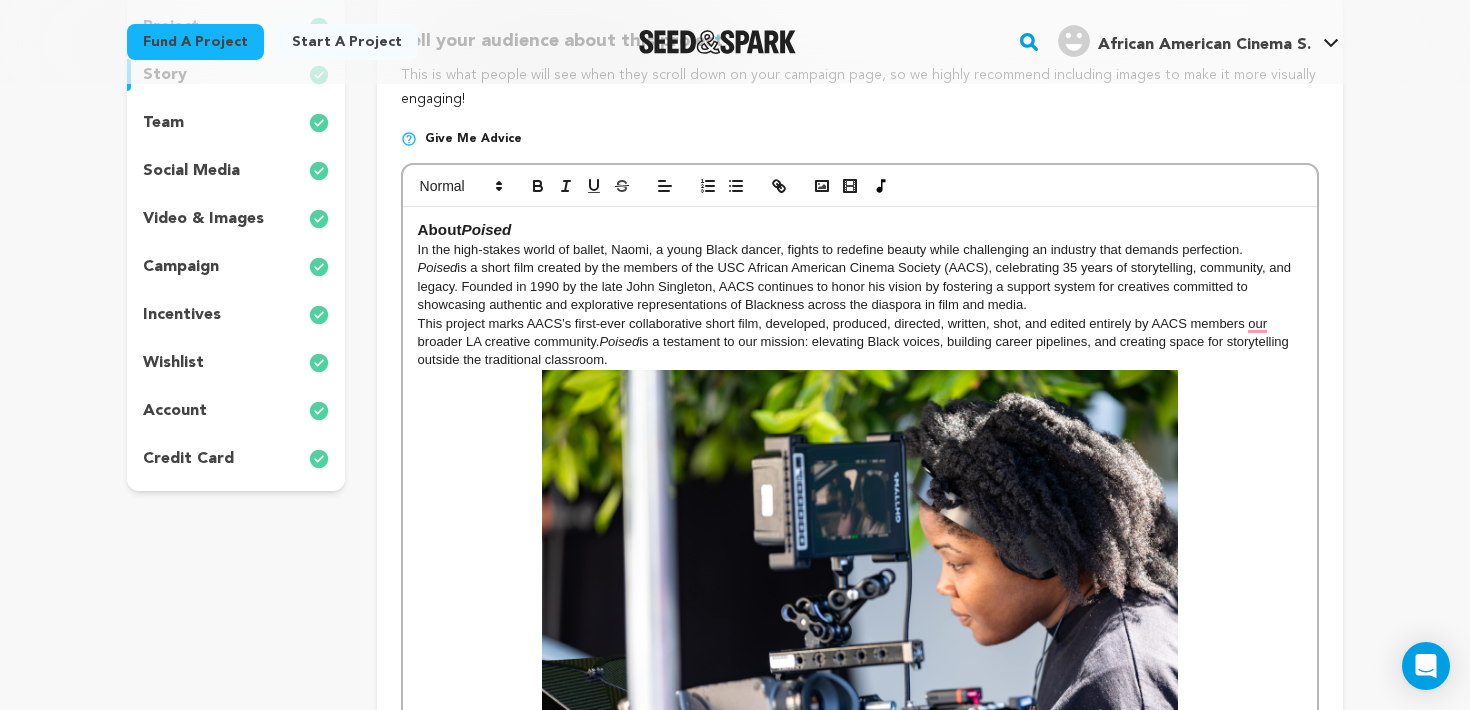 click on "This project marks AACS’s first-ever collaborative short film, developed, produced, directed, written, shot, and edited entirely by AACS members our broader LA creative community.  Poised  is a testament to our mission: elevating Black voices, building career pipelines, and creating space for storytelling outside the traditional classroom." at bounding box center (860, 342) 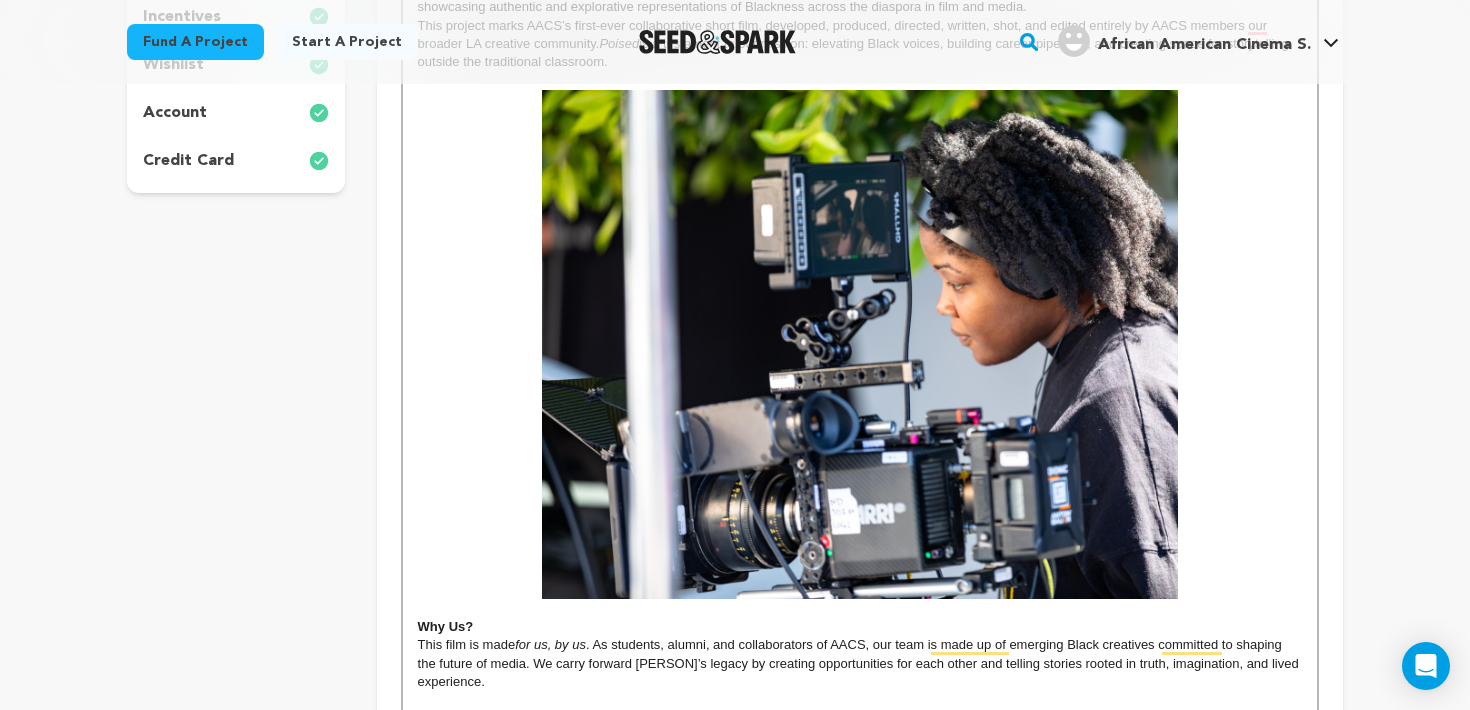scroll, scrollTop: 656, scrollLeft: 0, axis: vertical 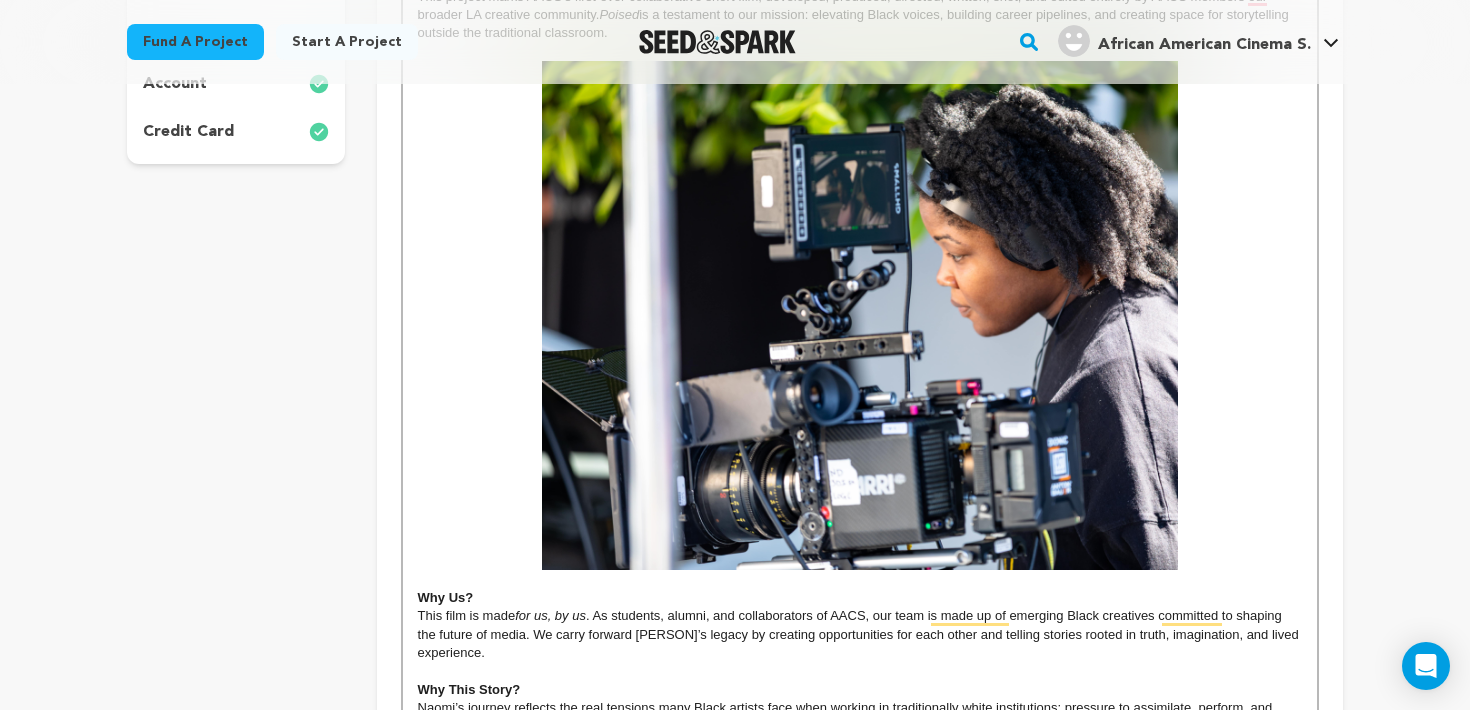 click at bounding box center [860, 315] 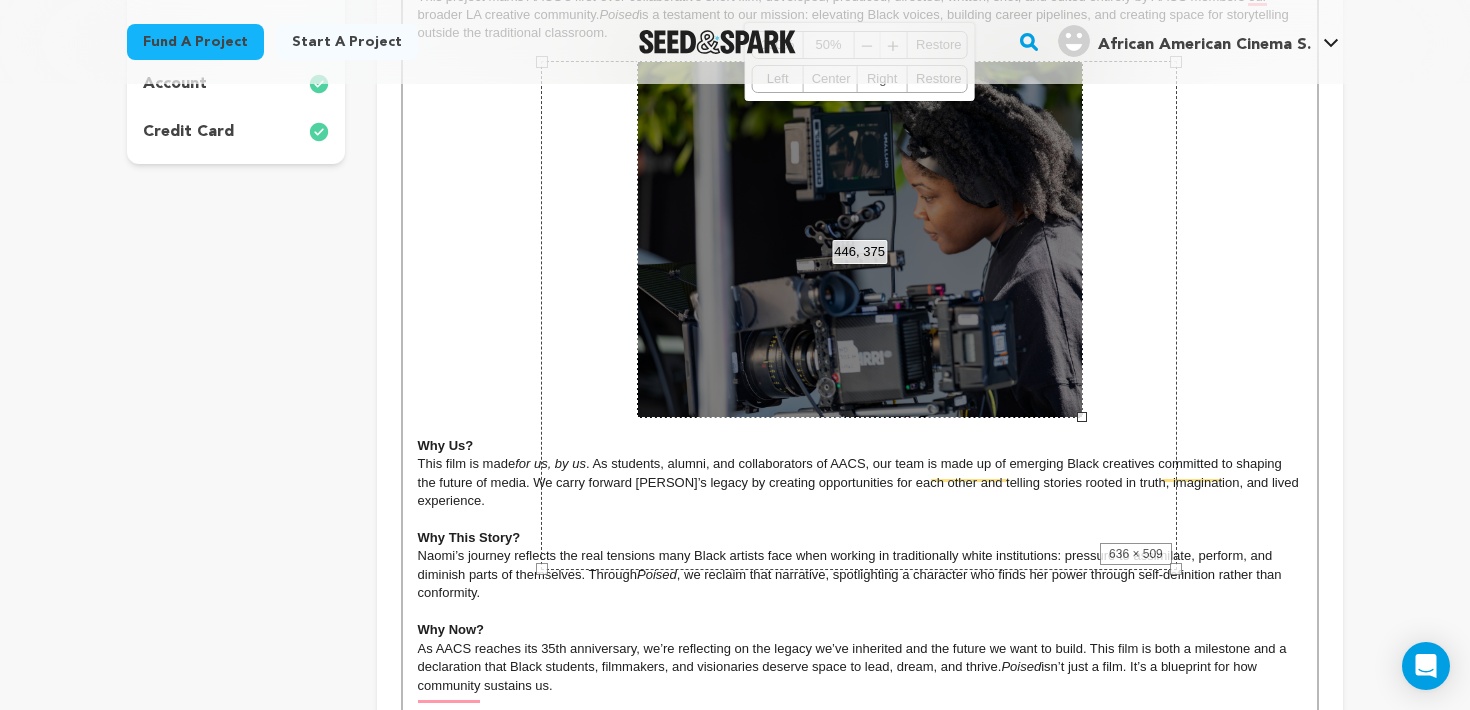drag, startPoint x: 1179, startPoint y: 568, endPoint x: 982, endPoint y: 431, distance: 239.95416 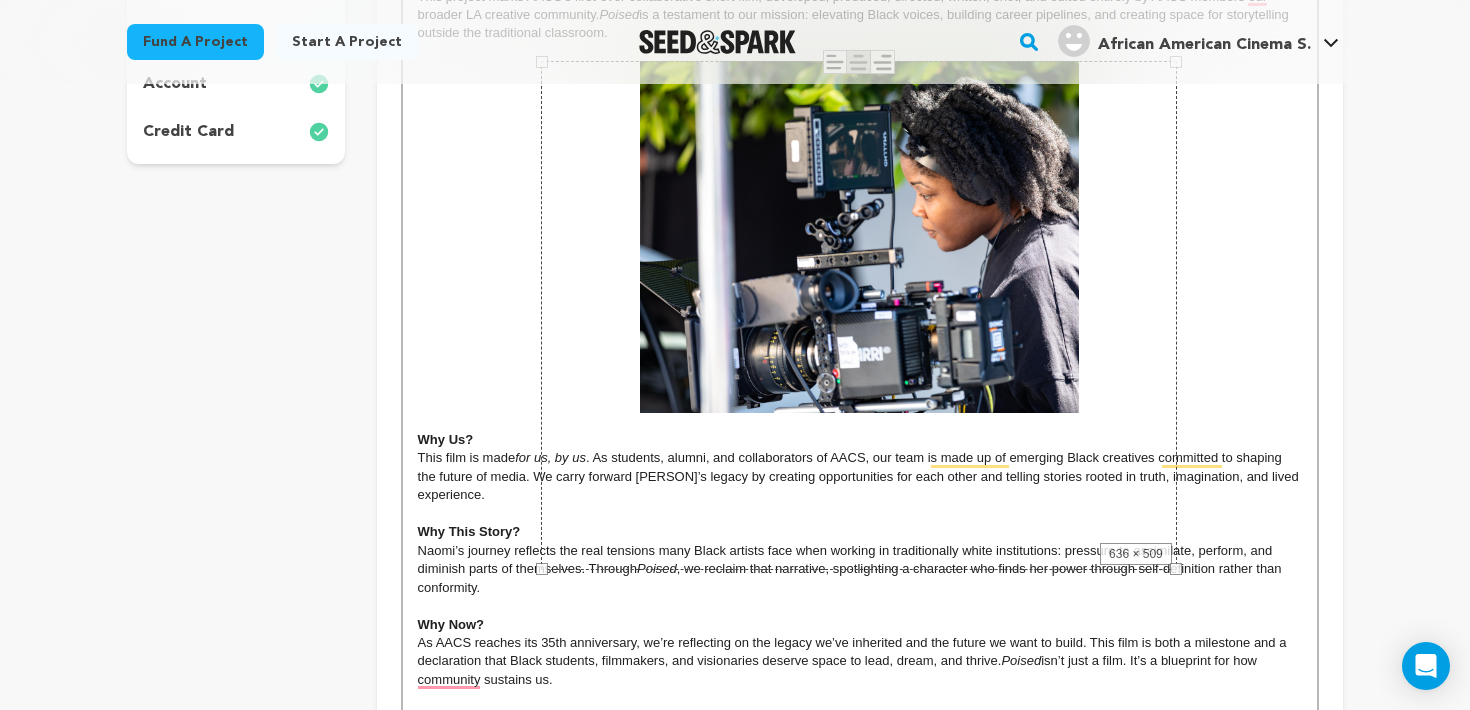 click on "Why Now?" at bounding box center [860, 625] 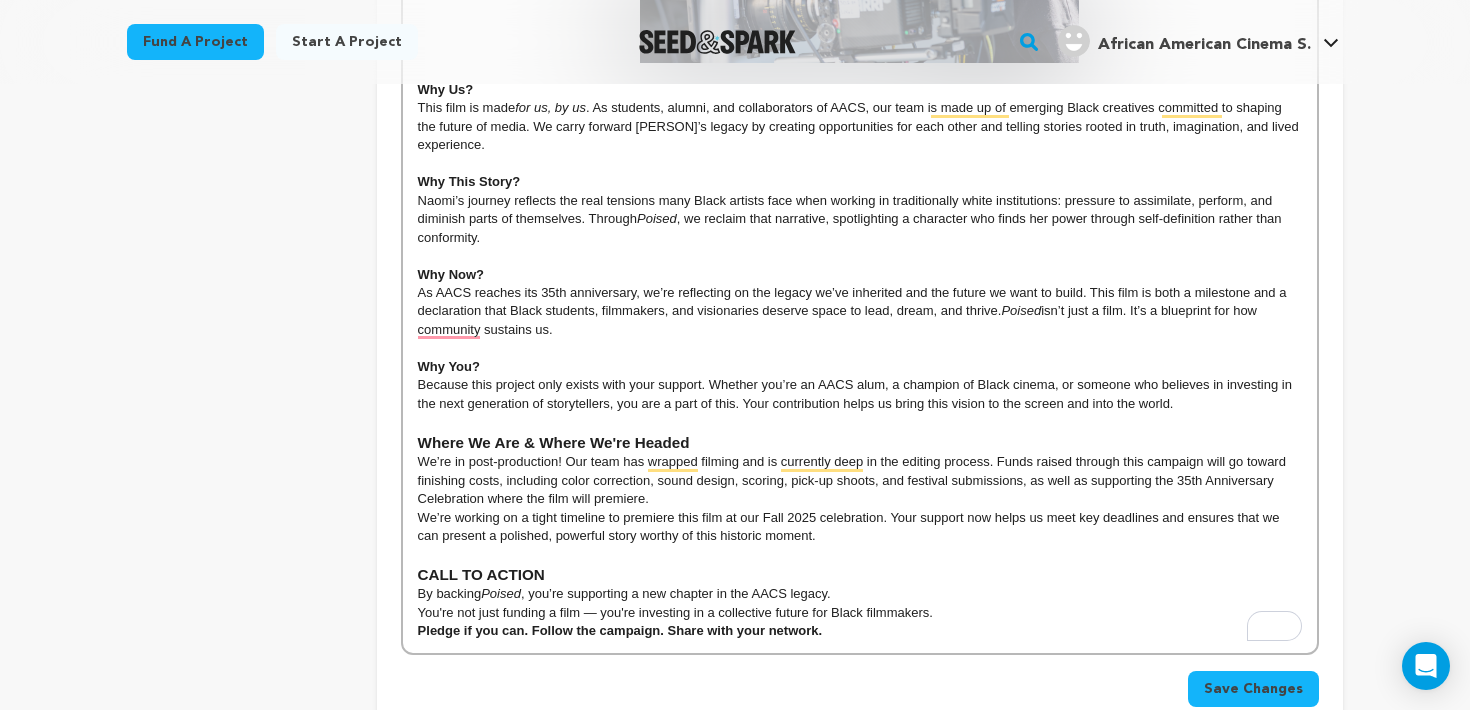scroll, scrollTop: 1018, scrollLeft: 0, axis: vertical 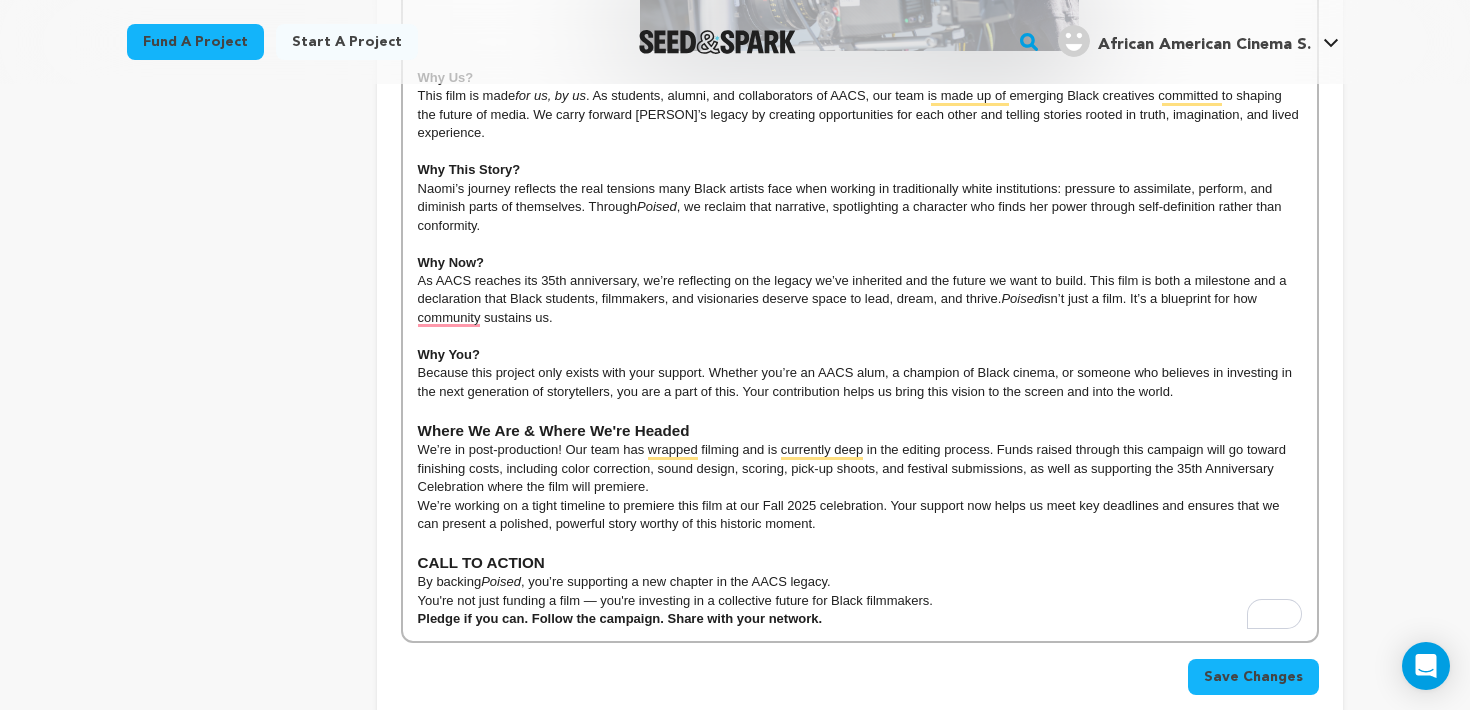 click at bounding box center (860, 542) 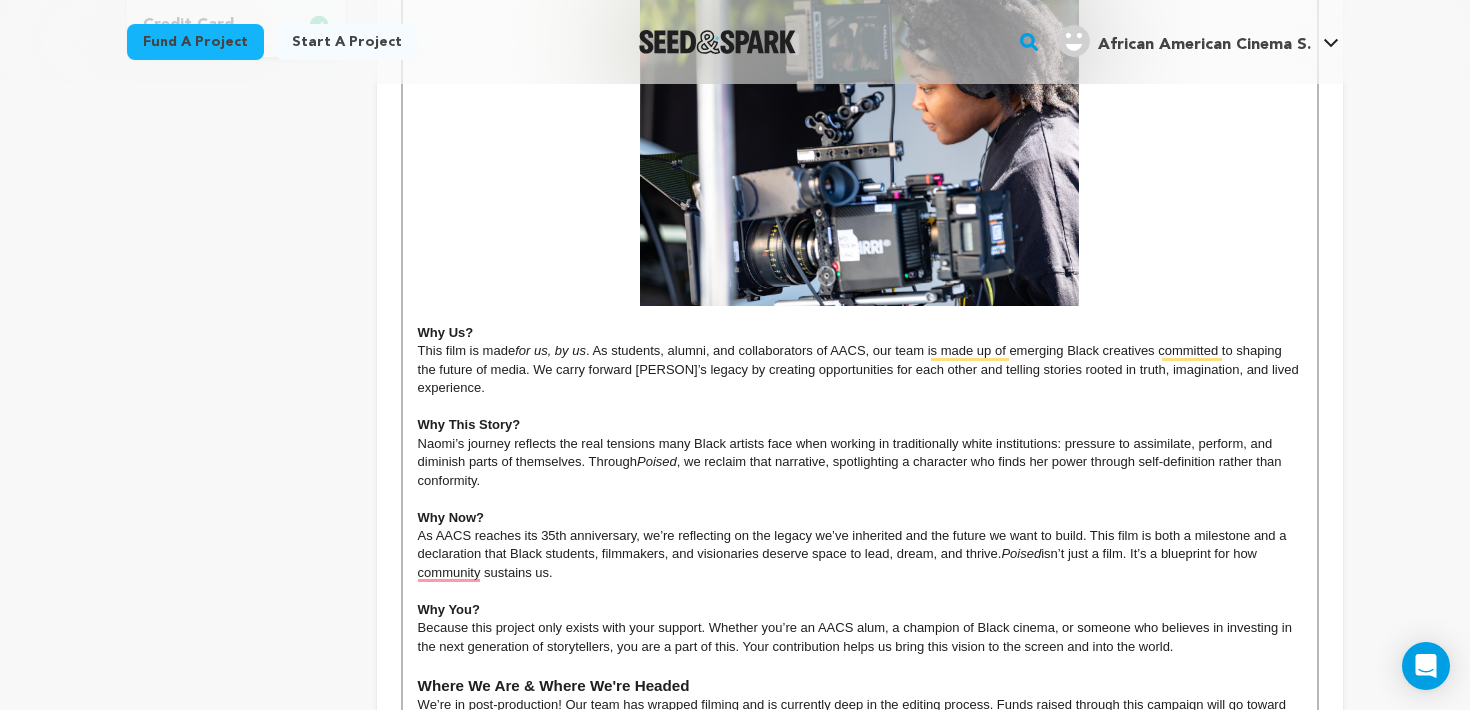 scroll, scrollTop: 770, scrollLeft: 0, axis: vertical 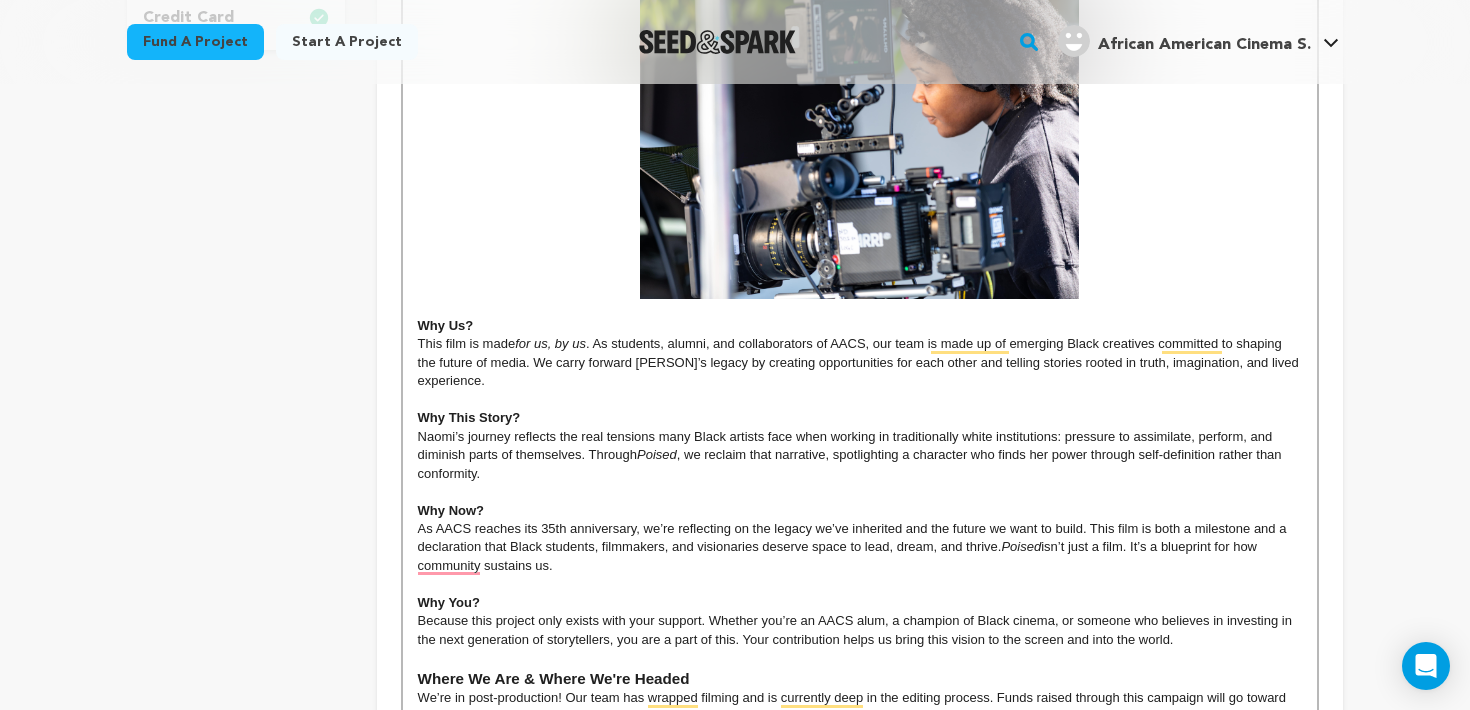 click at bounding box center [859, 122] 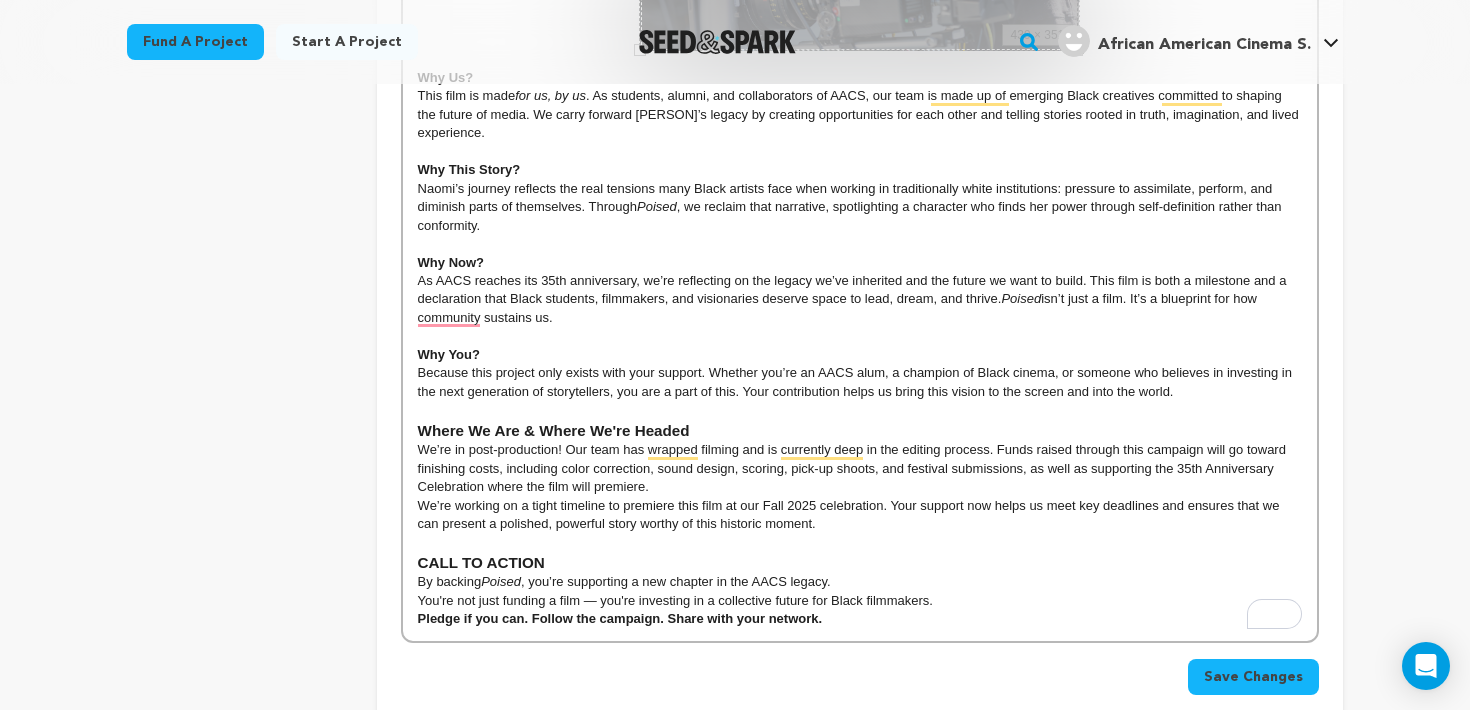 scroll, scrollTop: 1036, scrollLeft: 0, axis: vertical 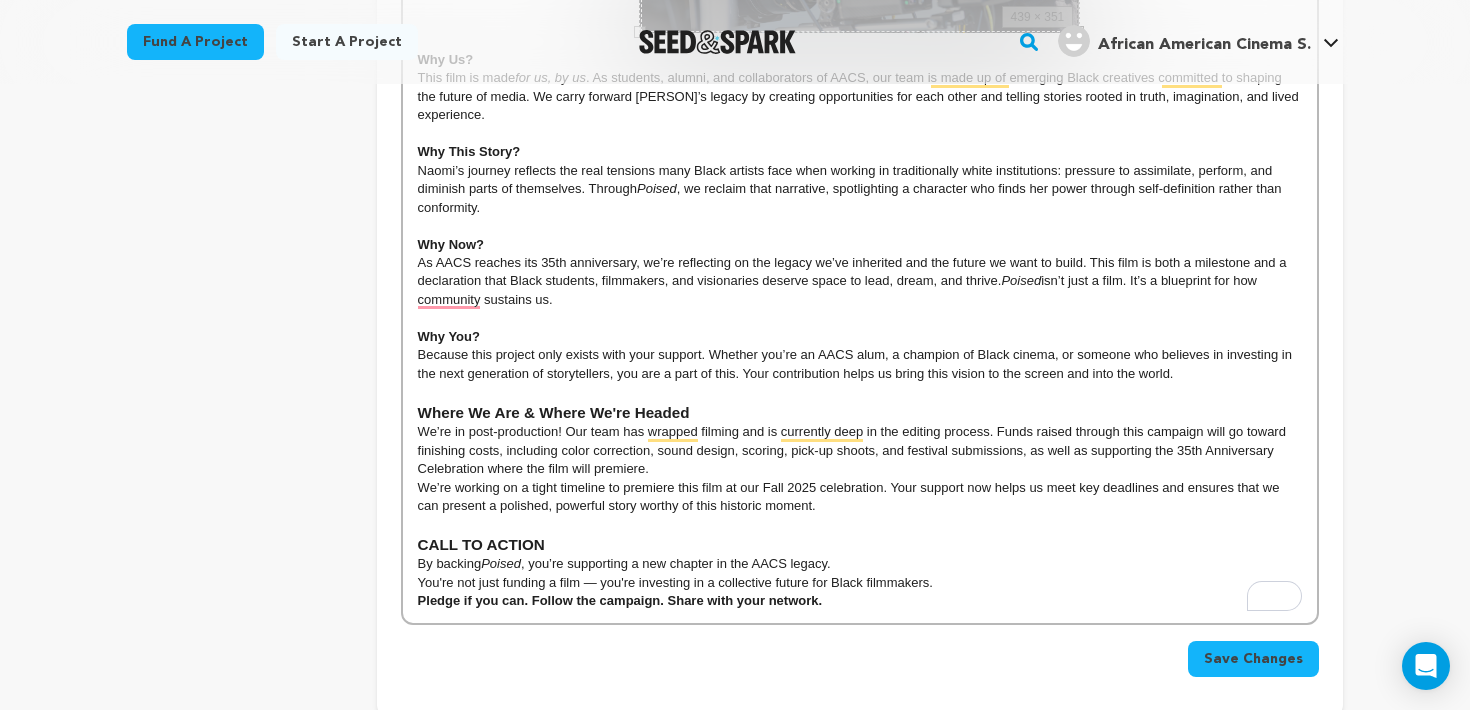 click on "Because this project only exists with your support. Whether you’re an AACS alum, a champion of Black cinema, or someone who believes in investing in the next generation of storytellers, you are a part of this. Your contribution helps us bring this vision to the screen and into the world." at bounding box center [860, 364] 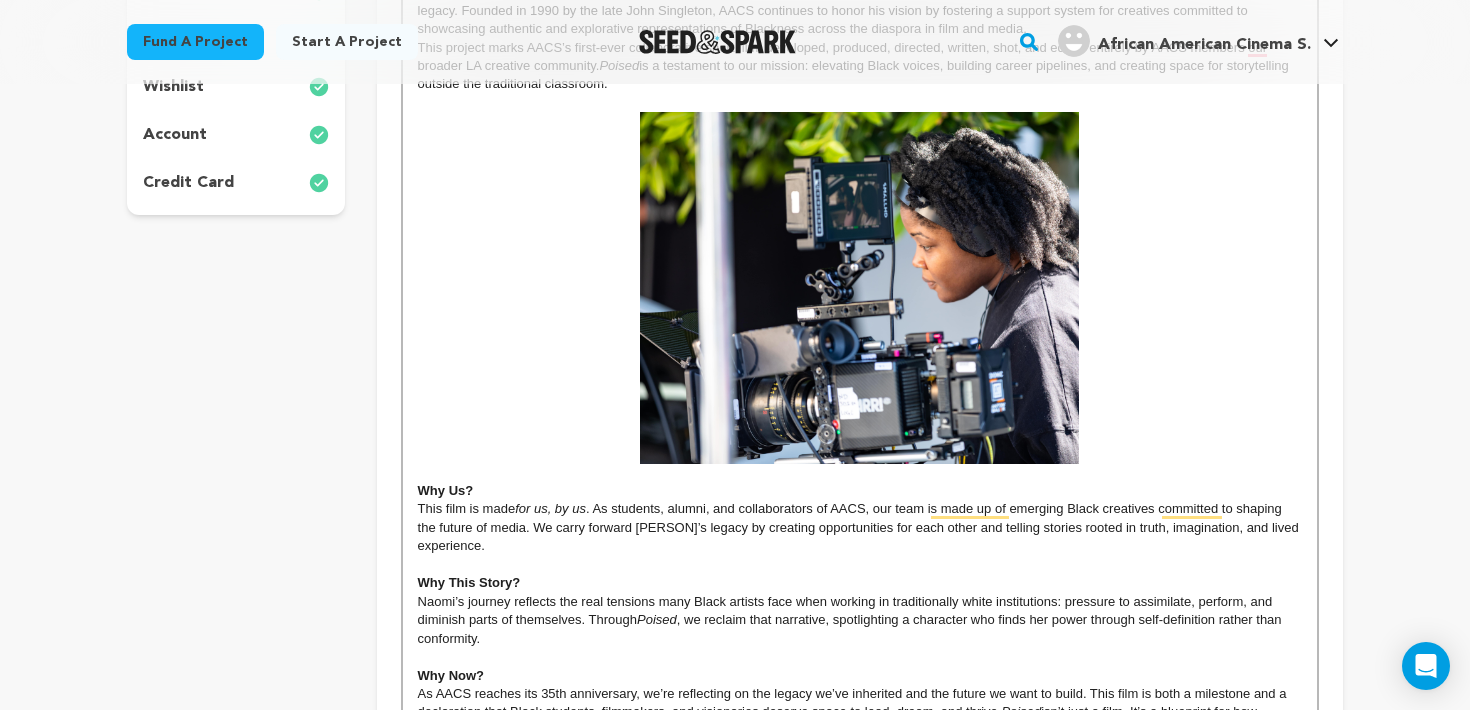 scroll, scrollTop: 397, scrollLeft: 0, axis: vertical 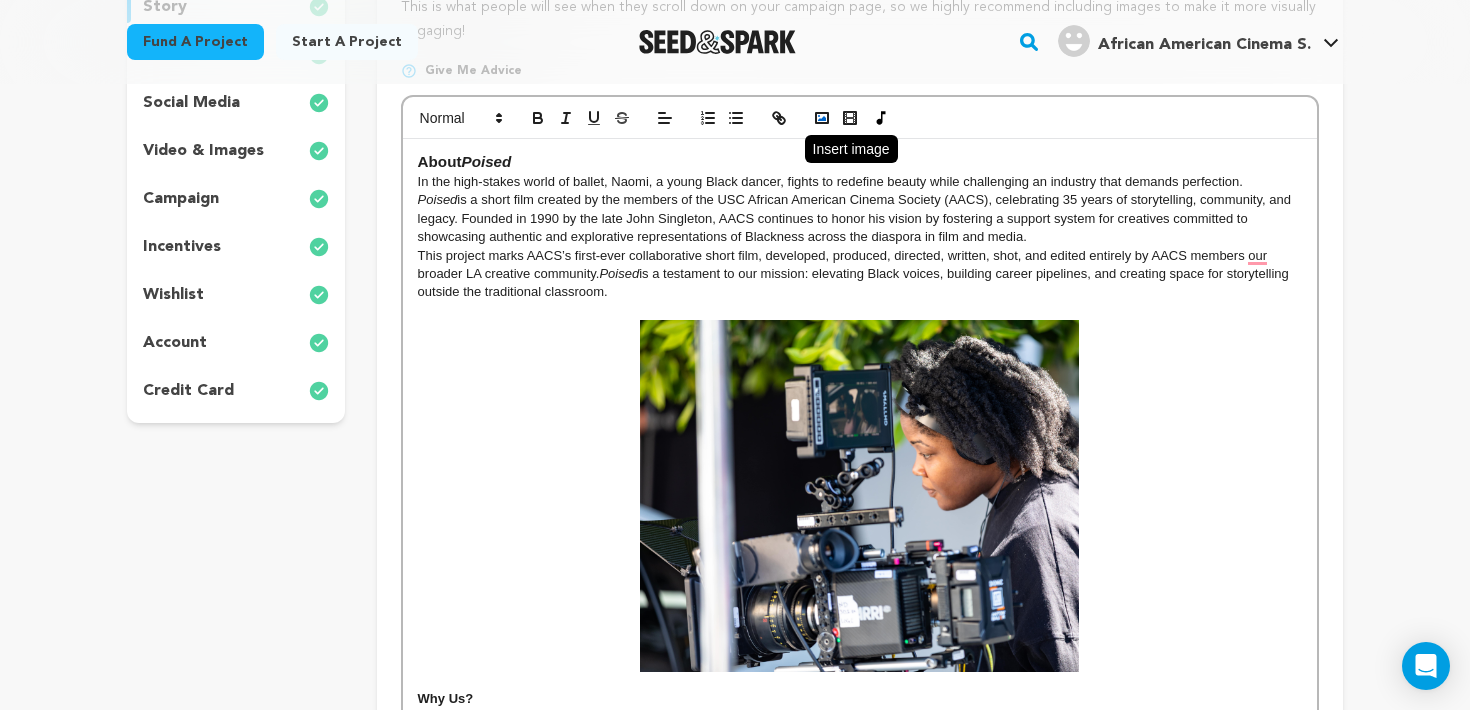 click 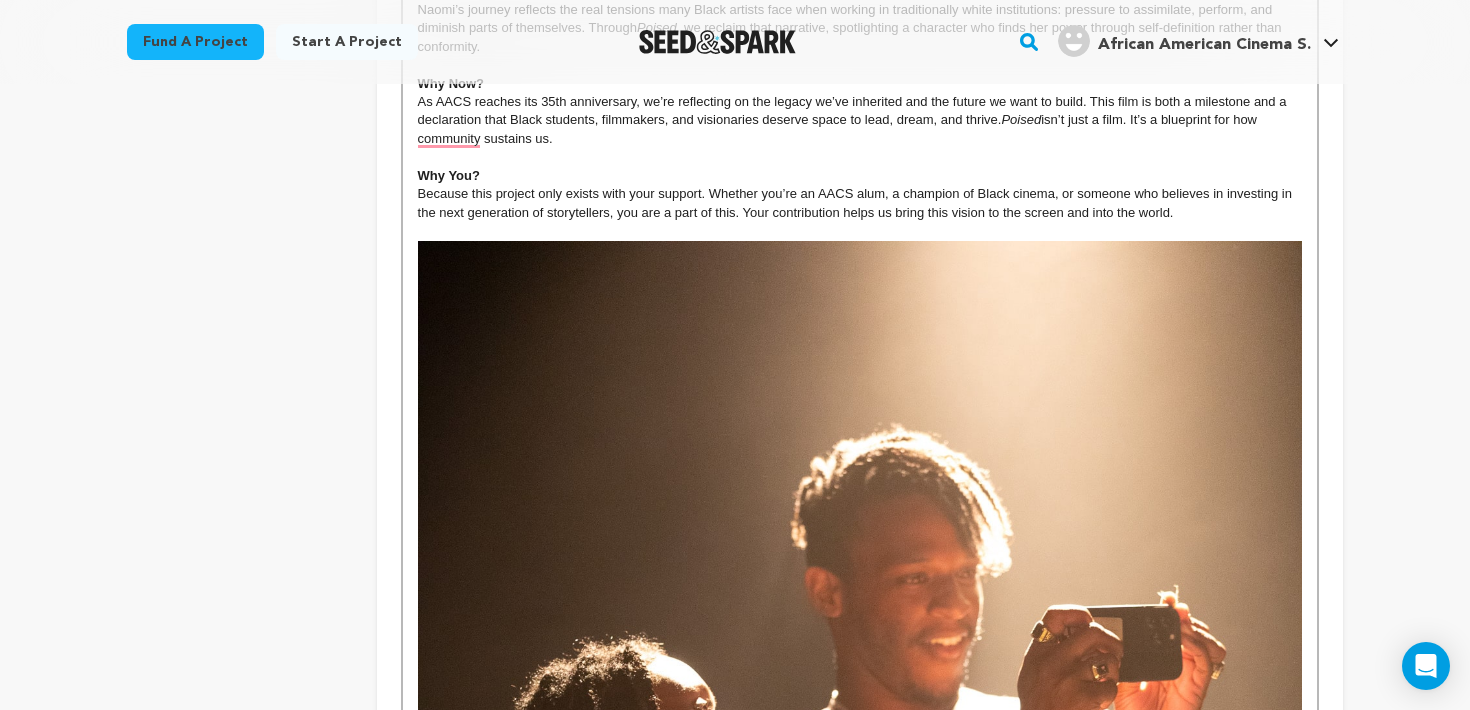 scroll, scrollTop: 1185, scrollLeft: 0, axis: vertical 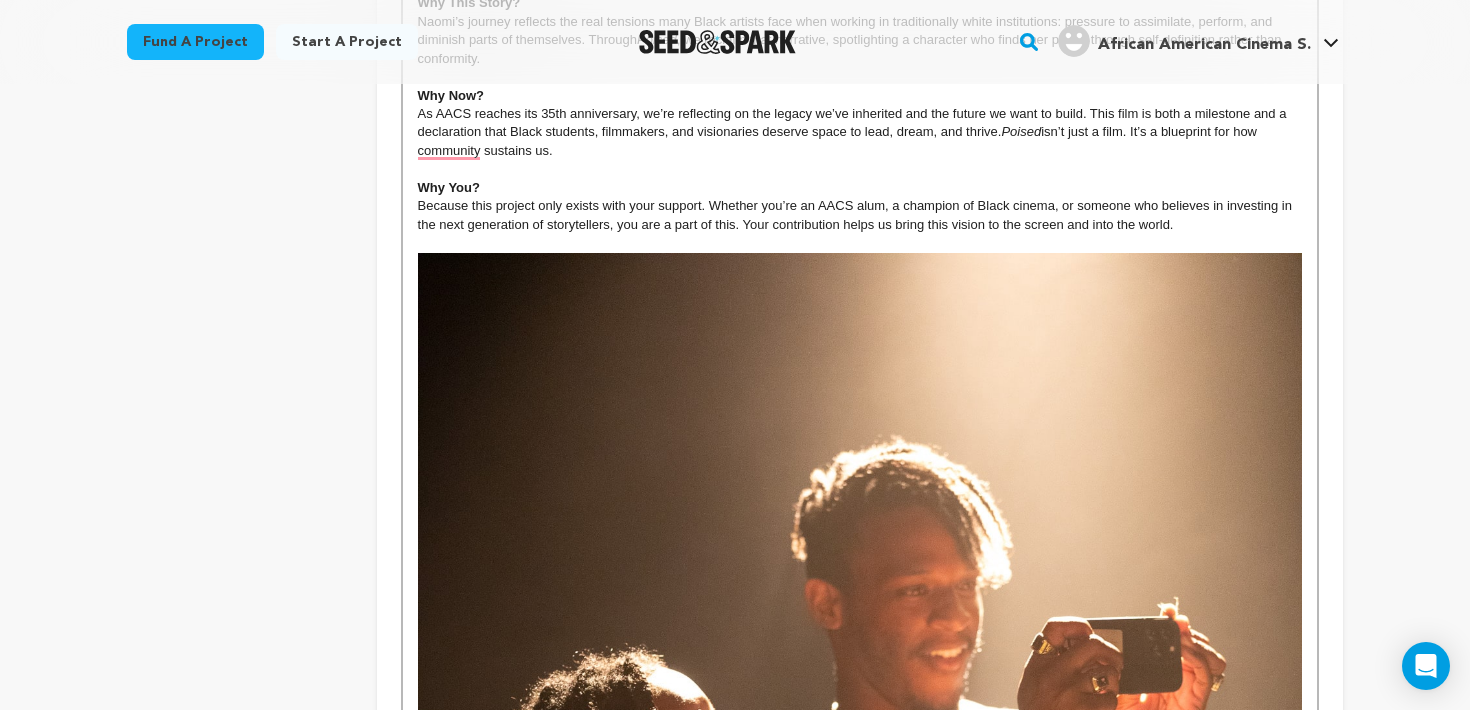 click at bounding box center (860, 916) 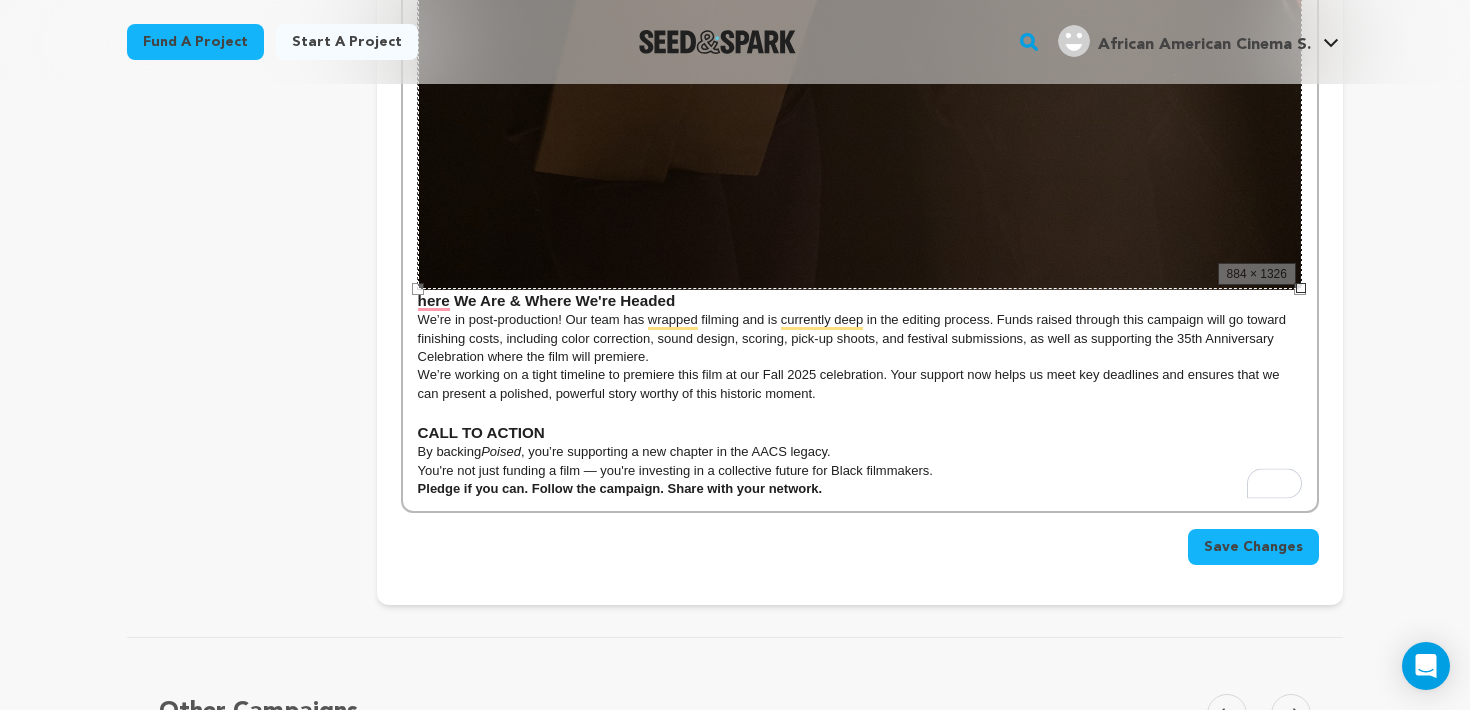 scroll, scrollTop: 2462, scrollLeft: 0, axis: vertical 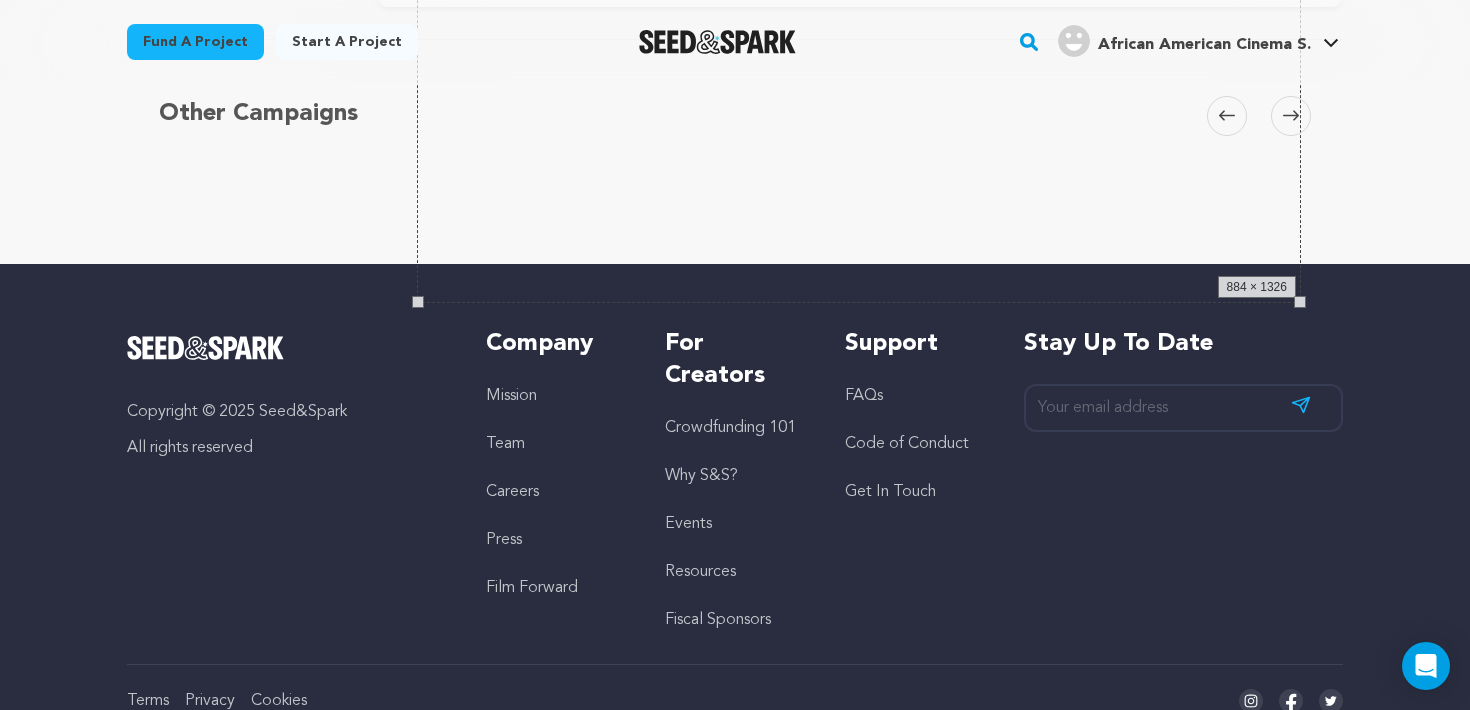 drag, startPoint x: 1303, startPoint y: 302, endPoint x: 897, endPoint y: 150, distance: 433.52048 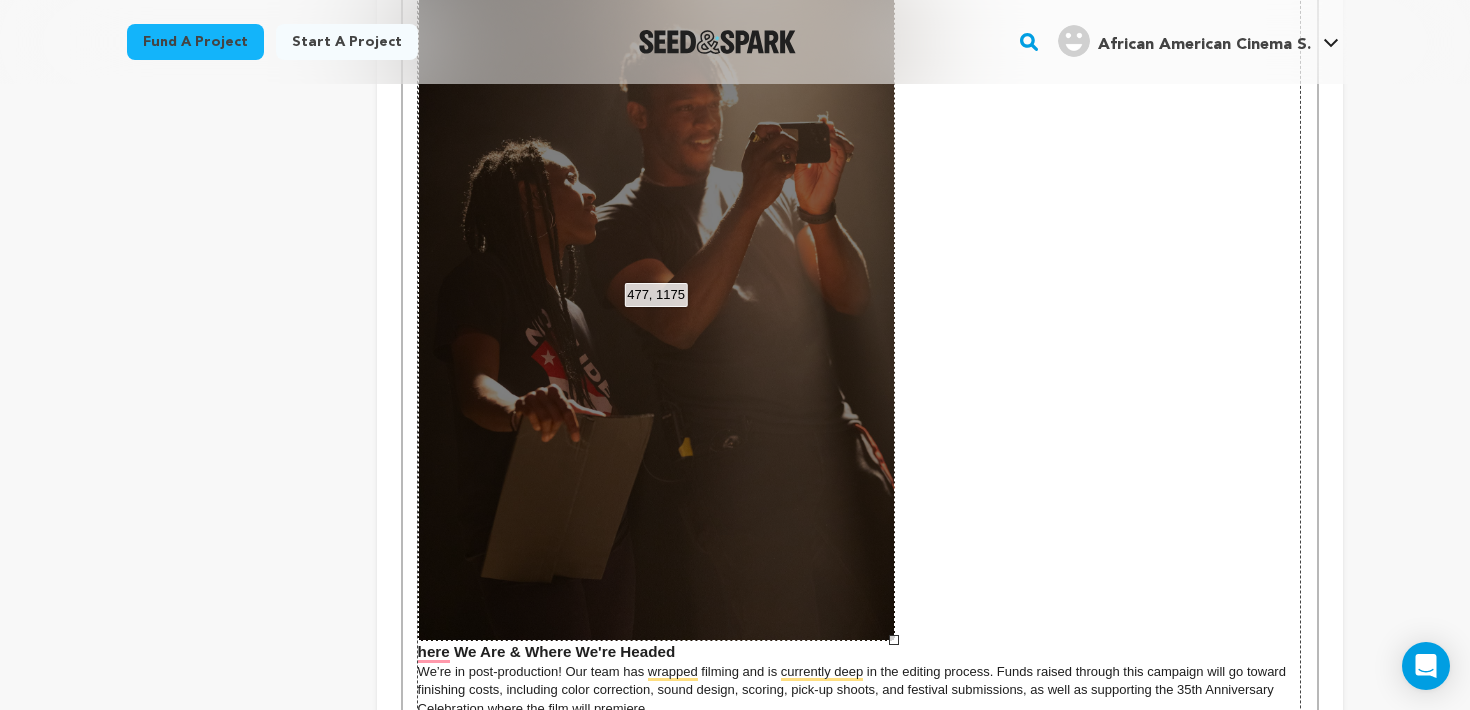scroll, scrollTop: 1471, scrollLeft: 0, axis: vertical 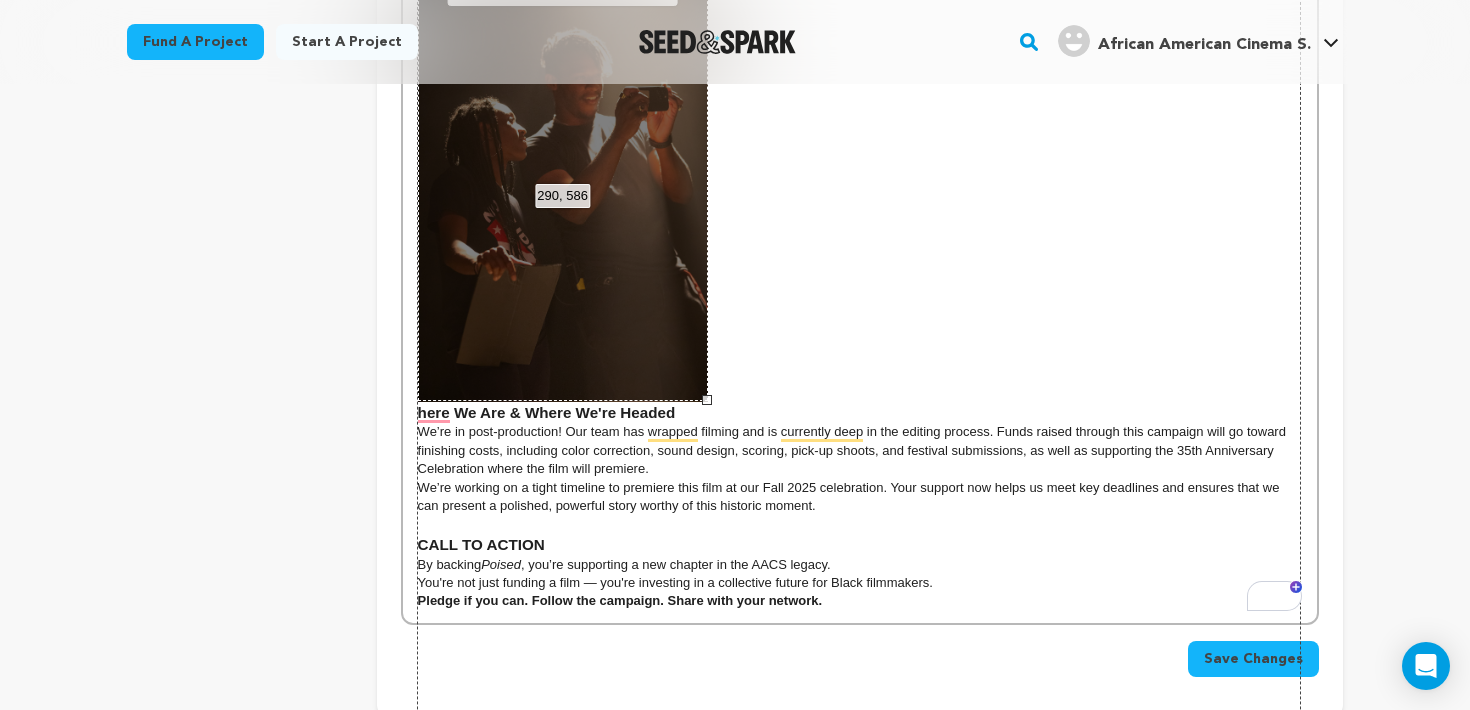 drag, startPoint x: 894, startPoint y: 681, endPoint x: 707, endPoint y: 551, distance: 227.74767 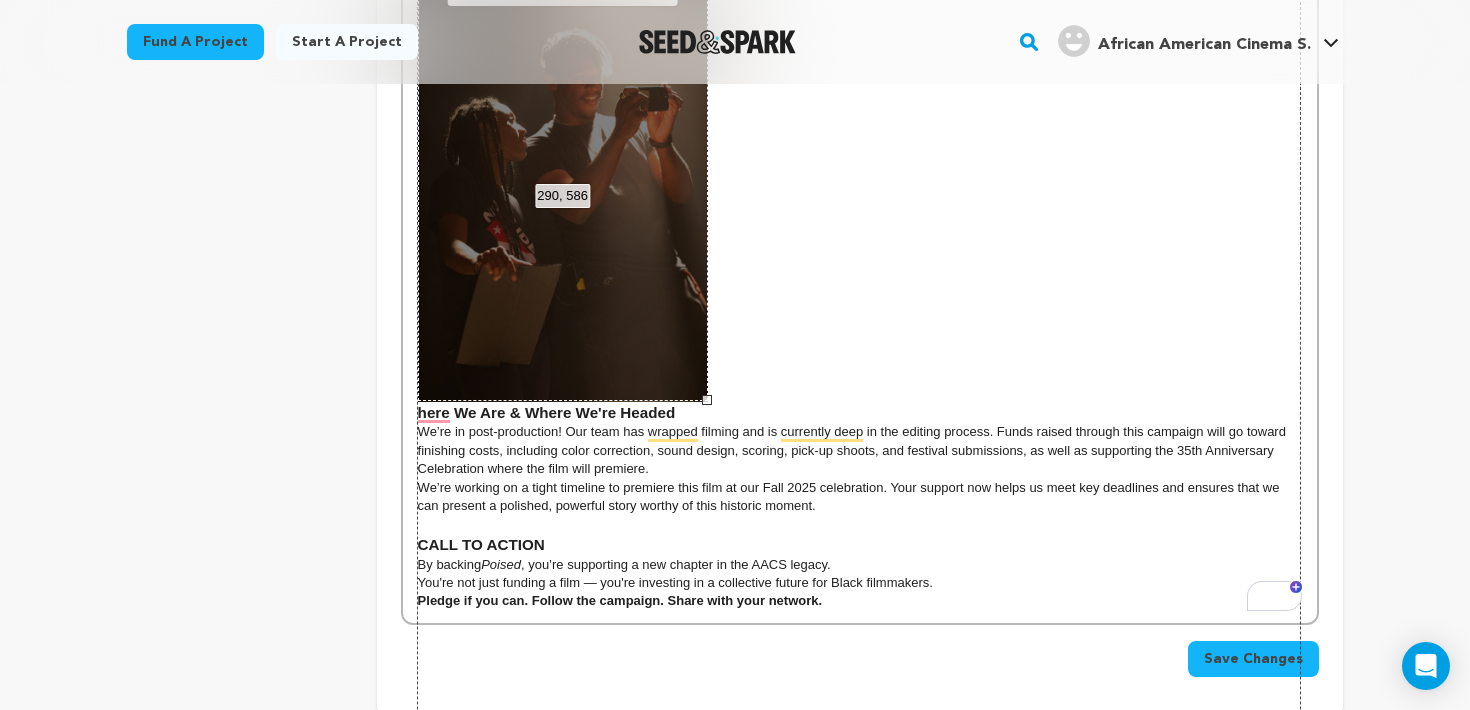 click on "About  Poised In the high-stakes world of ballet, Naomi, a young Black dancer, fights to redefine beauty while challenging an industry that demands perfection. Poised  is a short film created by the members of the USC African American Cinema Society (AACS), celebrating 35 years of storytelling, community, and legacy. Founded in 1990 by the late John Singleton, AACS continues to honor his vision by fostering a support system for creatives committed to showcasing authentic and explorative representations of Blackness across the diaspora in film and media. This project marks AACS’s first-ever collaborative short film, developed, produced, directed, written, shot, and edited entirely by AACS members our broader LA creative community.  Poised  is a testament to our mission: elevating Black voices, building career pipelines, and creating space for storytelling outside the traditional classroom. Why Us? This film is made  for us, by us Why This Story? Poised Why Now? Poised Why You? CALL TO ACTION By backing" at bounding box center [860, -156] 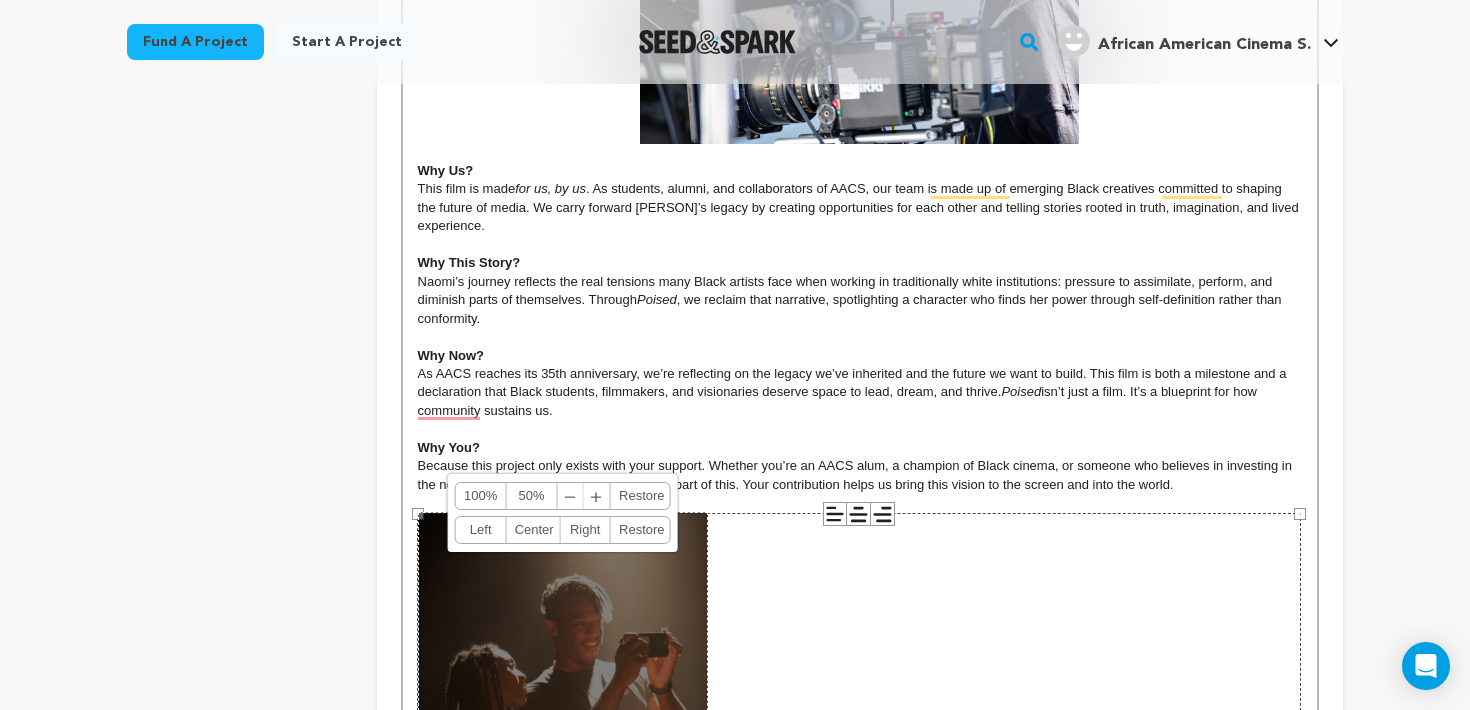 scroll, scrollTop: 939, scrollLeft: 0, axis: vertical 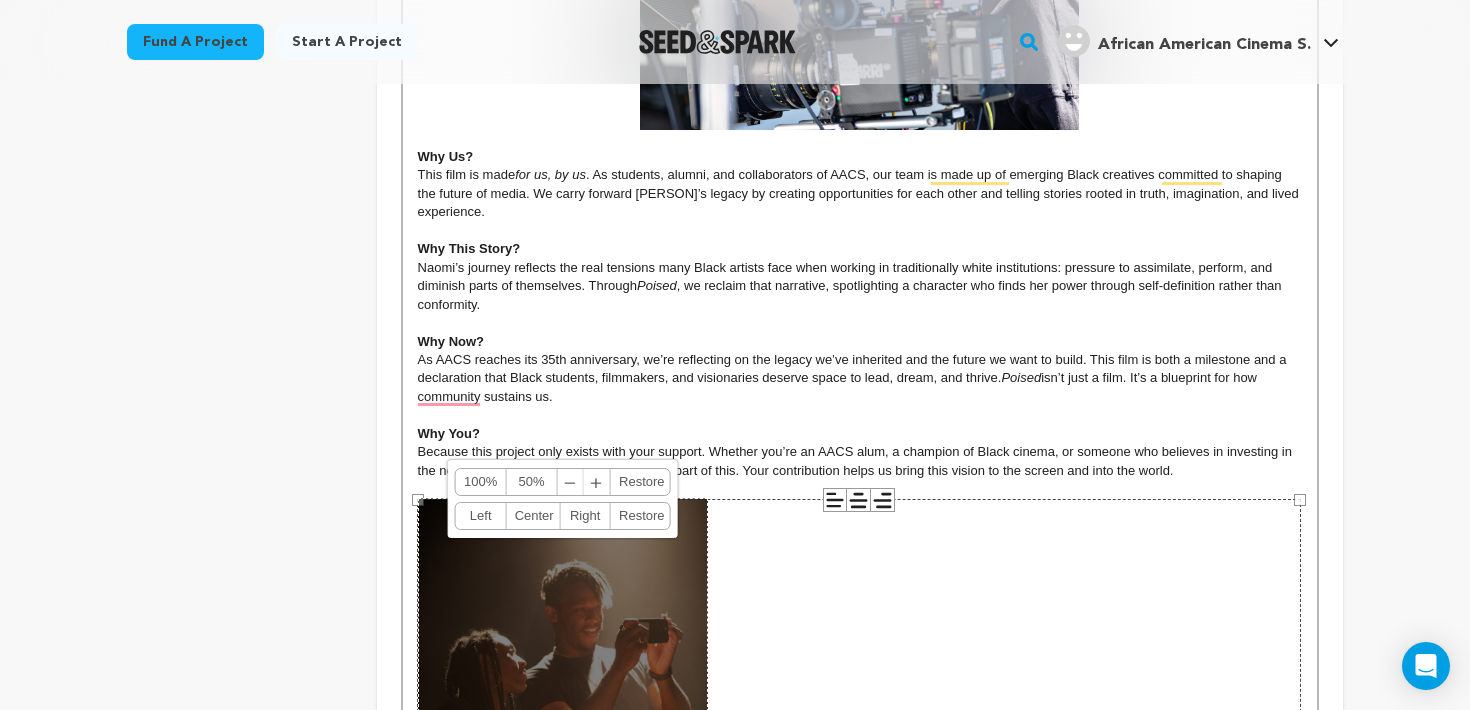 click on "Center" at bounding box center [533, 516] 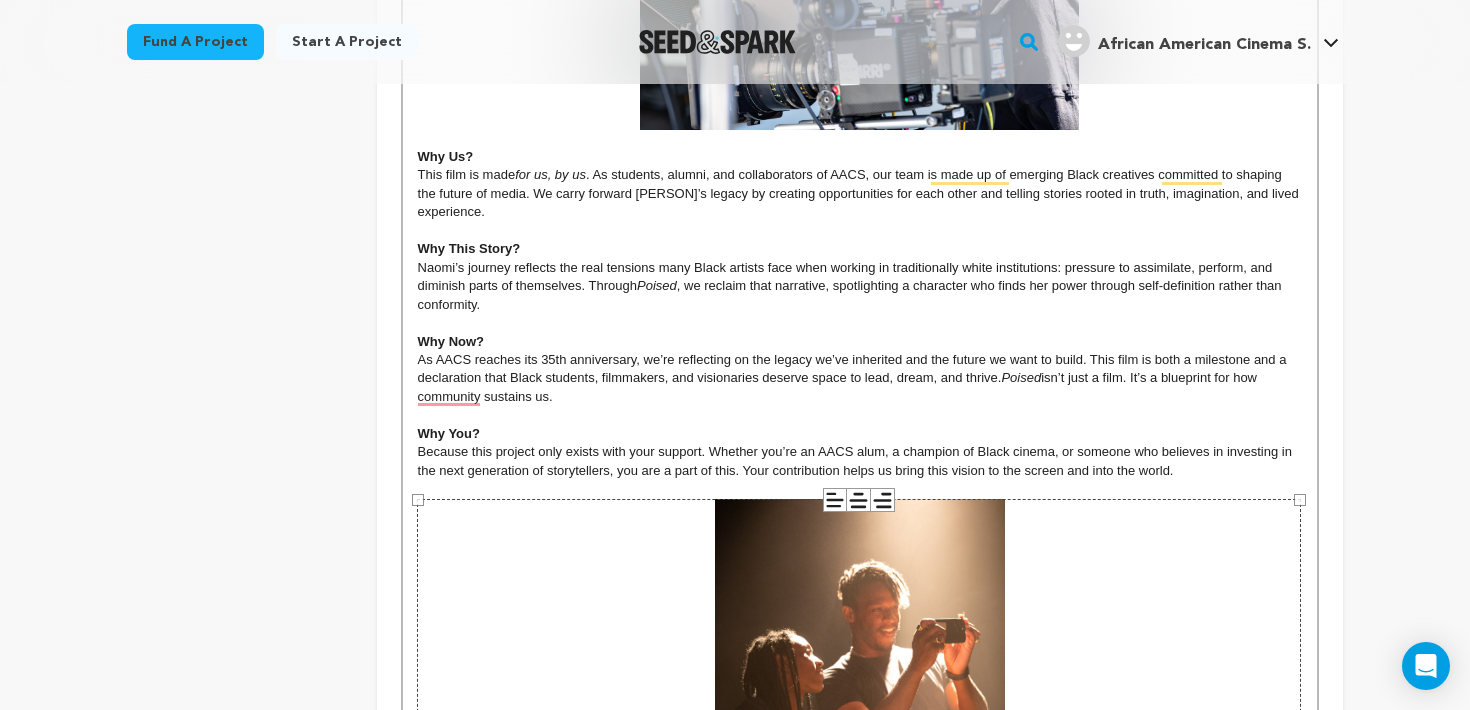 click on "Because this project only exists with your support. Whether you’re an AACS alum, a champion of Black cinema, or someone who believes in investing in the next generation of storytellers, you are a part of this. Your contribution helps us bring this vision to the screen and into the world." at bounding box center (860, 461) 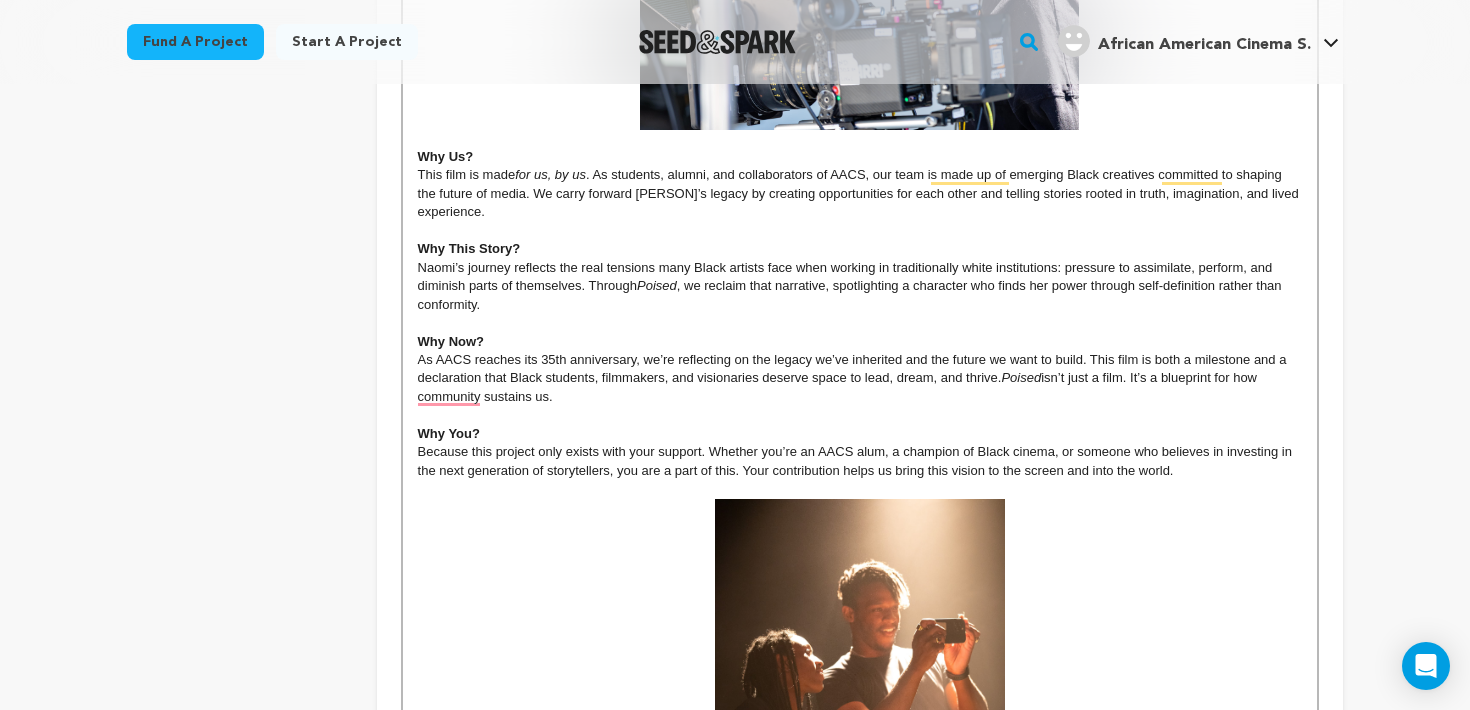 click at bounding box center [860, 489] 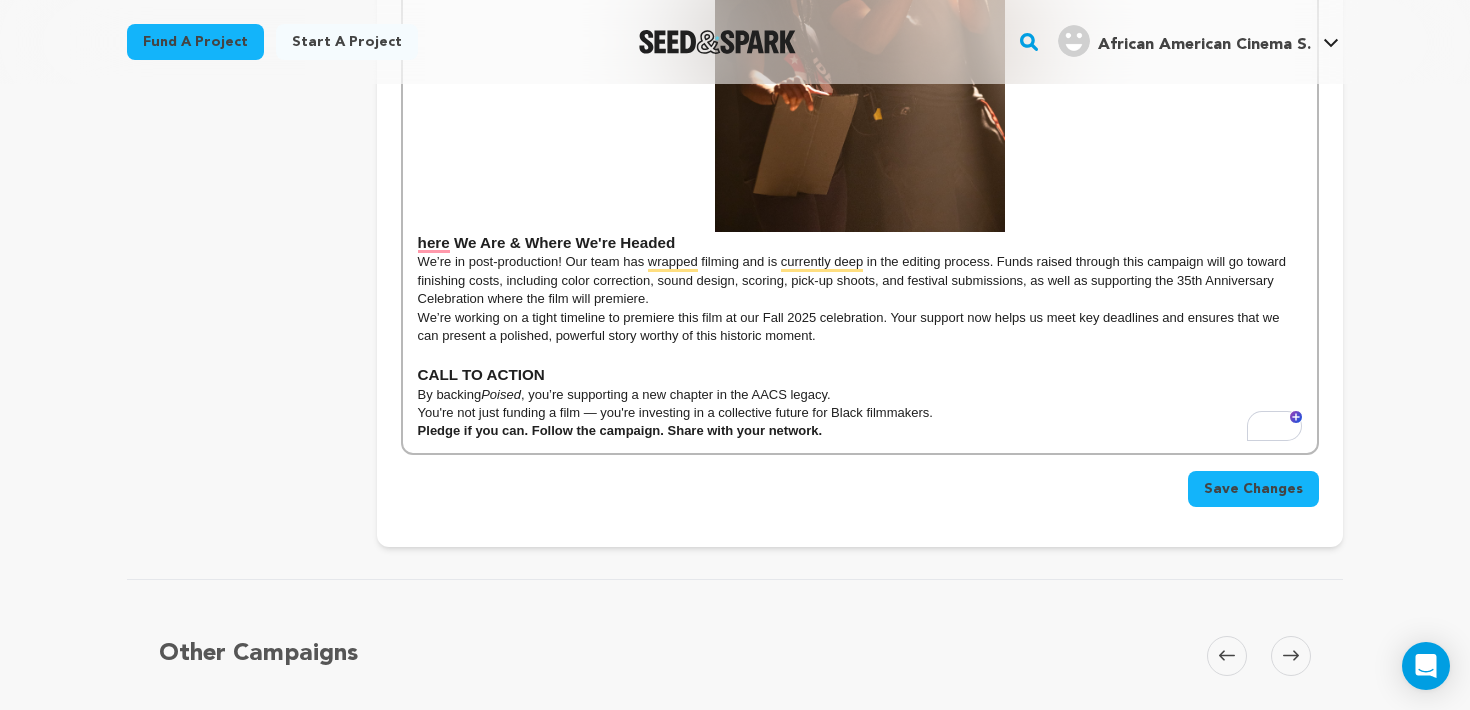 scroll, scrollTop: 1635, scrollLeft: 0, axis: vertical 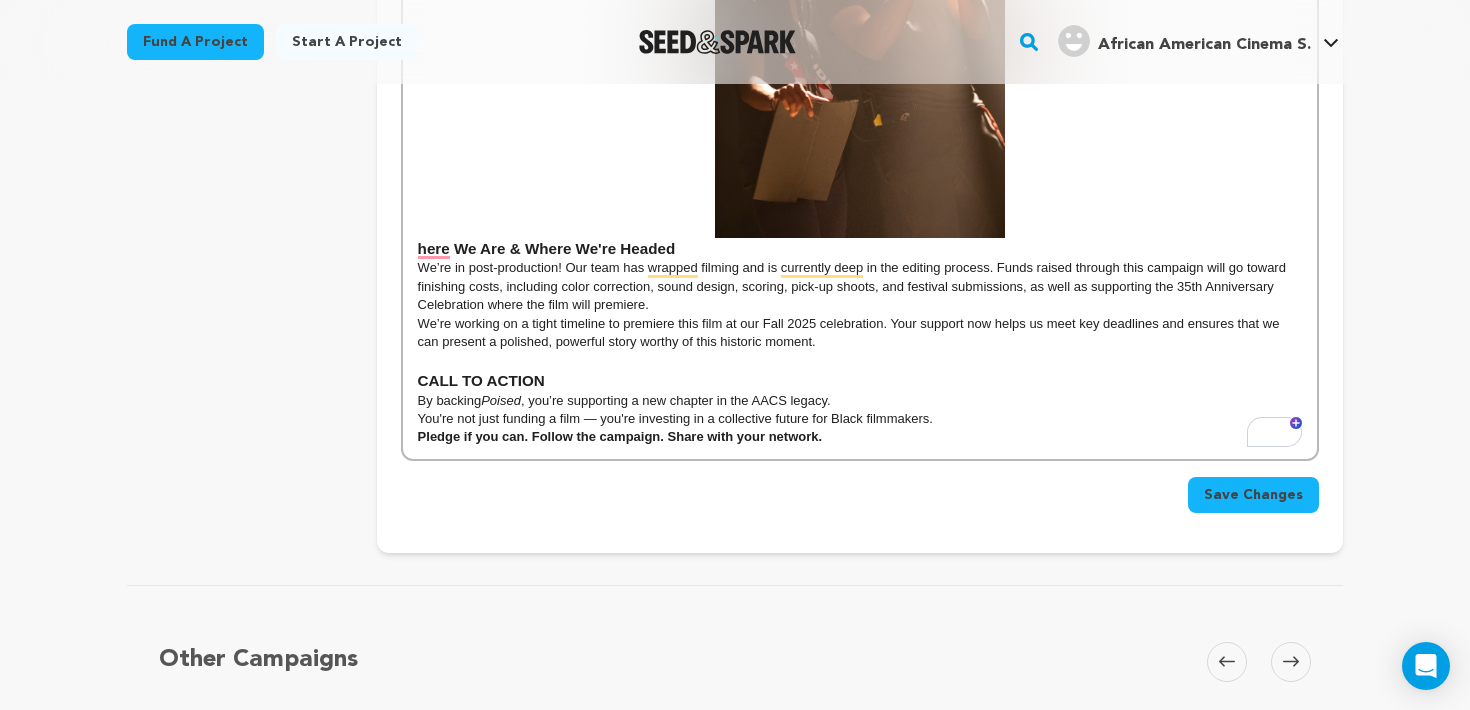 click on "About  Poised In the high-stakes world of ballet, Naomi, a young Black dancer, fights to redefine beauty while challenging an industry that demands perfection. Poised  is a short film created by the members of the USC African American Cinema Society (AACS), celebrating 35 years of storytelling, community, and legacy. Founded in 1990 by the late John Singleton, AACS continues to honor his vision by fostering a support system for creatives committed to showcasing authentic and explorative representations of Blackness across the diaspora in film and media. This project marks AACS’s first-ever collaborative short film, developed, produced, directed, written, shot, and edited entirely by AACS members our broader LA creative community.  Poised  is a testament to our mission: elevating Black voices, building career pipelines, and creating space for storytelling outside the traditional classroom. Why Us? This film is made  for us, by us Why This Story? Poised Why Now? Poised Why You? CALL TO ACTION By backing" at bounding box center (860, -320) 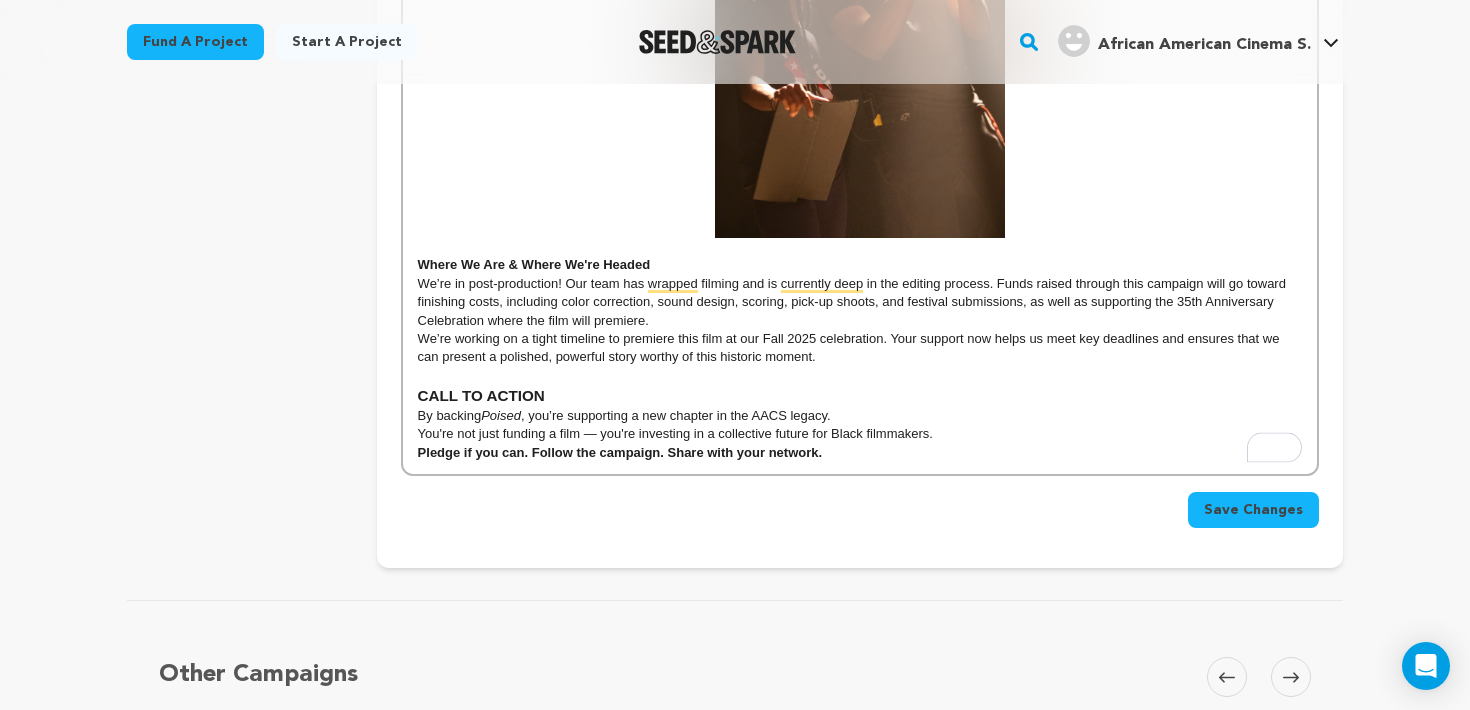 click on "Where We Are & Where We're Headed" at bounding box center [534, 264] 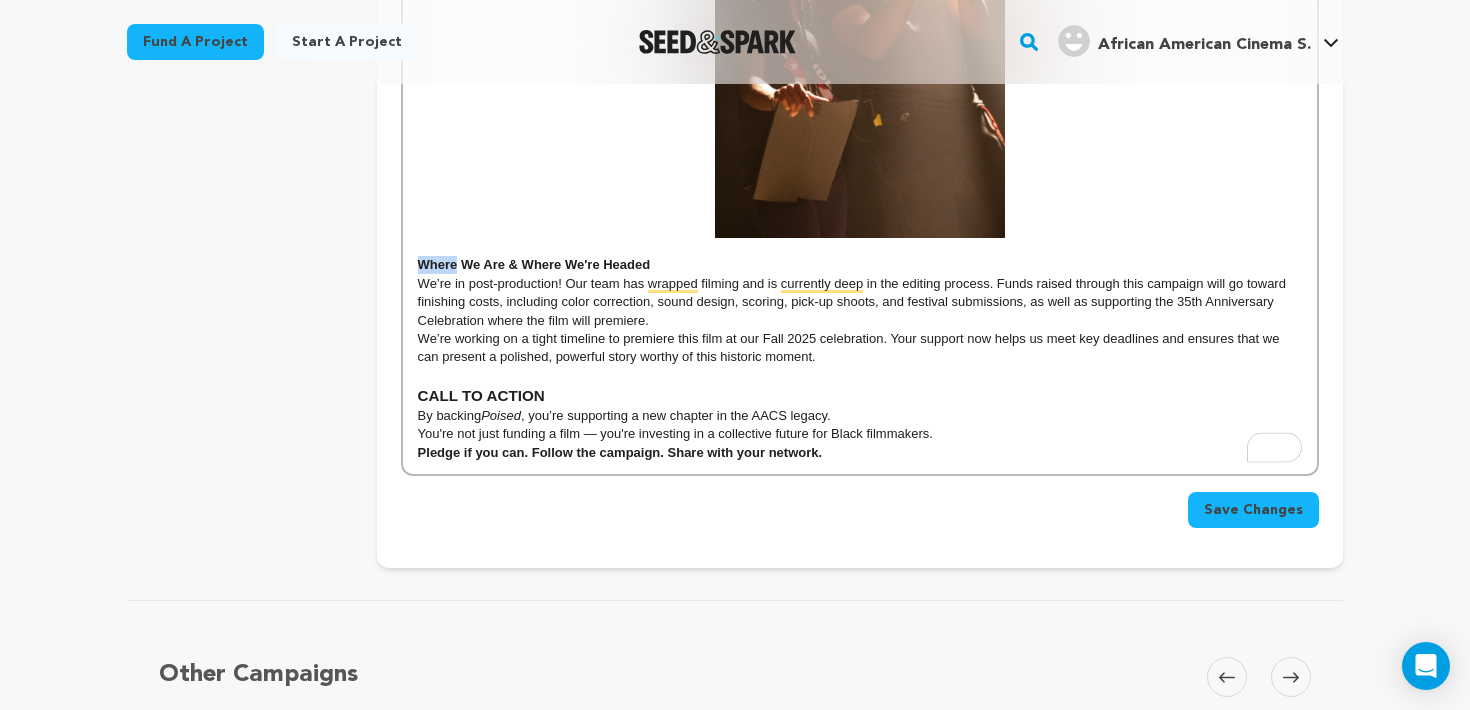 click on "Where We Are & Where We're Headed" at bounding box center [534, 264] 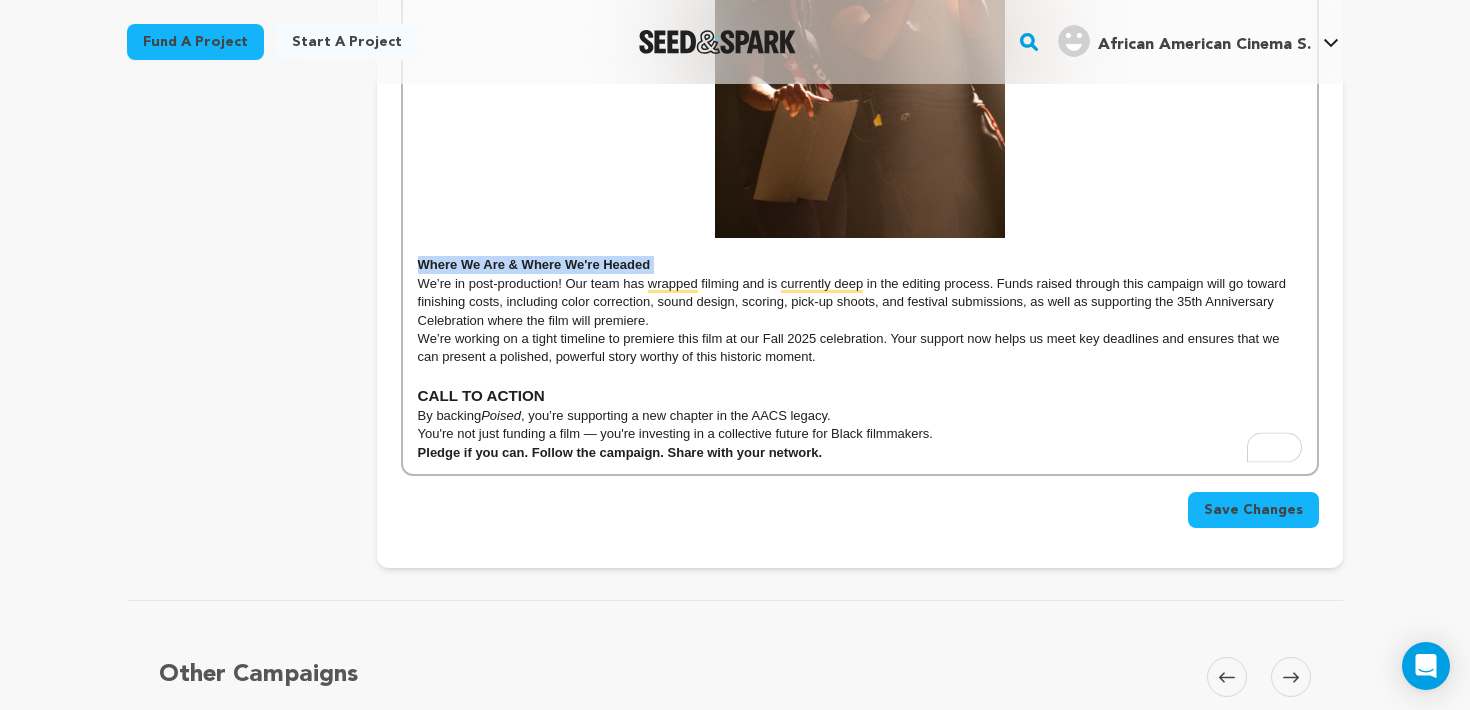 click on "Where We Are & Where We're Headed" at bounding box center [534, 264] 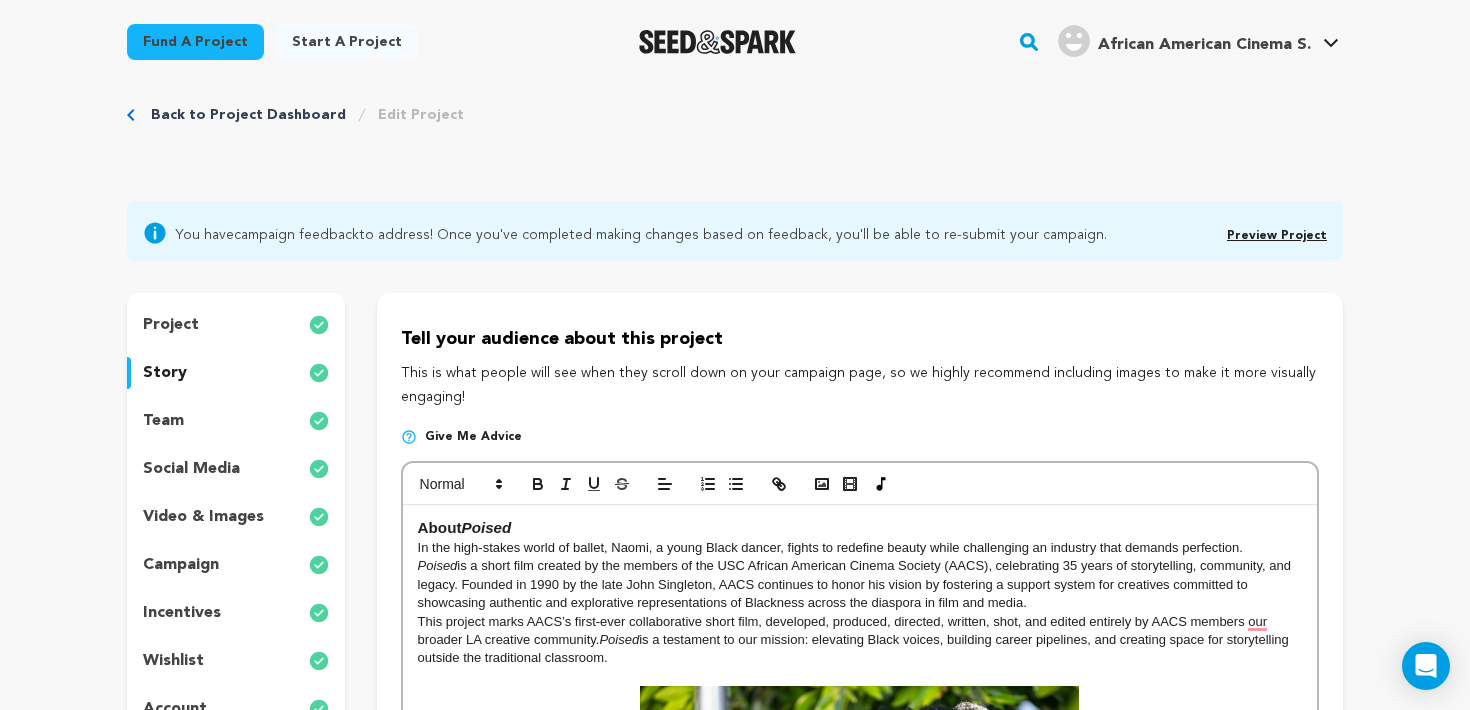 scroll, scrollTop: 28, scrollLeft: 0, axis: vertical 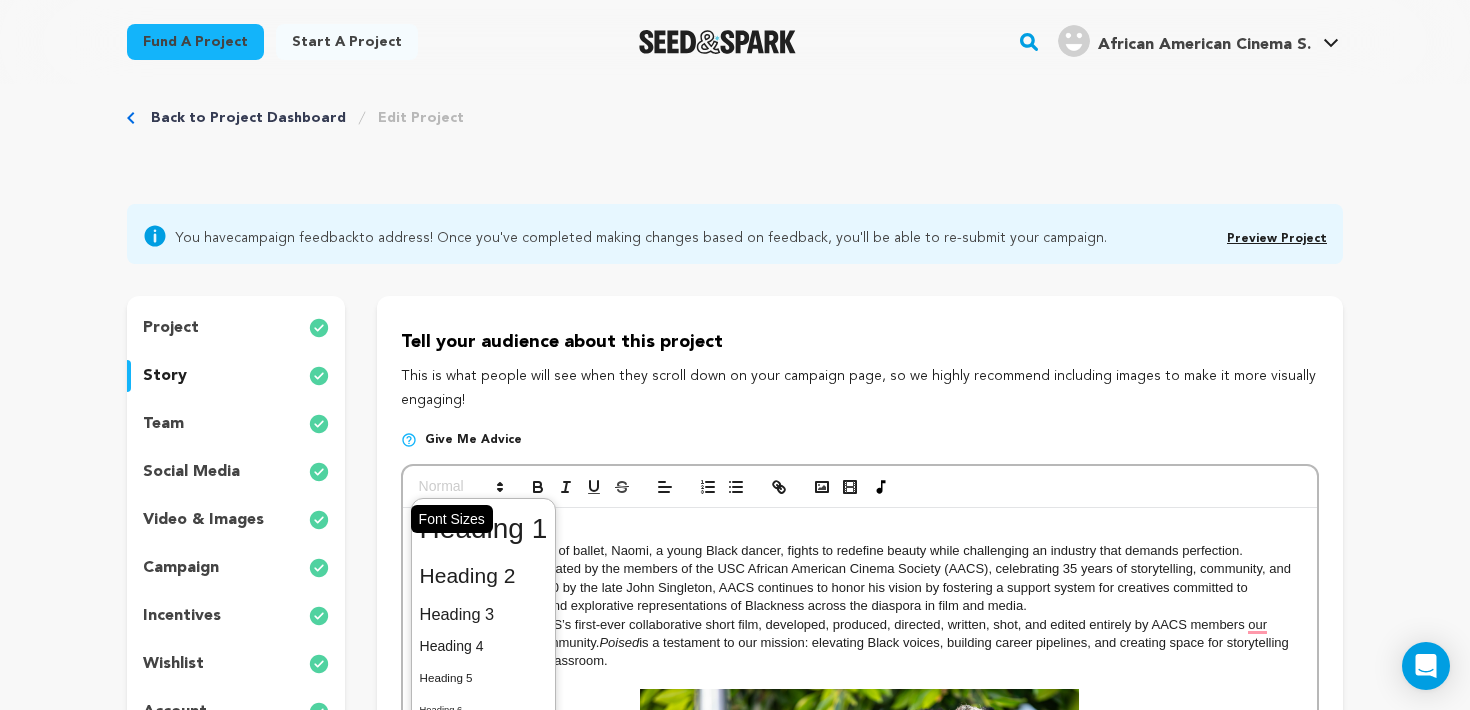 click at bounding box center [460, 487] 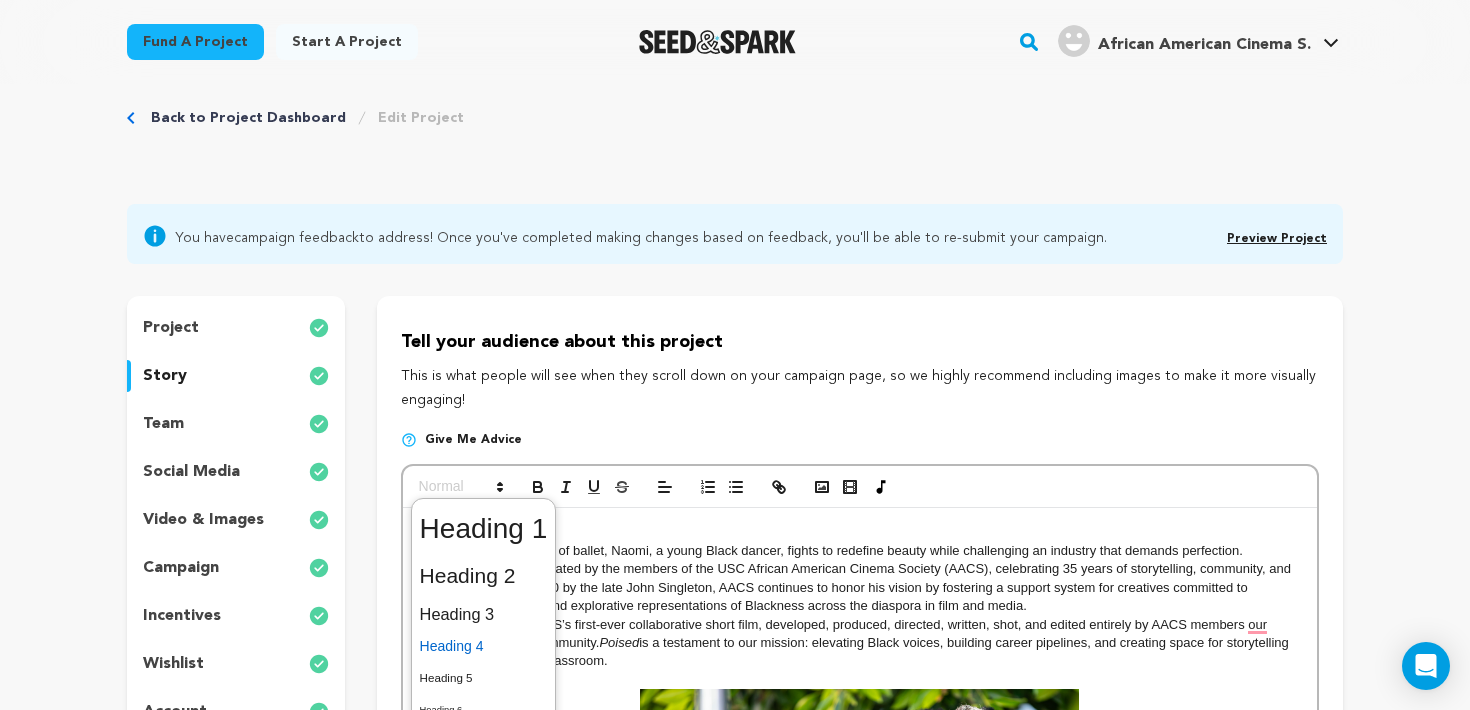 click at bounding box center [484, 646] 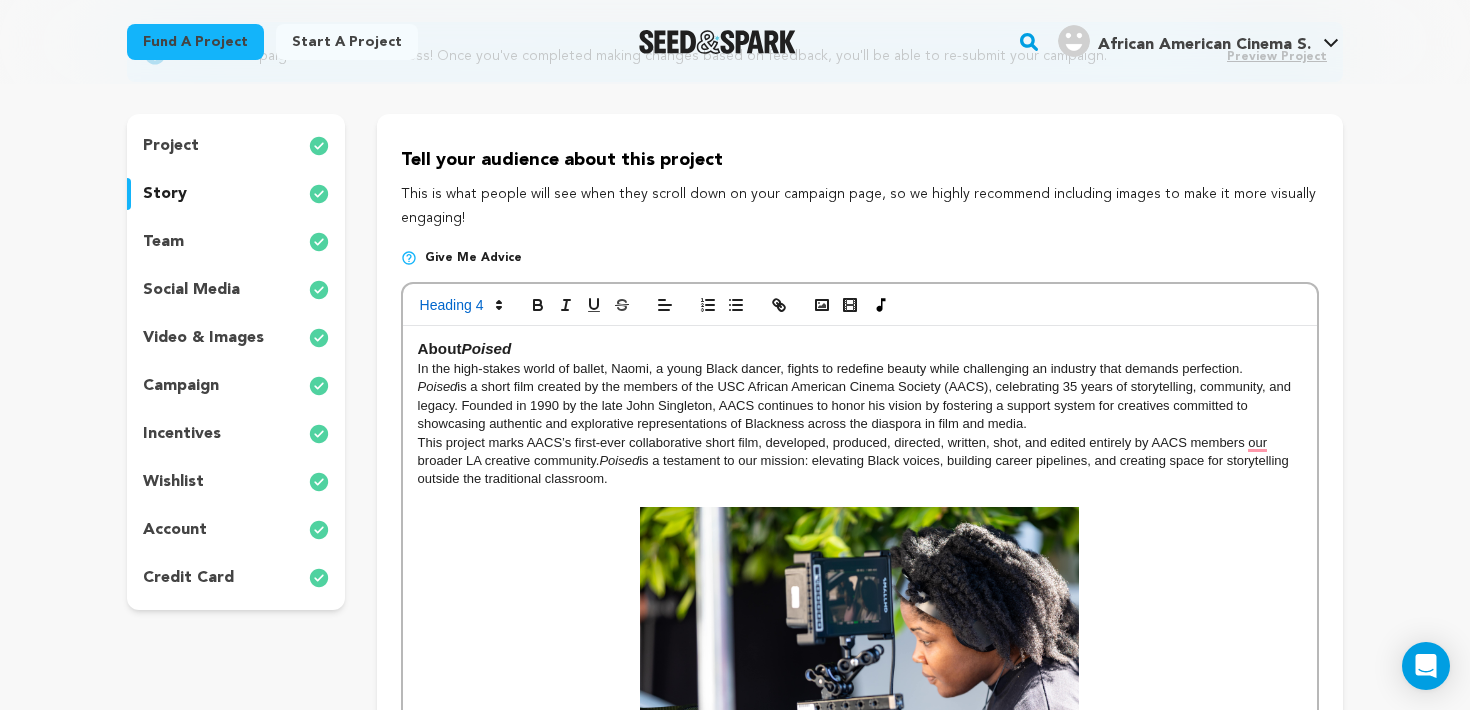 scroll, scrollTop: 209, scrollLeft: 0, axis: vertical 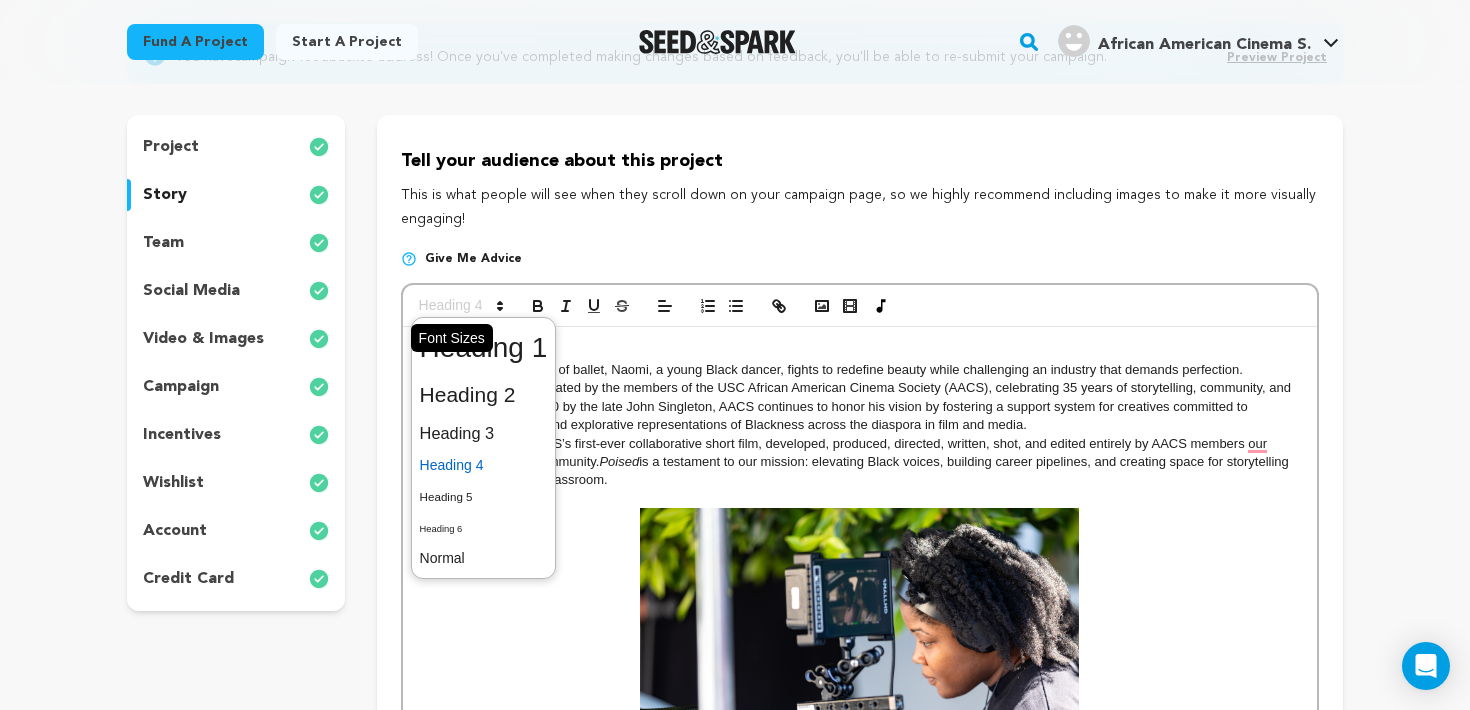 click at bounding box center [460, 306] 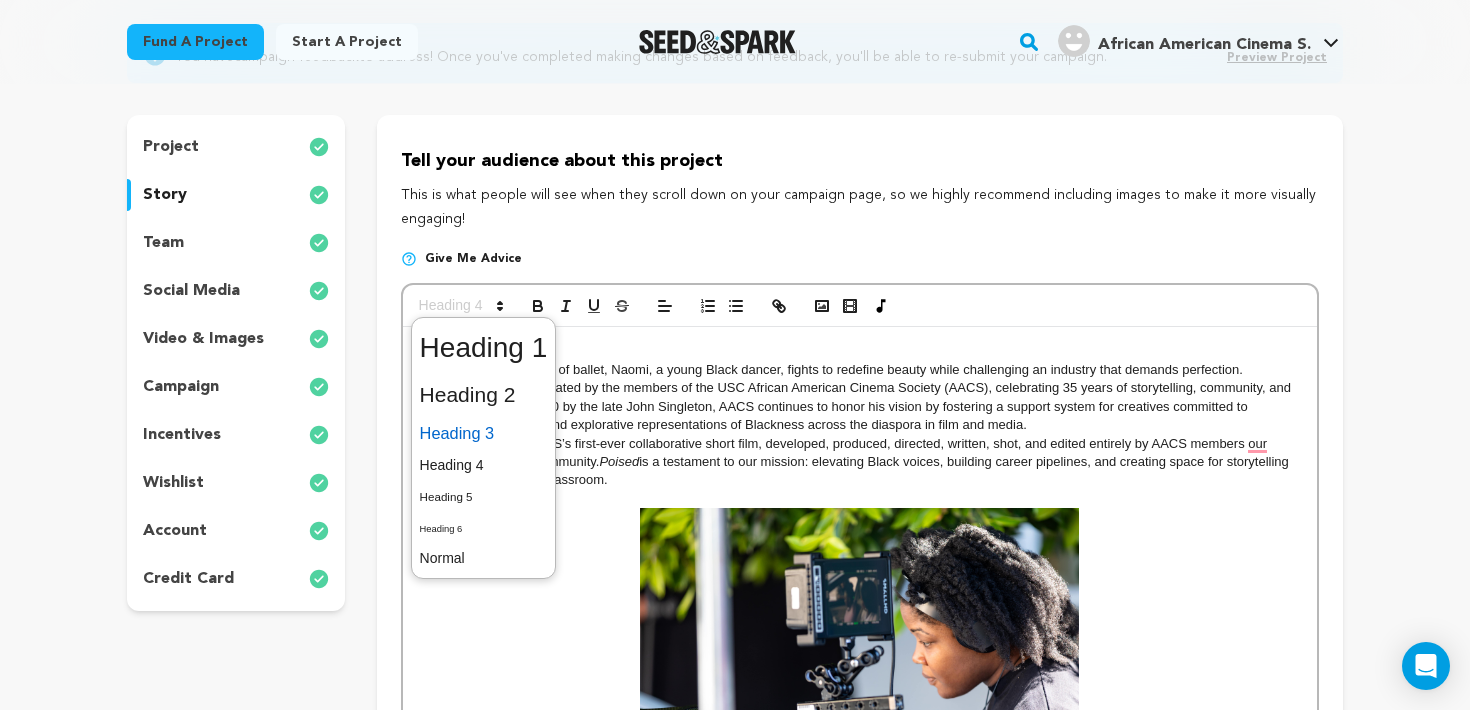 click at bounding box center [484, 433] 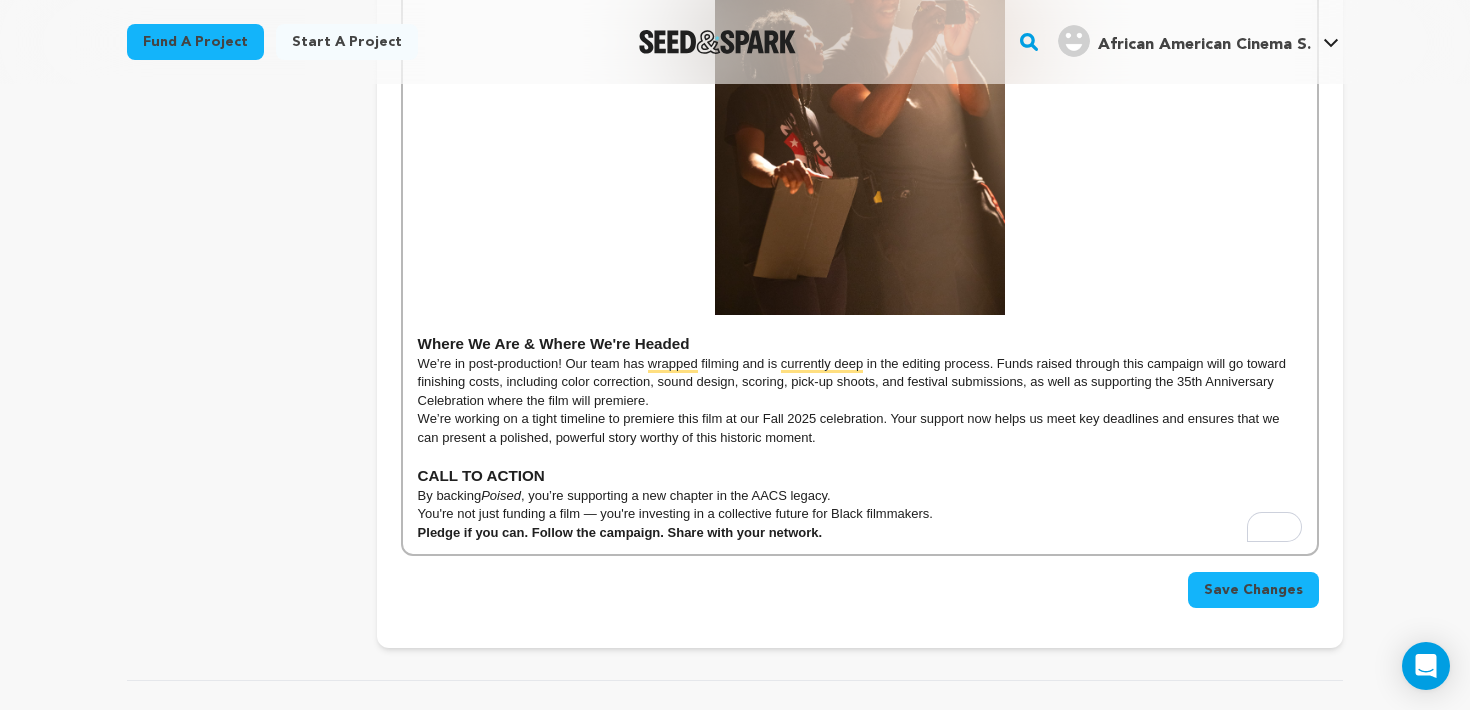 scroll, scrollTop: 1510, scrollLeft: 0, axis: vertical 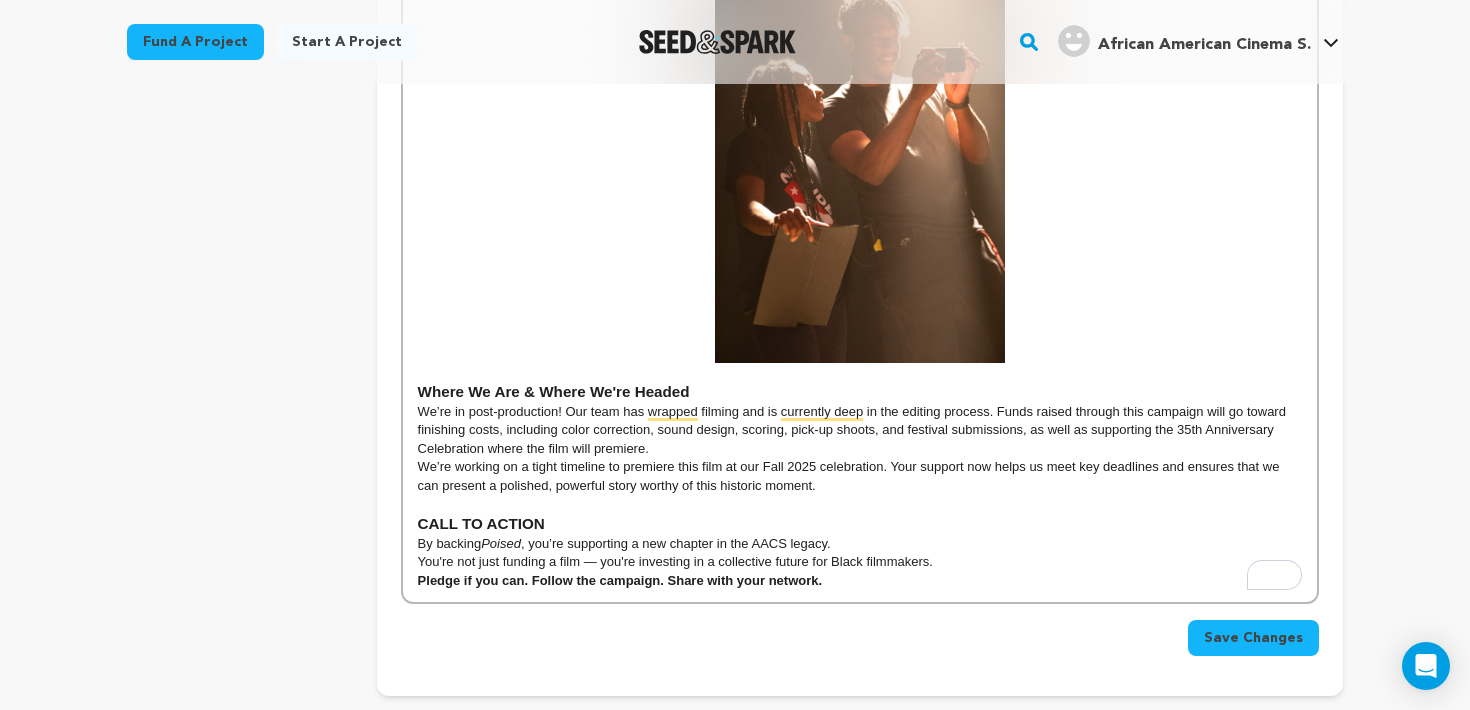 click on "We’re working on a tight timeline to premiere this film at our Fall 2025 celebration. Your support now helps us meet key deadlines and ensures that we can present a polished, powerful story worthy of this historic moment." at bounding box center [860, 476] 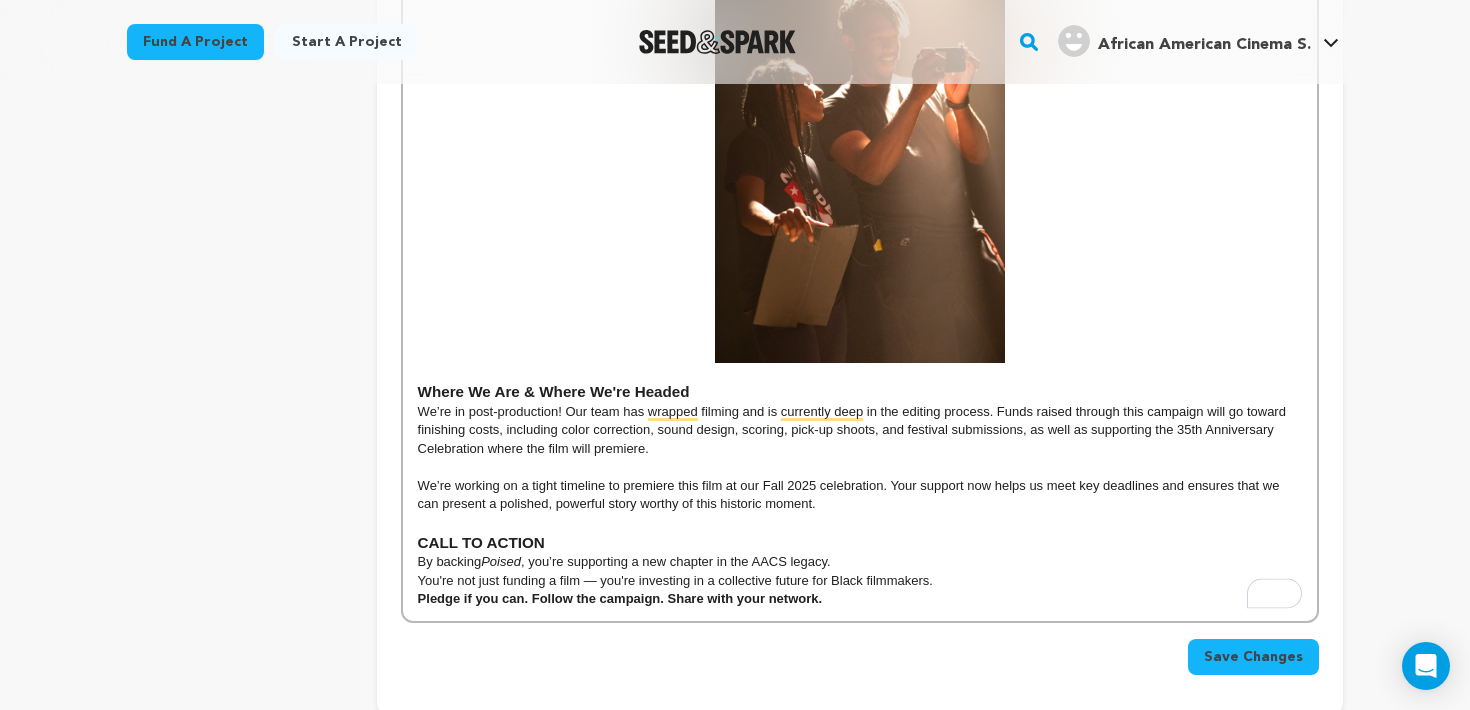 click on "We’re working on a tight timeline to premiere this film at our Fall 2025 celebration. Your support now helps us meet key deadlines and ensures that we can present a polished, powerful story worthy of this historic moment." at bounding box center [860, 495] 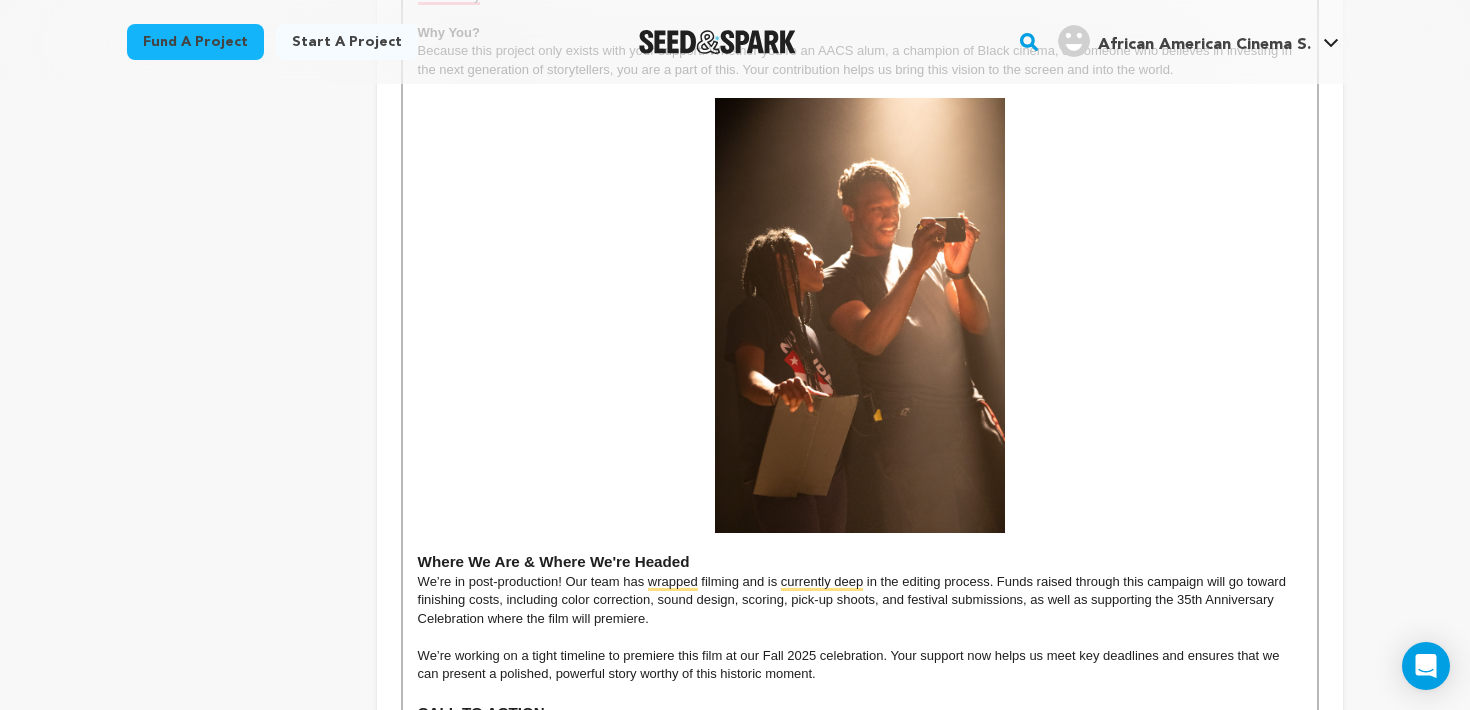 scroll, scrollTop: 1425, scrollLeft: 0, axis: vertical 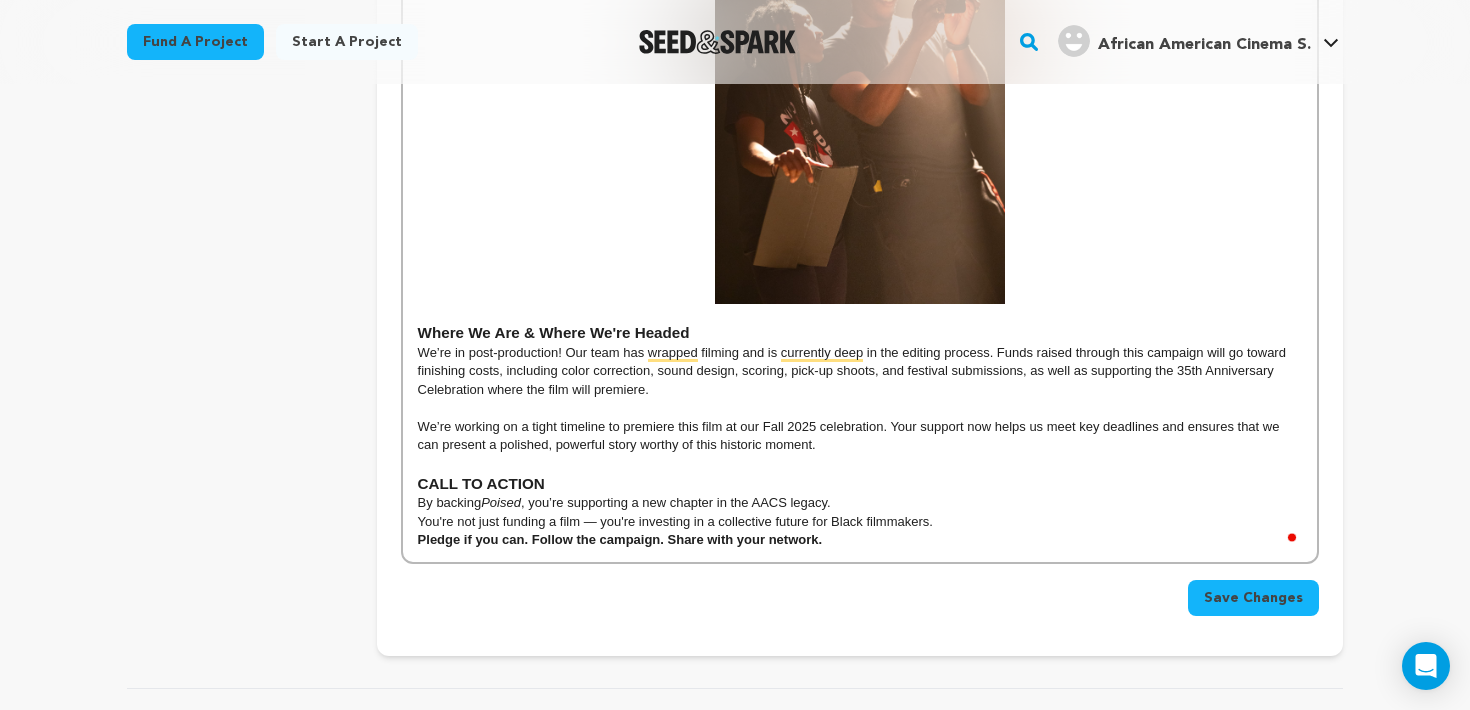 click on "Save Changes" at bounding box center (860, 590) 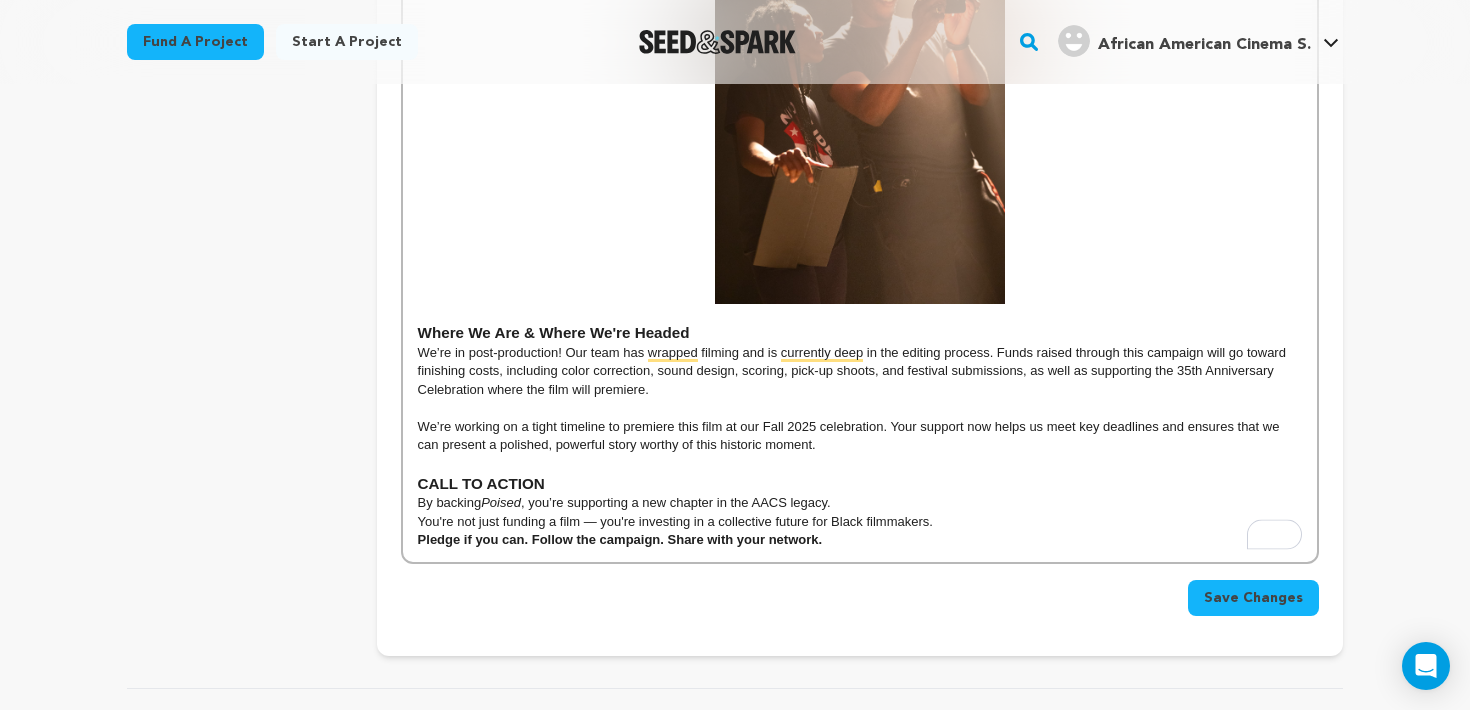 click on "Pledge if you can. Follow the campaign. Share with your network." at bounding box center (860, 540) 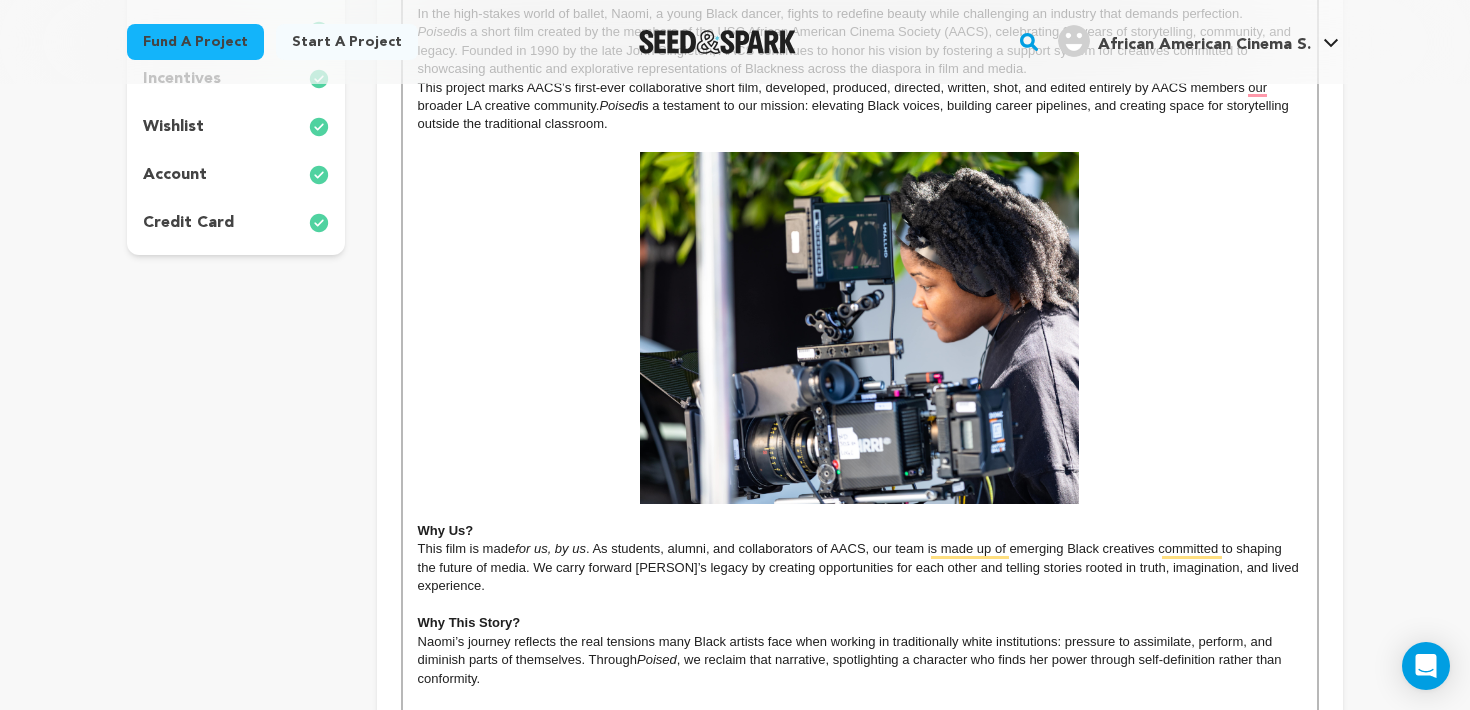 scroll, scrollTop: 566, scrollLeft: 0, axis: vertical 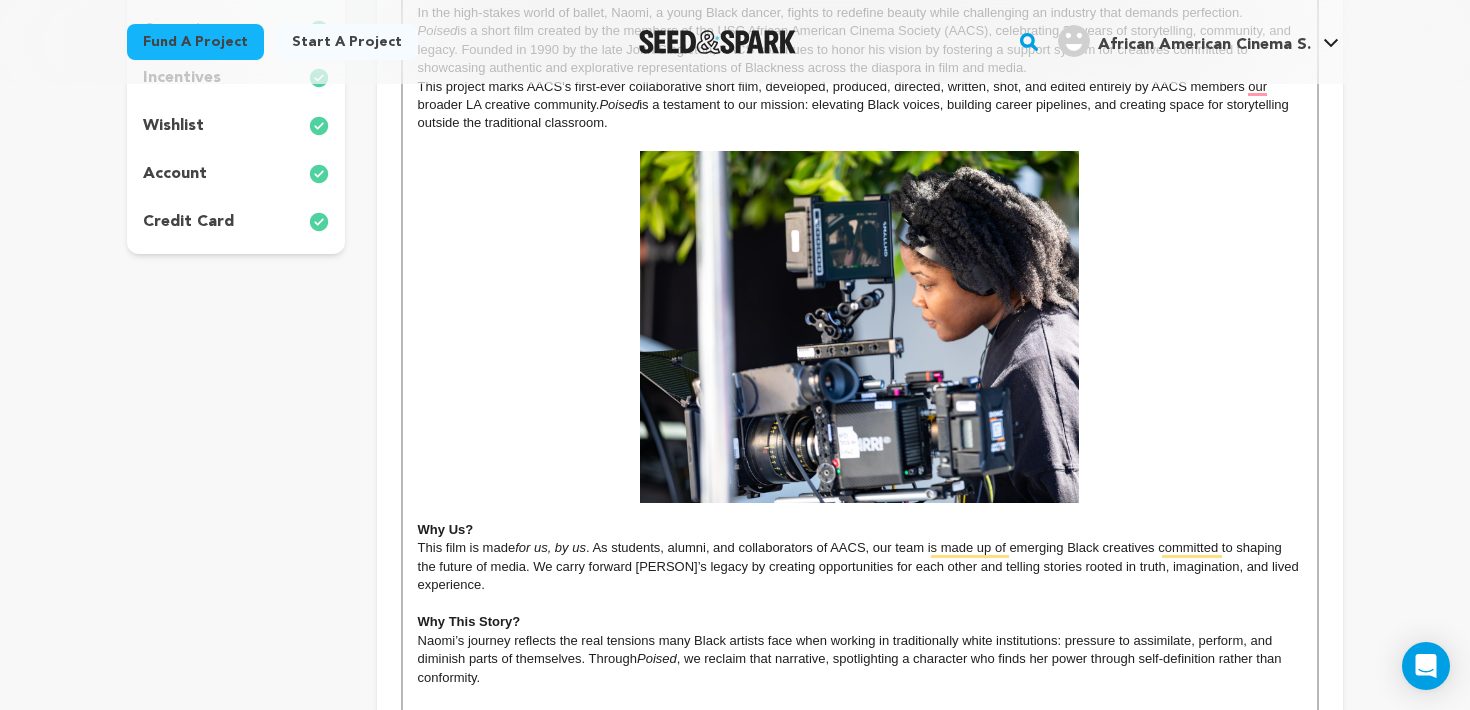 click at bounding box center [859, 326] 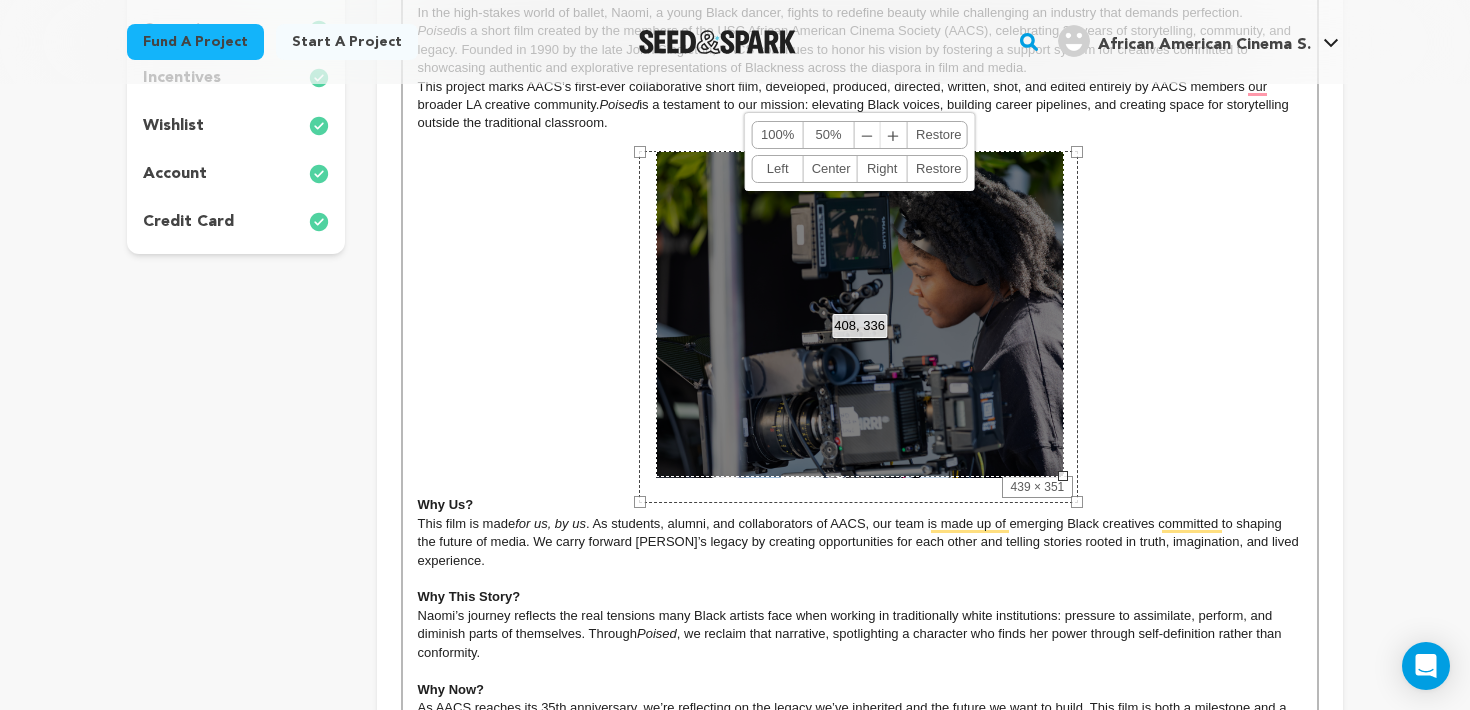 drag, startPoint x: 1081, startPoint y: 504, endPoint x: 1050, endPoint y: 489, distance: 34.43835 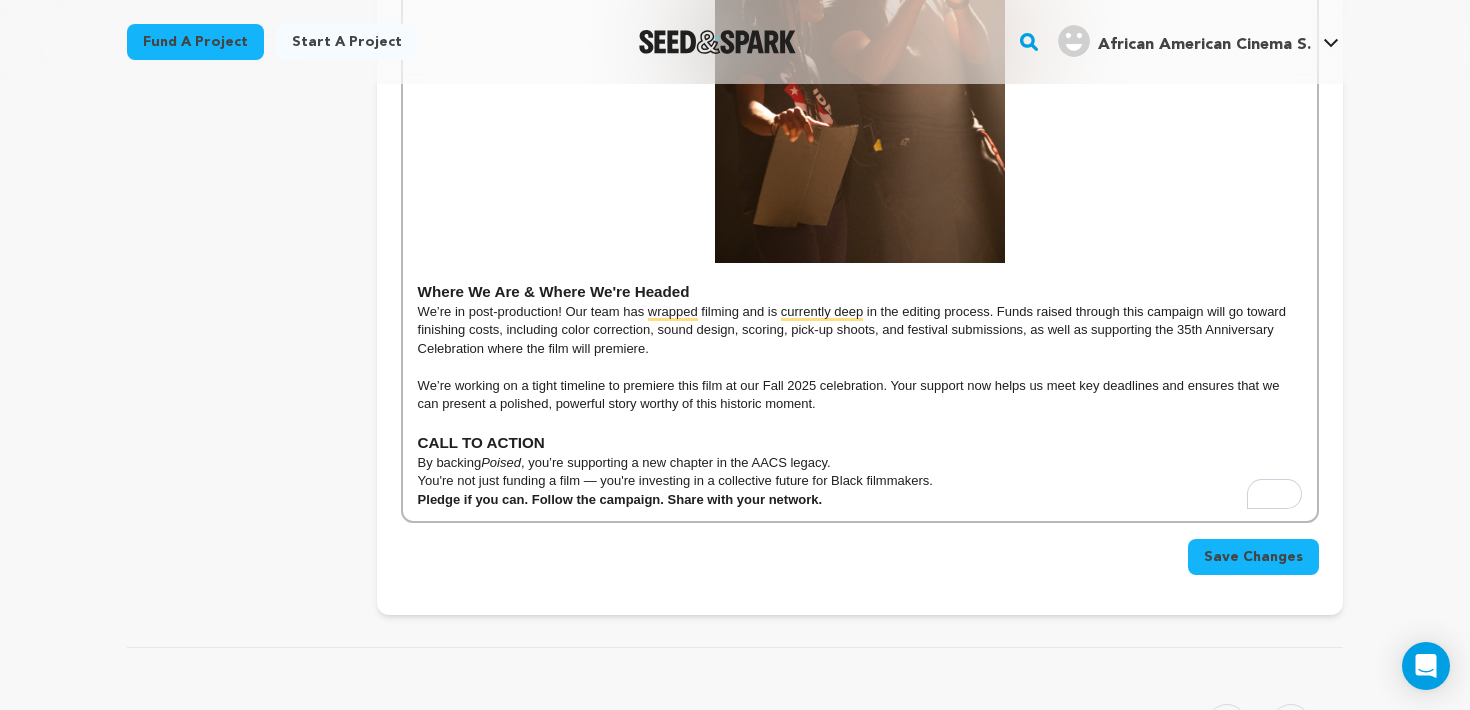scroll, scrollTop: 1657, scrollLeft: 0, axis: vertical 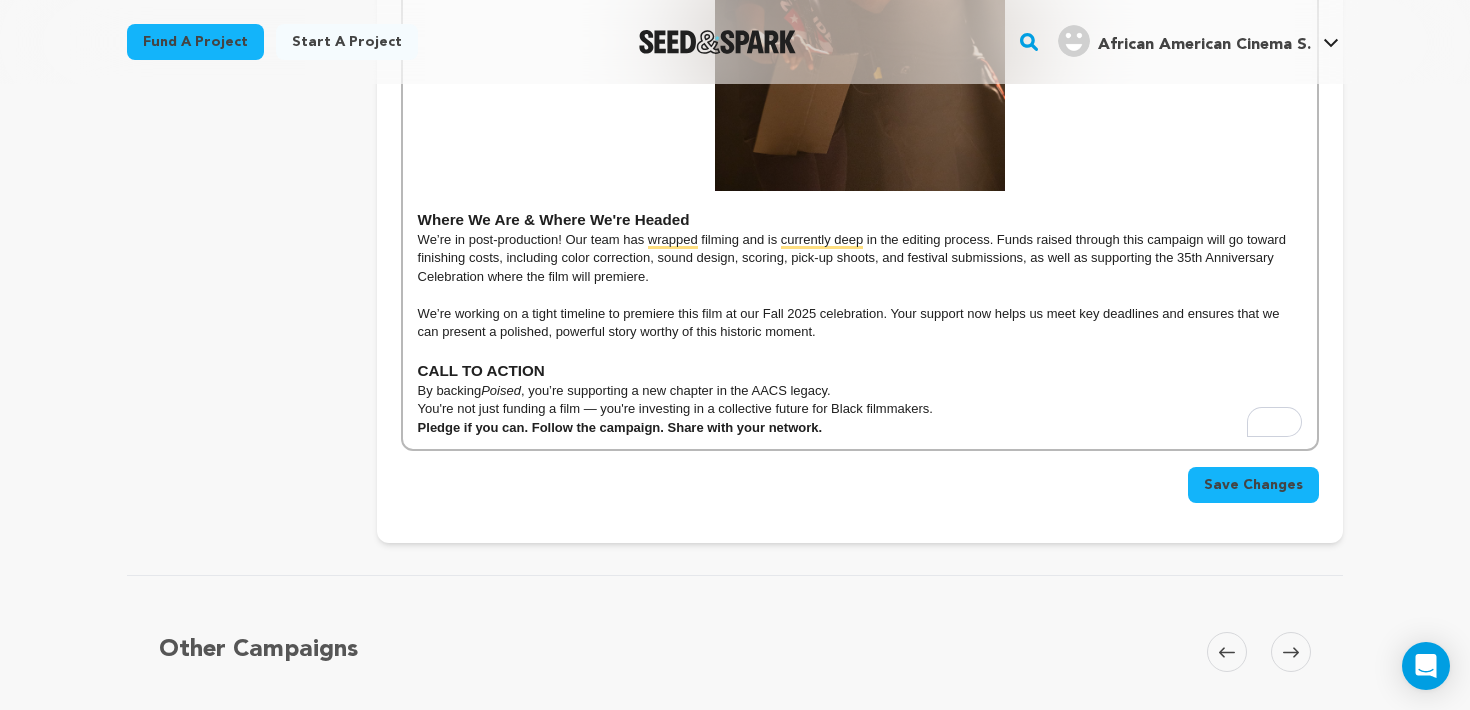 click on "Pledge if you can. Follow the campaign. Share with your network." at bounding box center (860, 428) 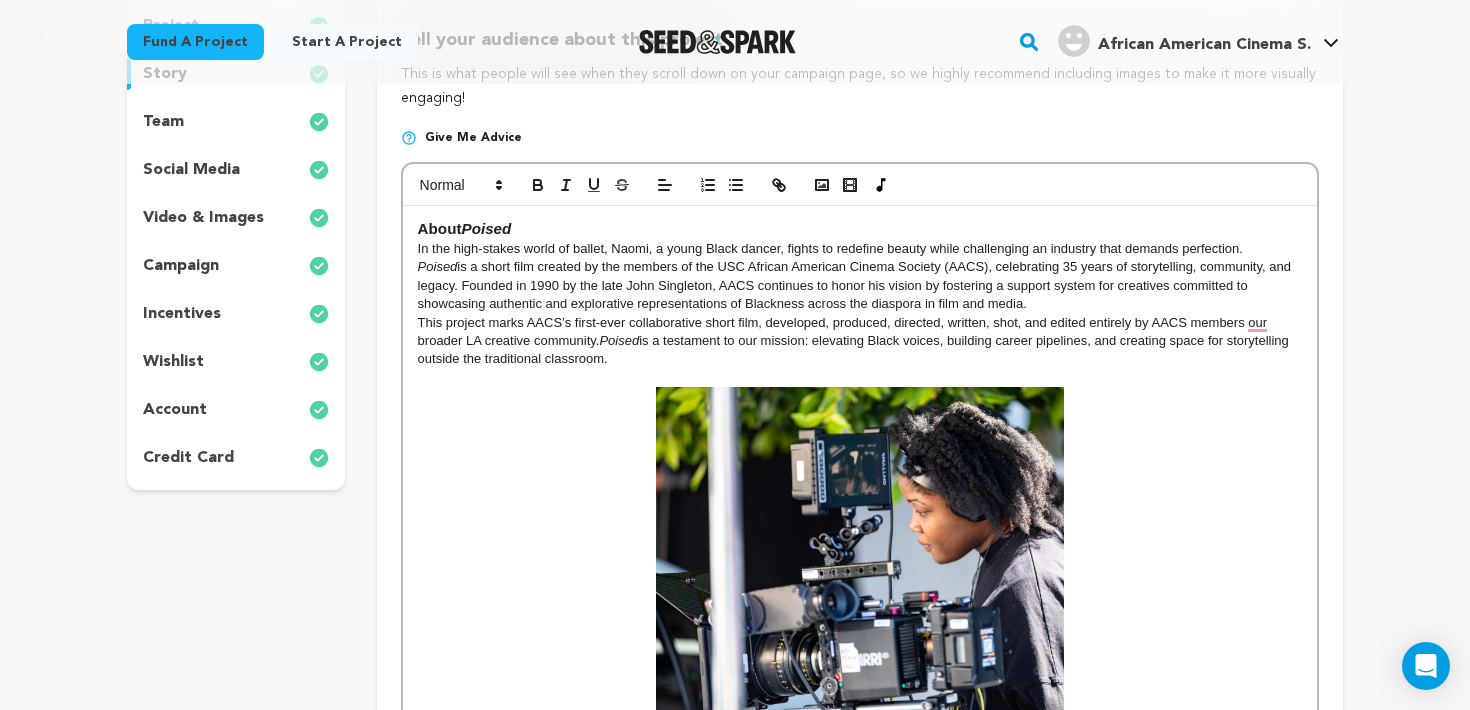 scroll, scrollTop: 323, scrollLeft: 0, axis: vertical 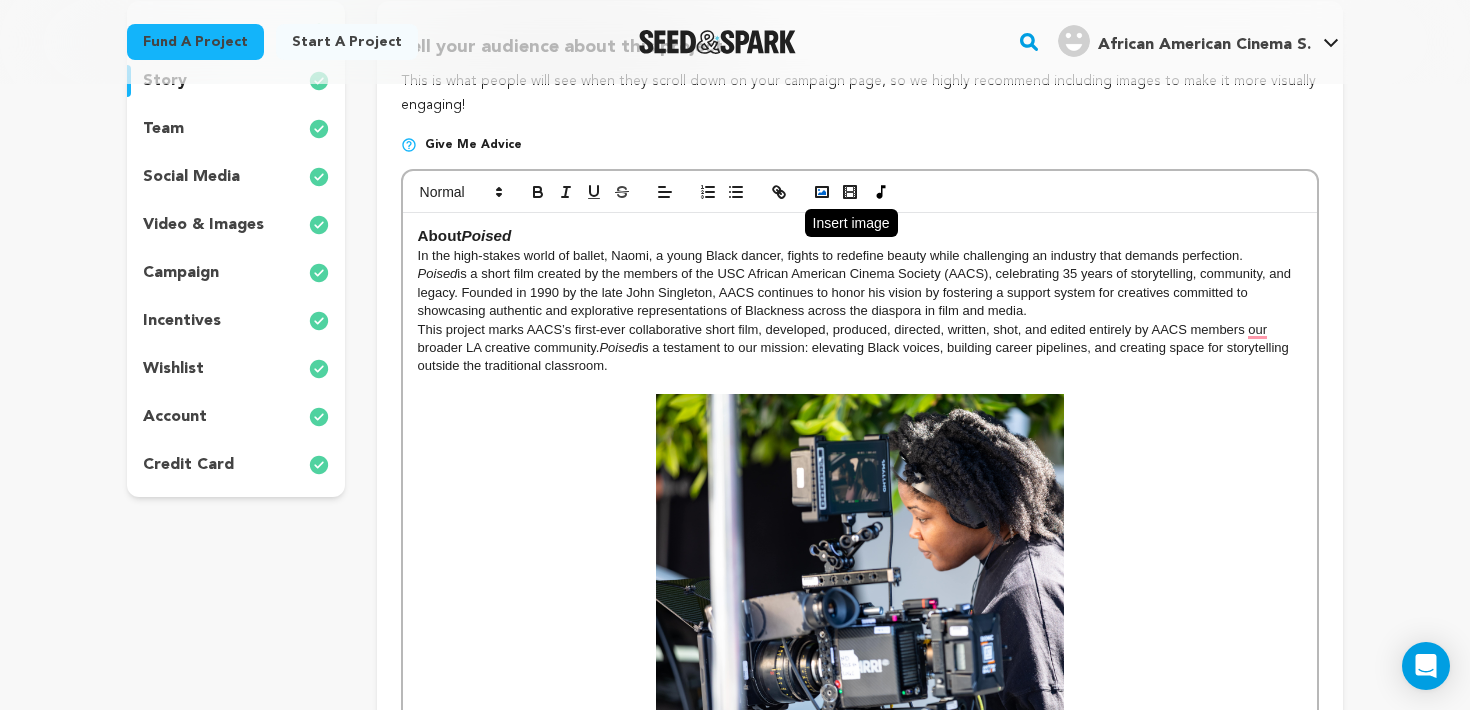 click 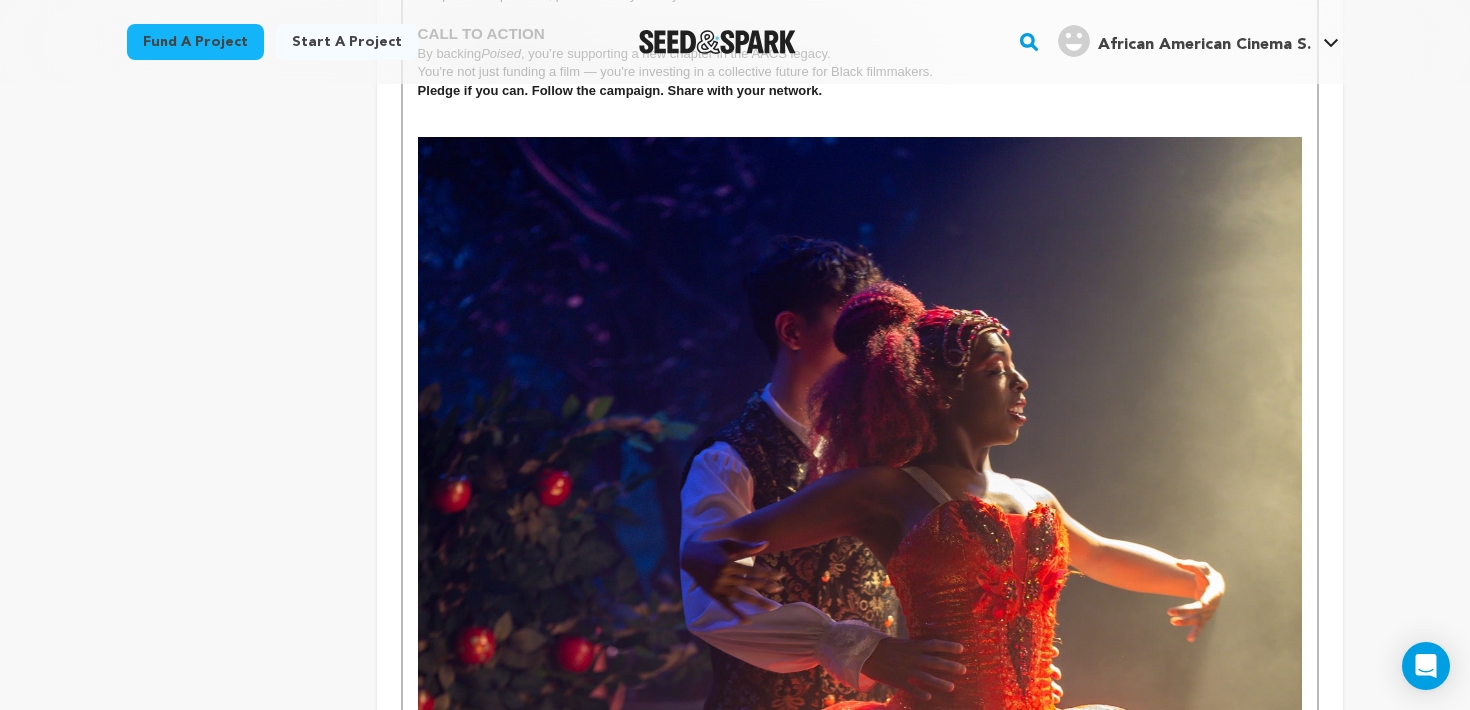 click at bounding box center (860, 800) 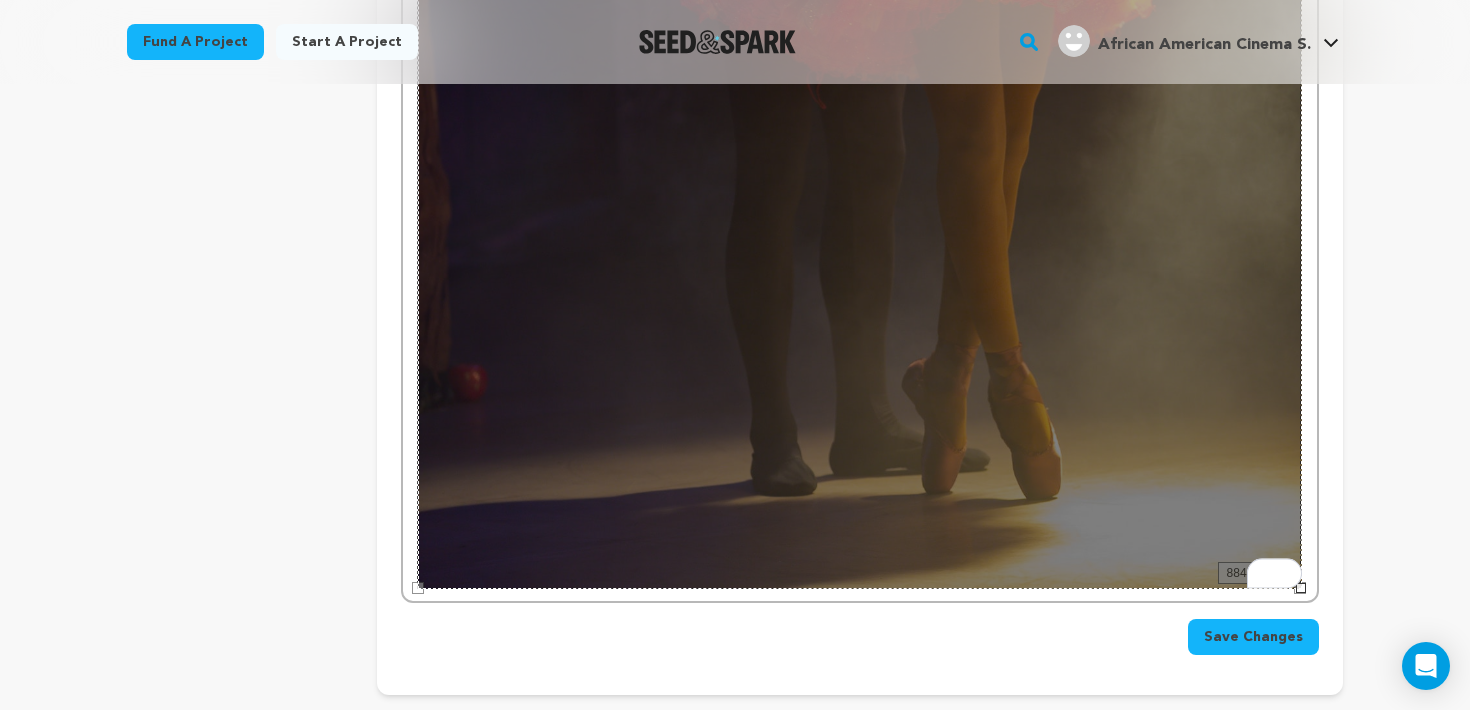 scroll, scrollTop: 2946, scrollLeft: 0, axis: vertical 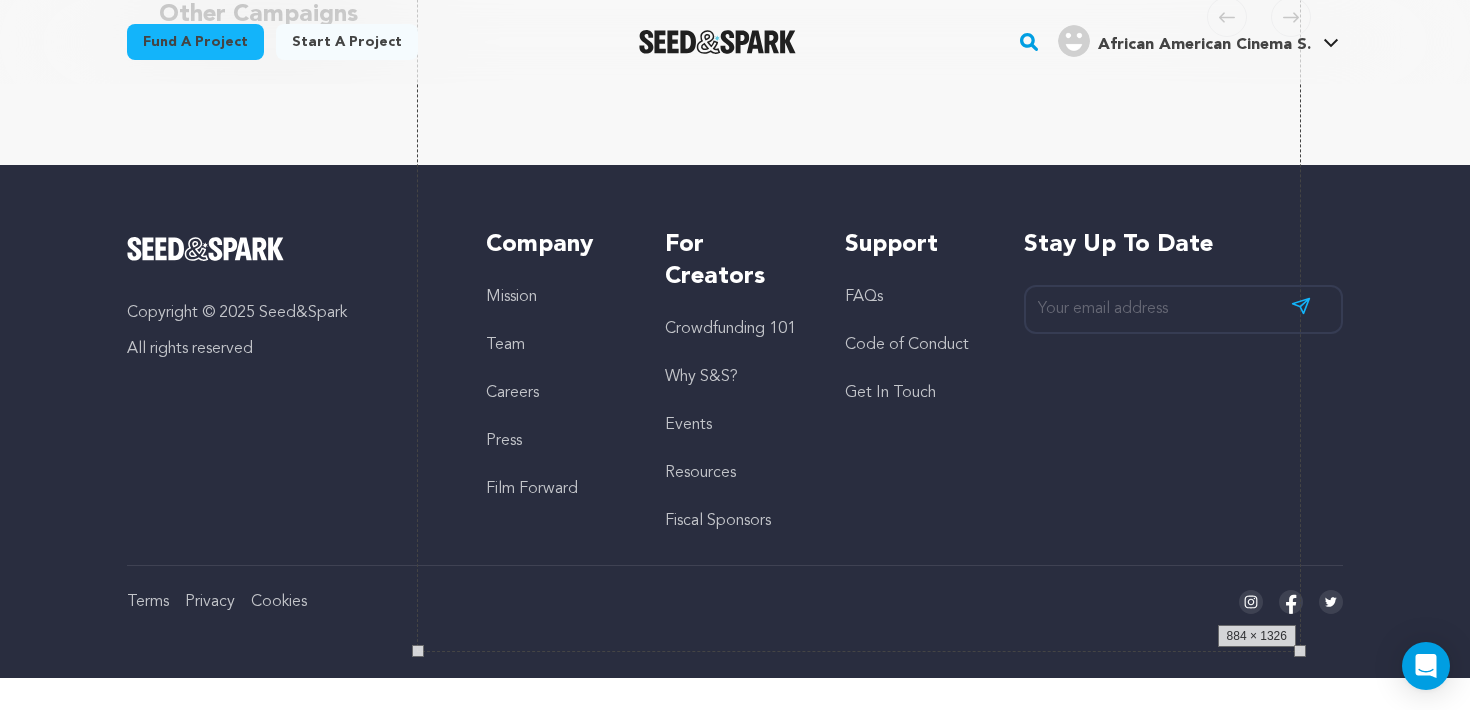 drag, startPoint x: 1300, startPoint y: 516, endPoint x: 735, endPoint y: 261, distance: 619.879 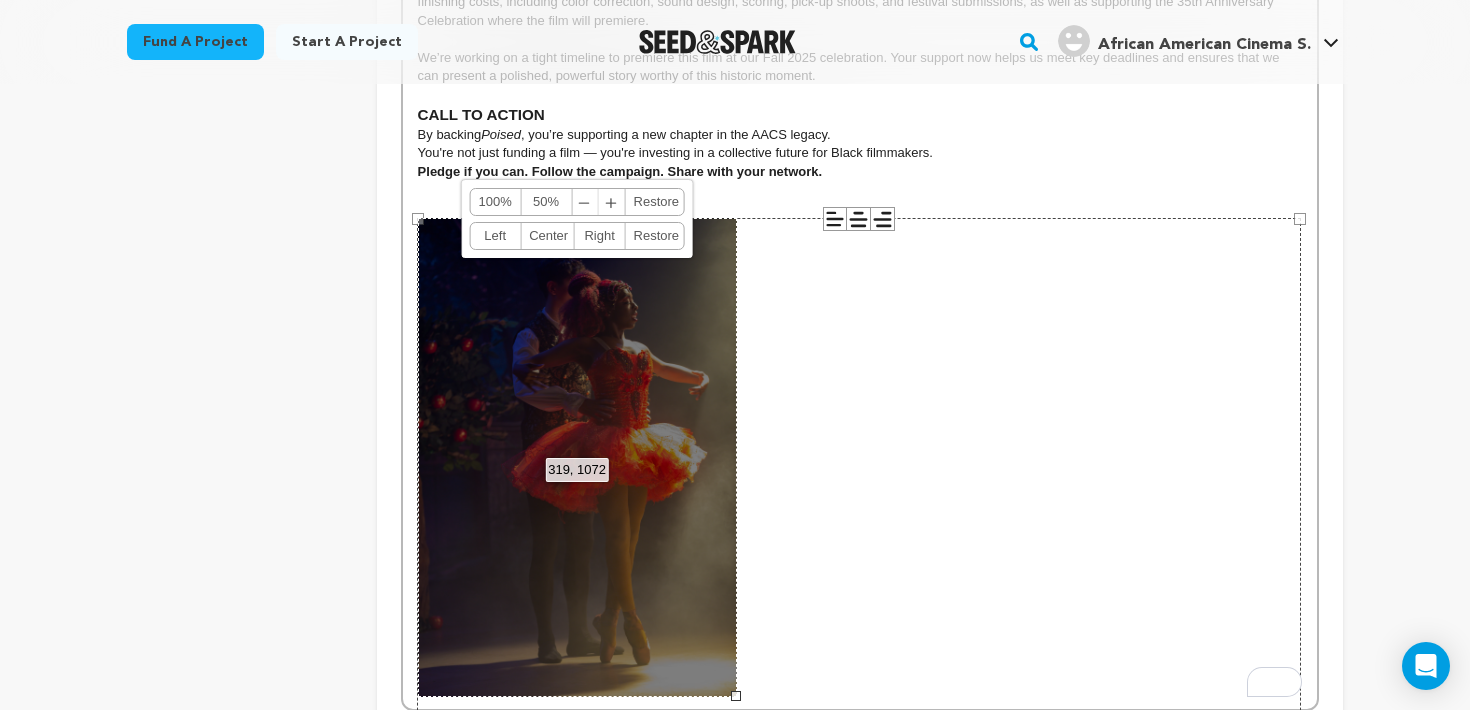 scroll, scrollTop: 1986, scrollLeft: 0, axis: vertical 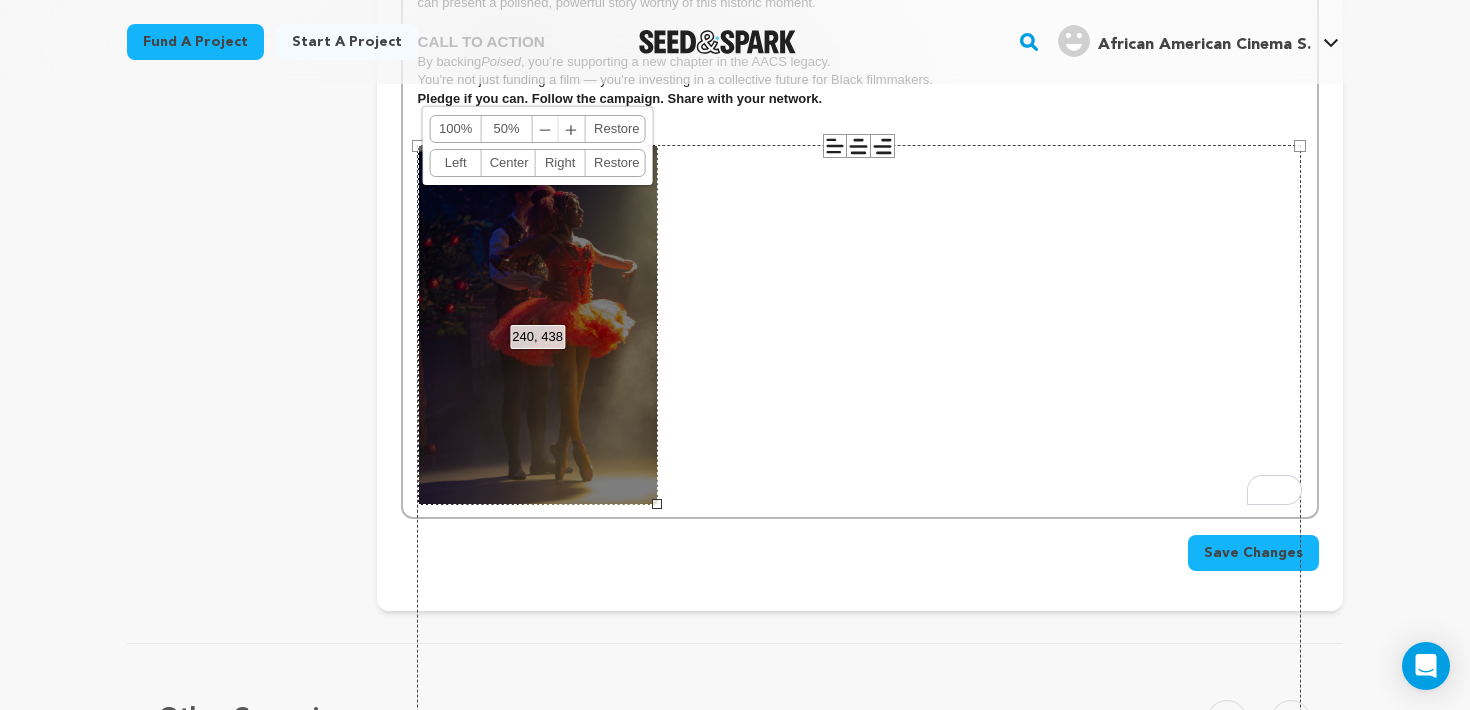 drag, startPoint x: 733, startPoint y: 623, endPoint x: 653, endPoint y: 582, distance: 89.89438 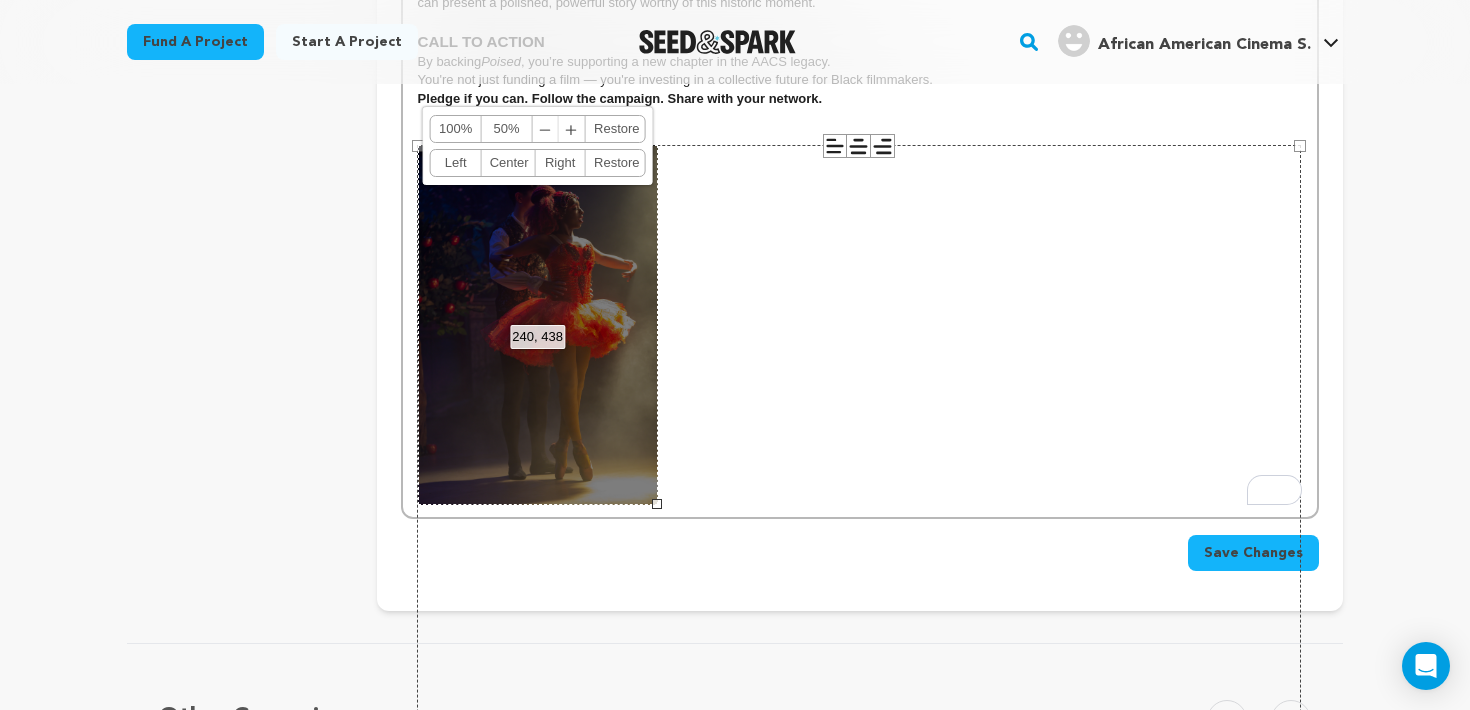click on "About  Poised In the high-stakes world of ballet, Naomi, a young Black dancer, fights to redefine beauty while challenging an industry that demands perfection. Poised  is a short film created by the members of the USC African American Cinema Society (AACS), celebrating 35 years of storytelling, community, and legacy. Founded in 1990 by the late John Singleton, AACS continues to honor his vision by fostering a support system for creatives committed to showcasing authentic and explorative representations of Blackness across the diaspora in film and media. This project marks AACS’s first-ever collaborative short film, developed, produced, directed, written, shot, and edited entirely by AACS members our broader LA creative community.  Poised  is a testament to our mission: elevating Black voices, building career pipelines, and creating space for storytelling outside the traditional classroom. Why Us? This film is made  for us, by us Why This Story? Poised Why Now? Poised Why You? CALL TO ACTION By backing" at bounding box center [860, -467] 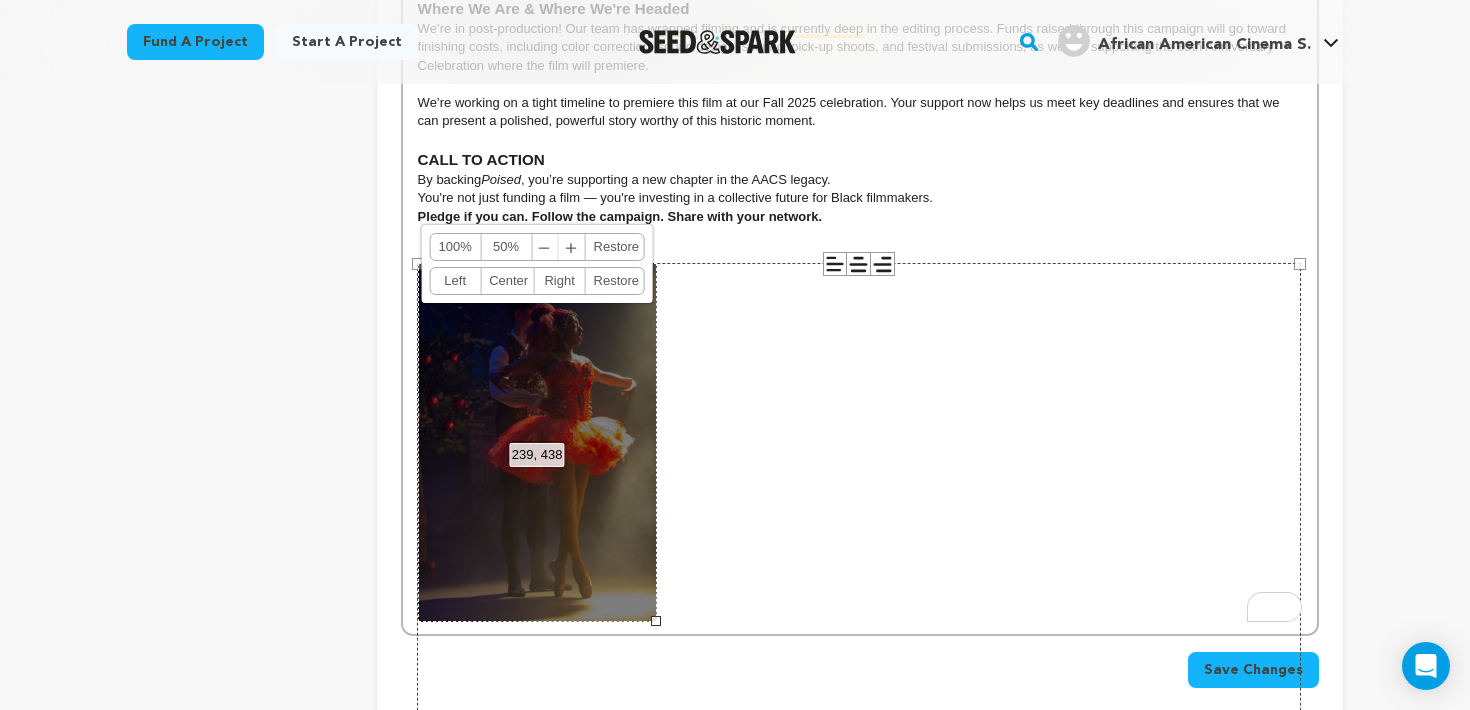 scroll, scrollTop: 1777, scrollLeft: 0, axis: vertical 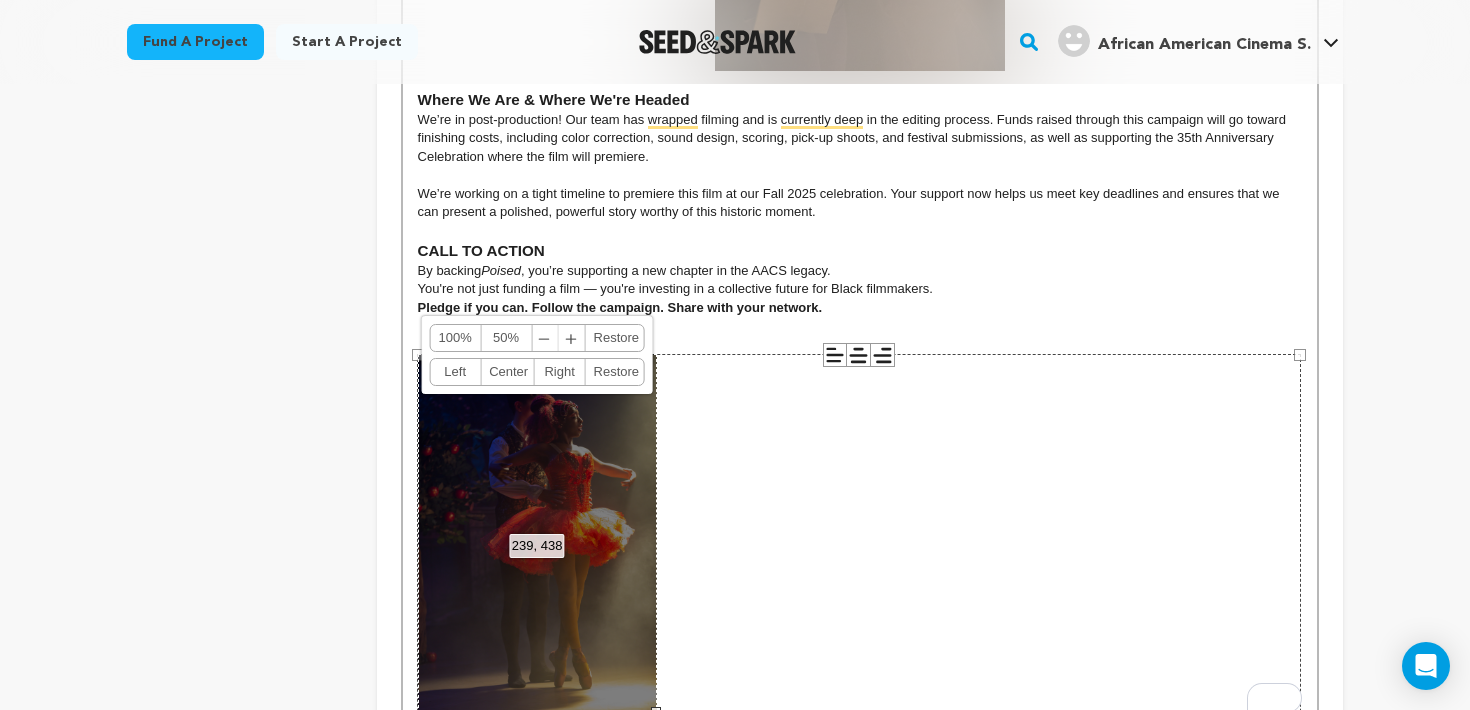 click on "Center" at bounding box center [507, 372] 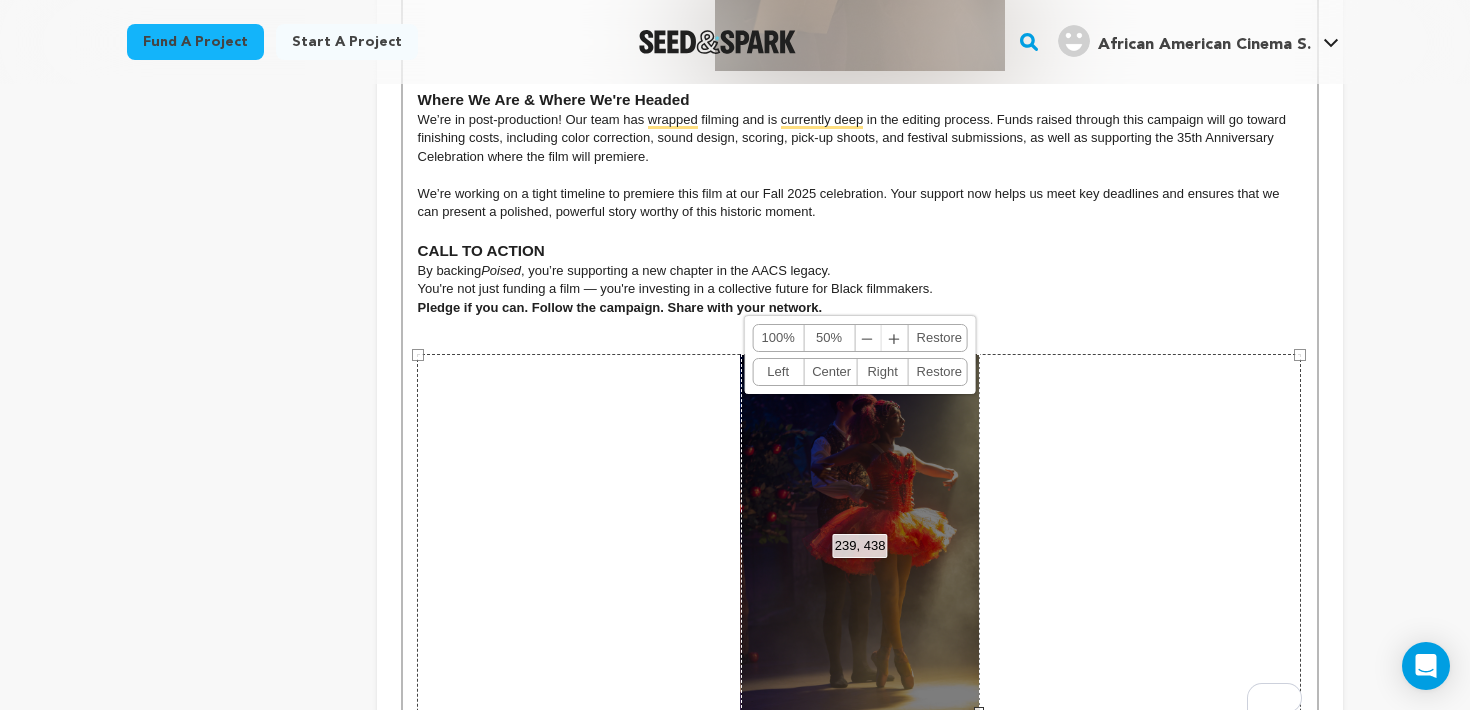 click on "project
story
team
social media
video & images
campaign
incentives
wishlist" at bounding box center (236, -317) 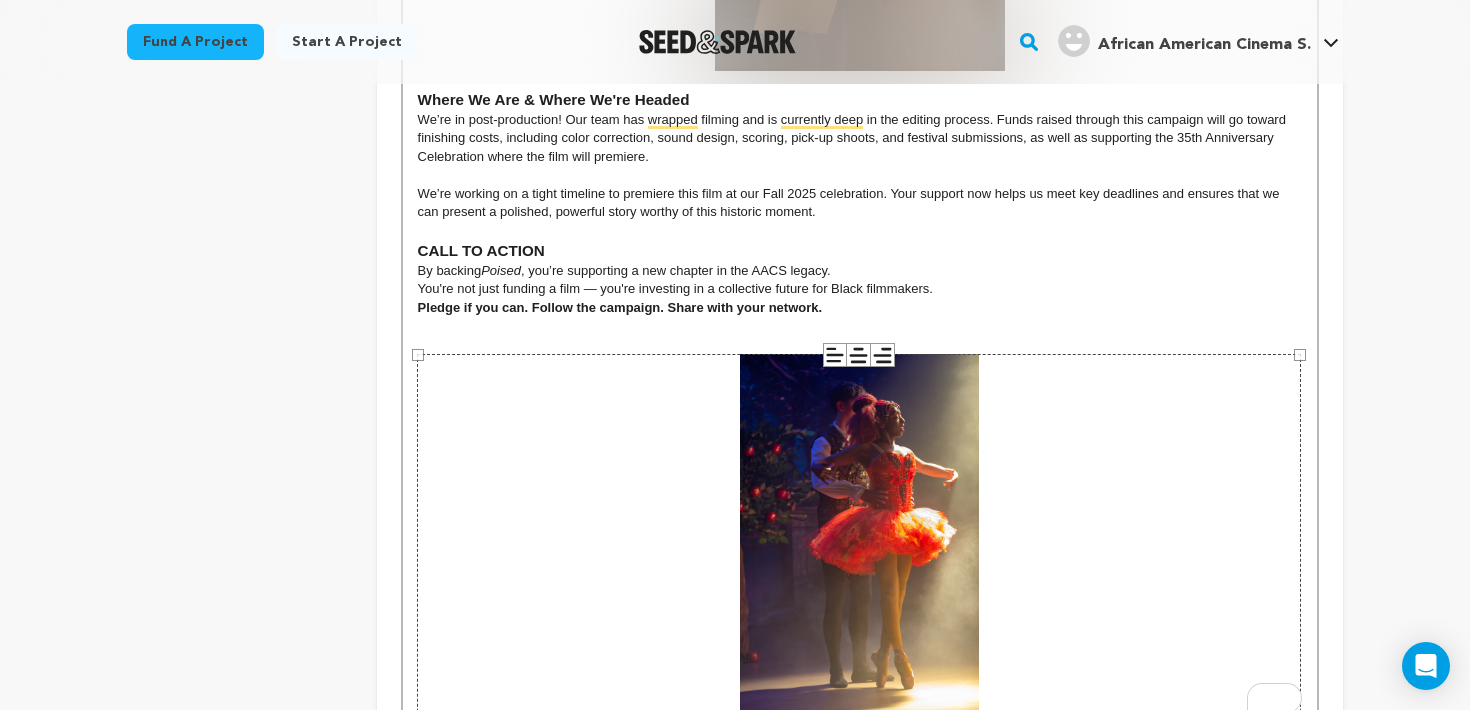 click at bounding box center [860, 345] 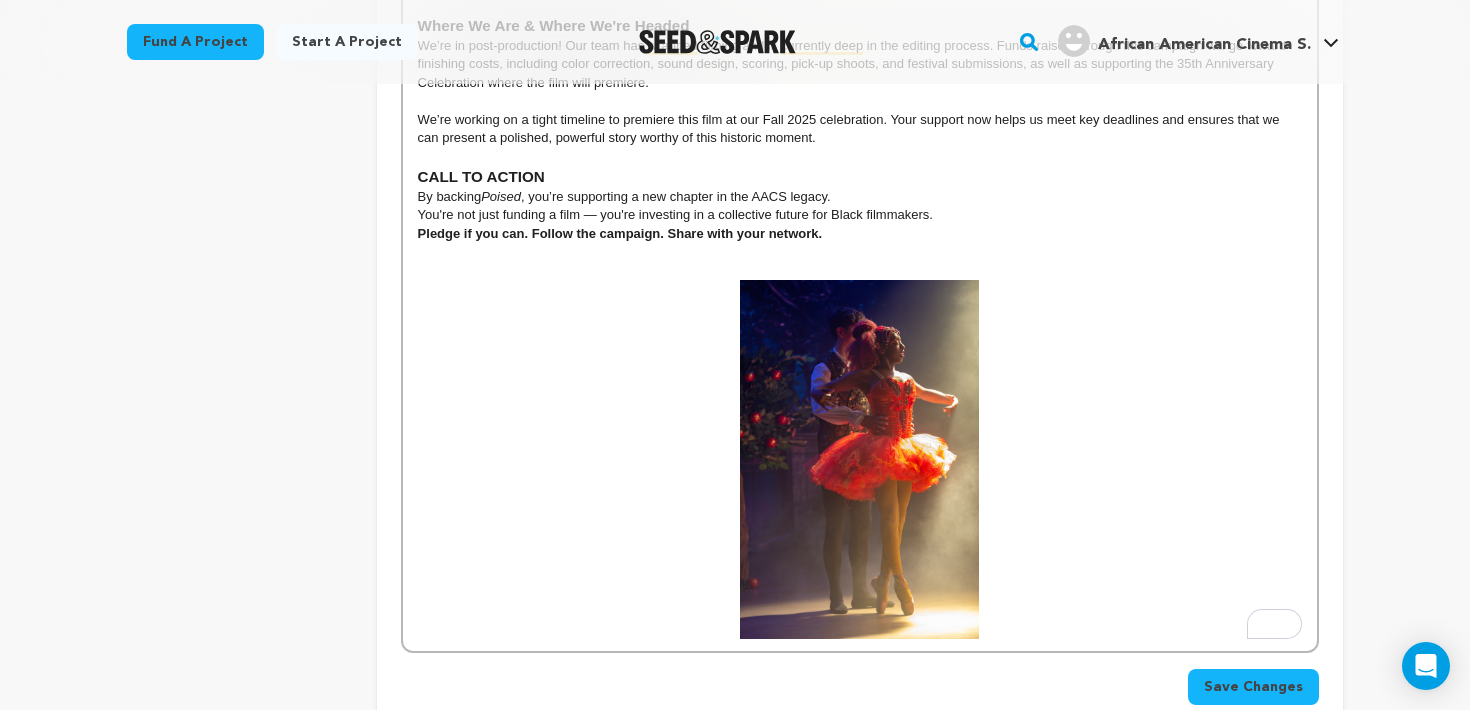 scroll, scrollTop: 1933, scrollLeft: 0, axis: vertical 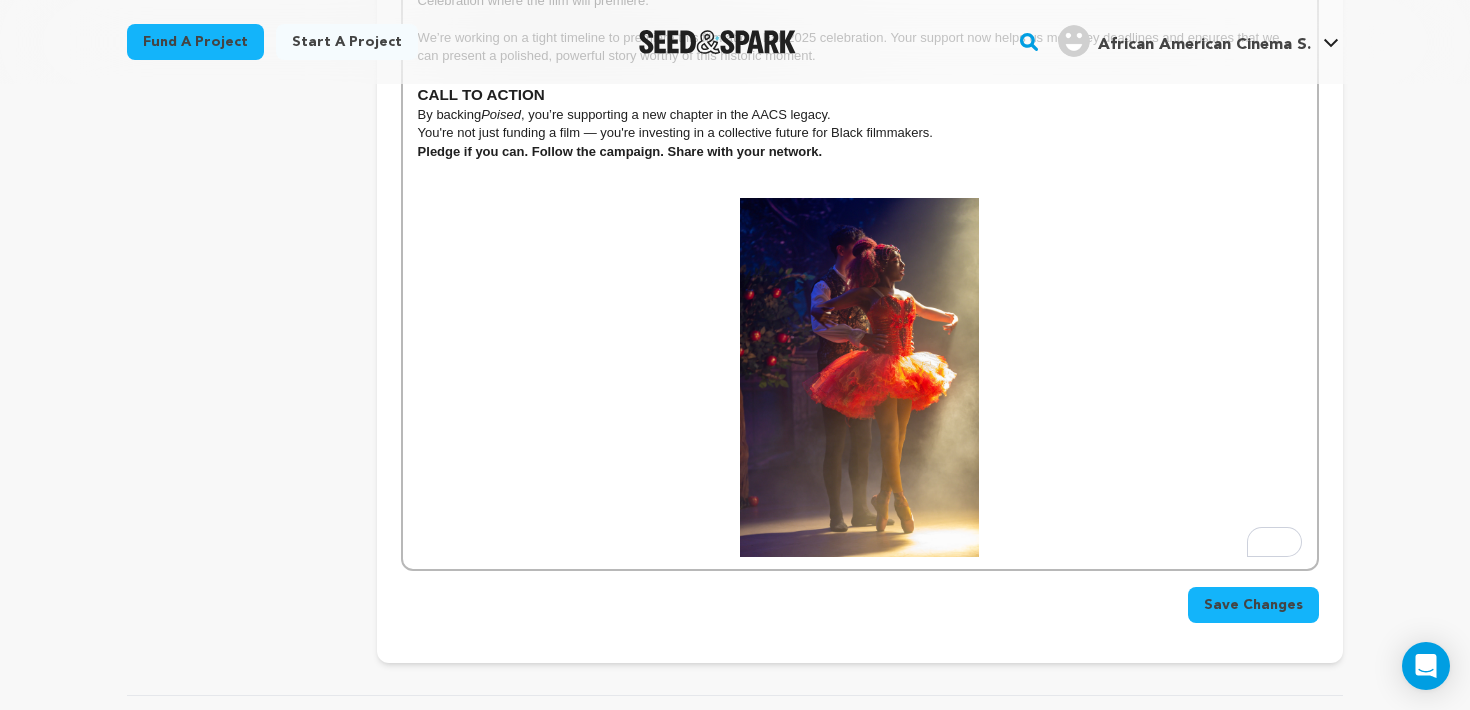 click at bounding box center (859, 377) 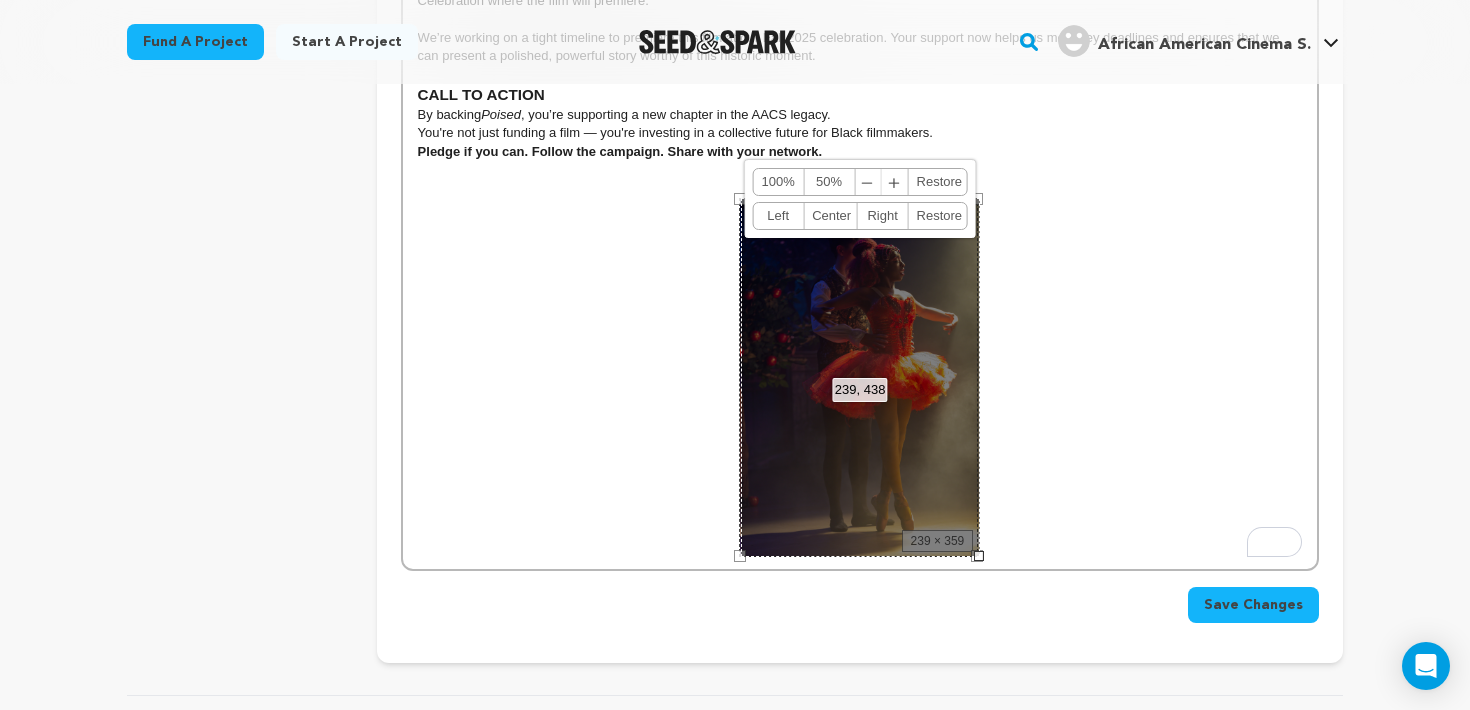 click at bounding box center (860, 170) 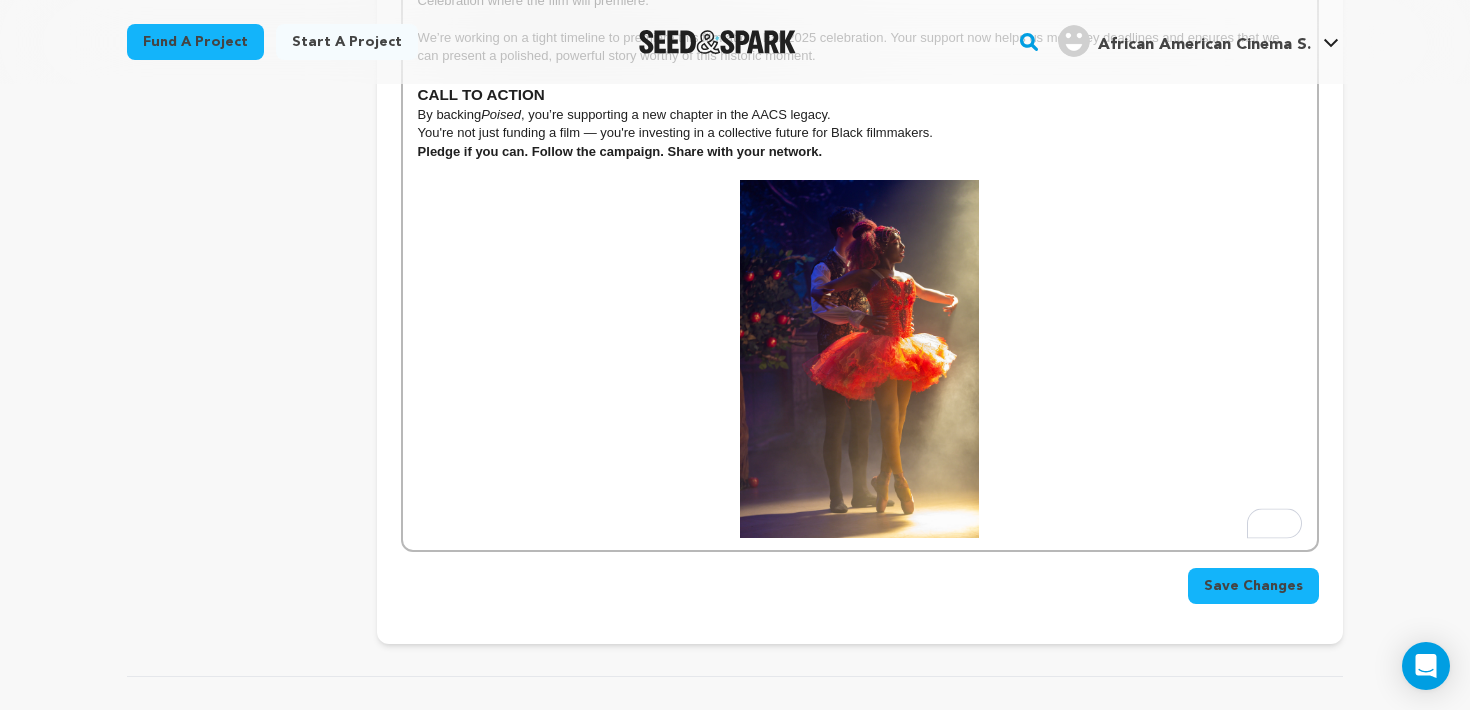 click at bounding box center [860, 359] 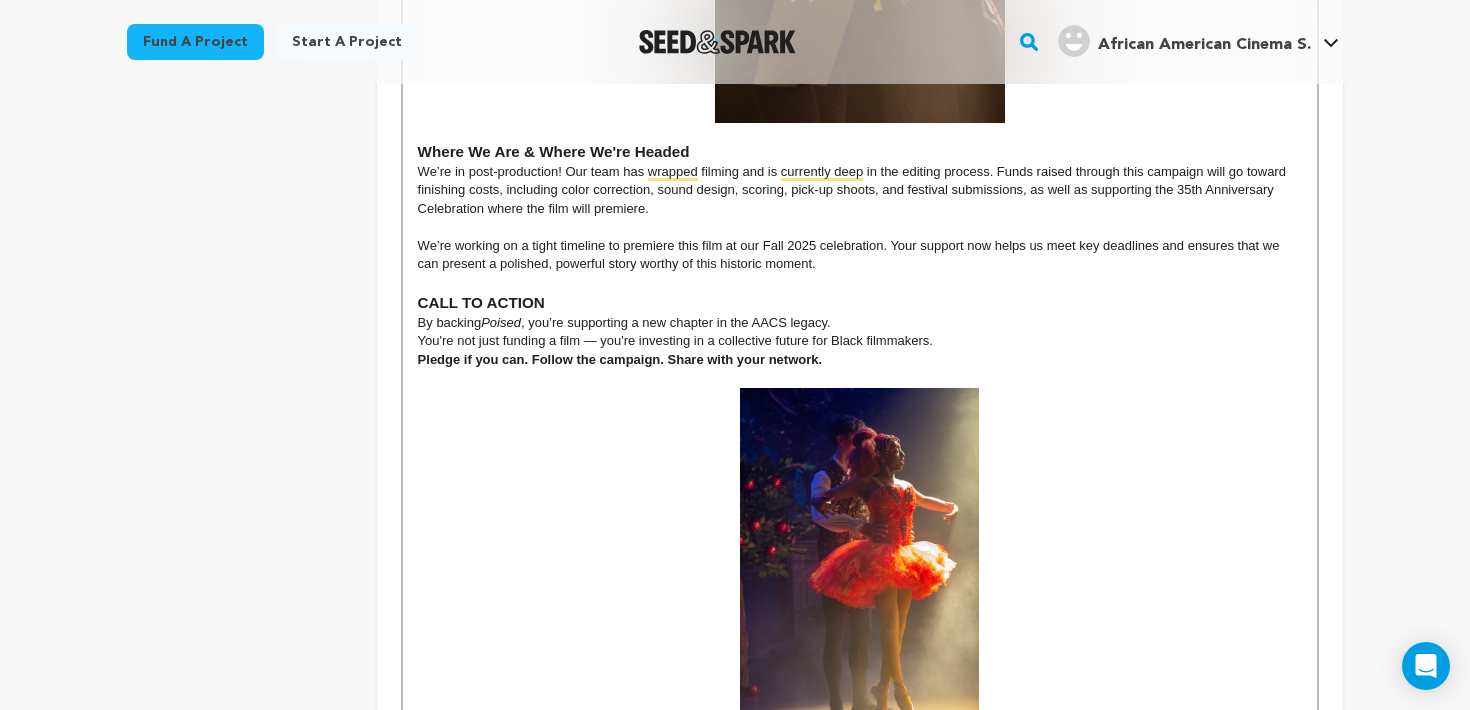 scroll, scrollTop: 1990, scrollLeft: 0, axis: vertical 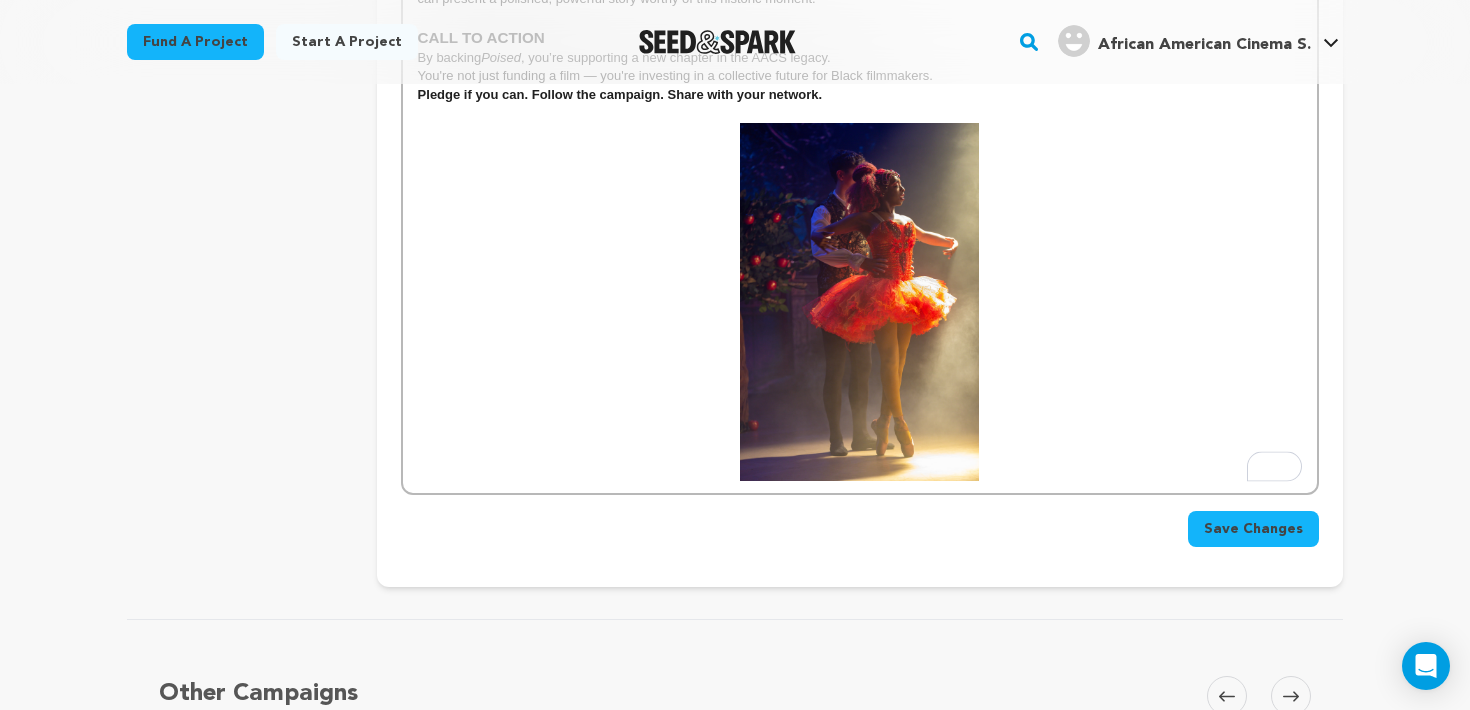 click on "Save Changes" at bounding box center [1253, 529] 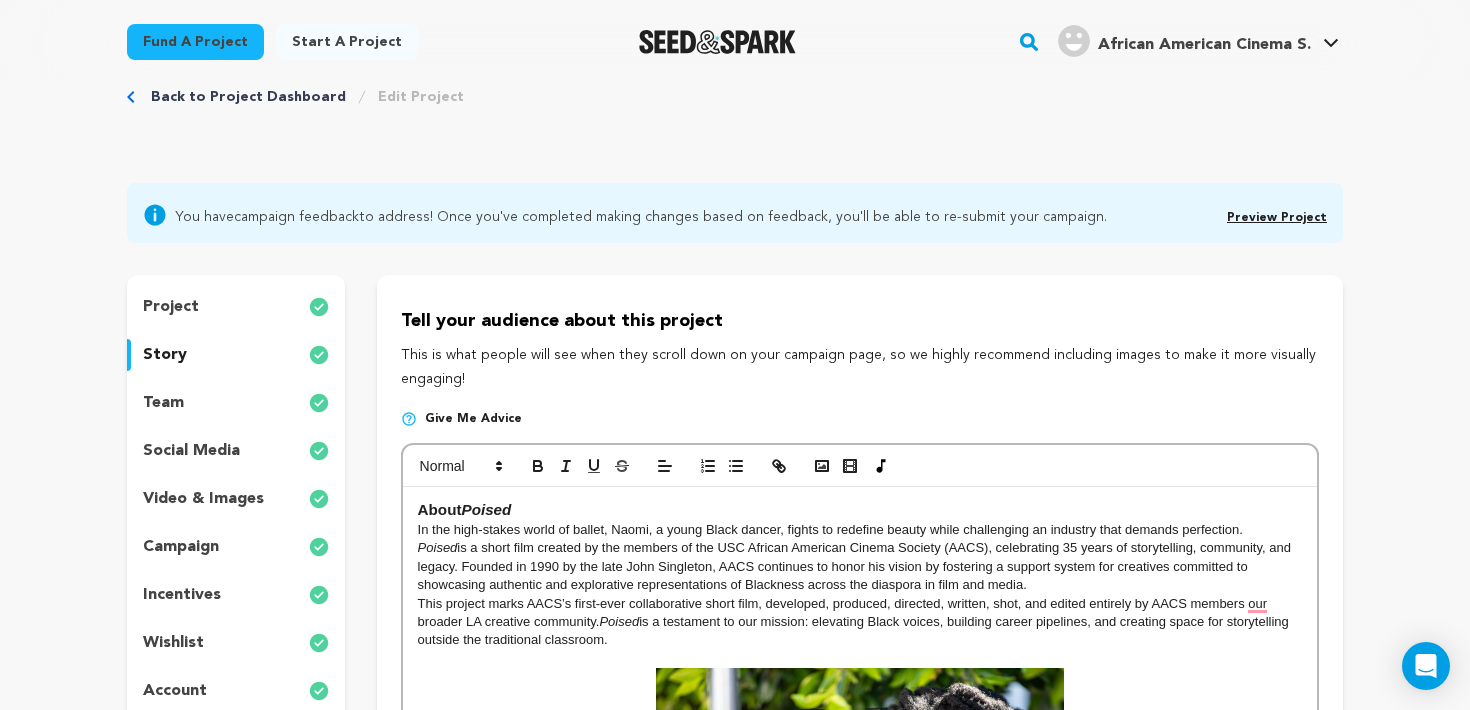 scroll, scrollTop: 0, scrollLeft: 0, axis: both 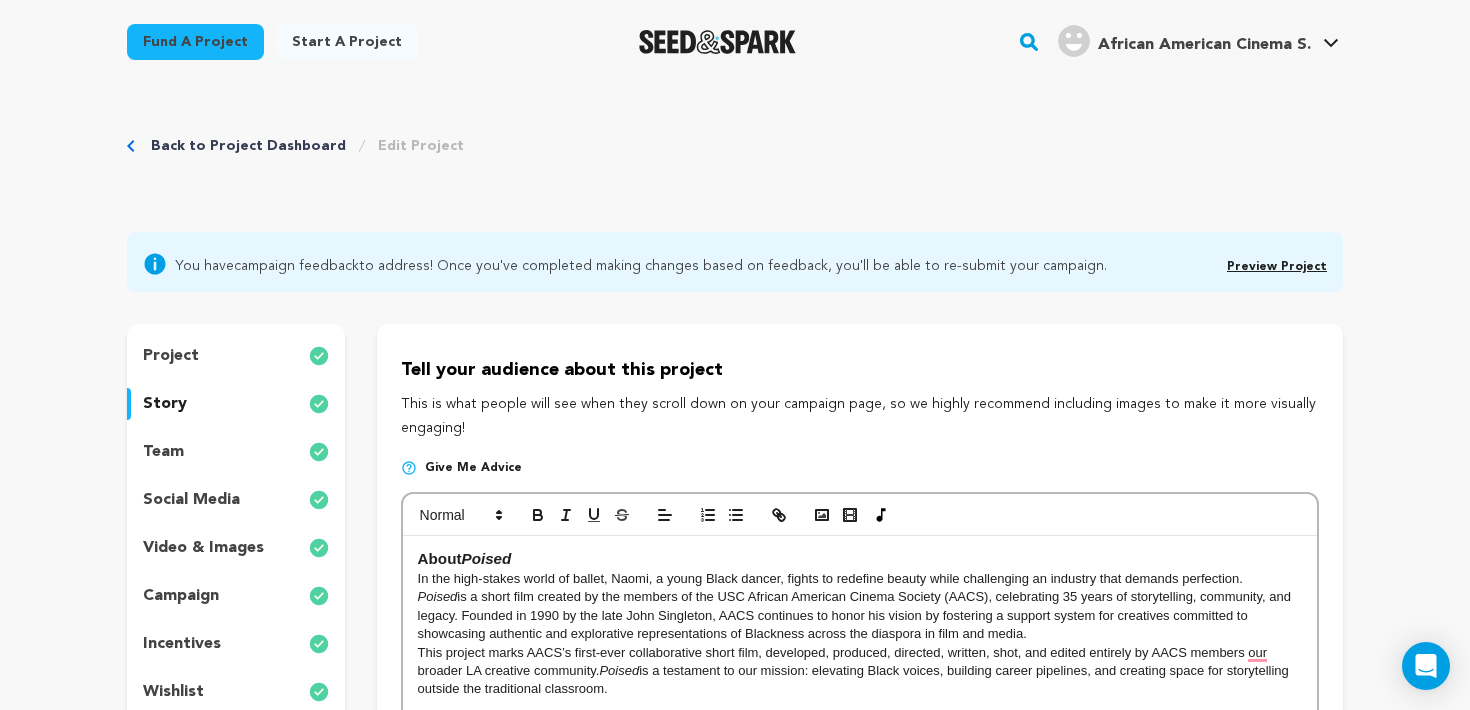 click on "Preview Project" at bounding box center [1277, 267] 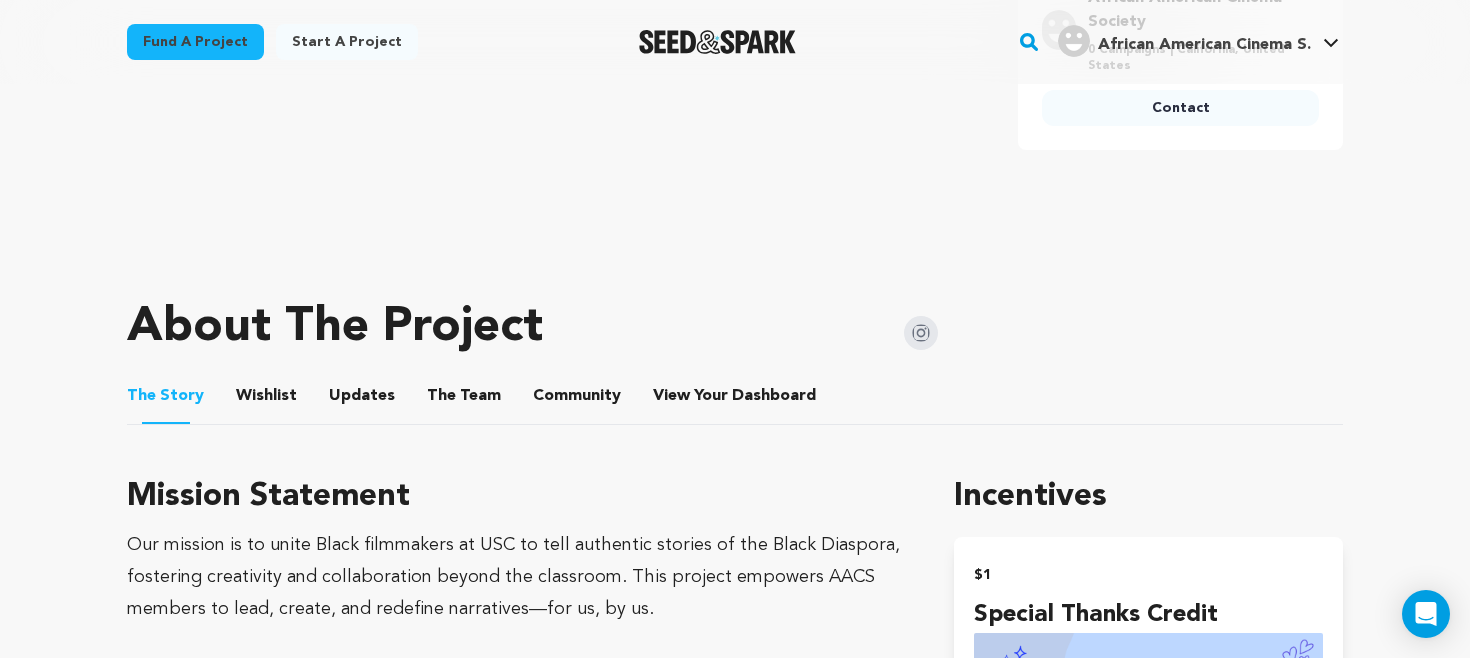 scroll, scrollTop: 655, scrollLeft: 0, axis: vertical 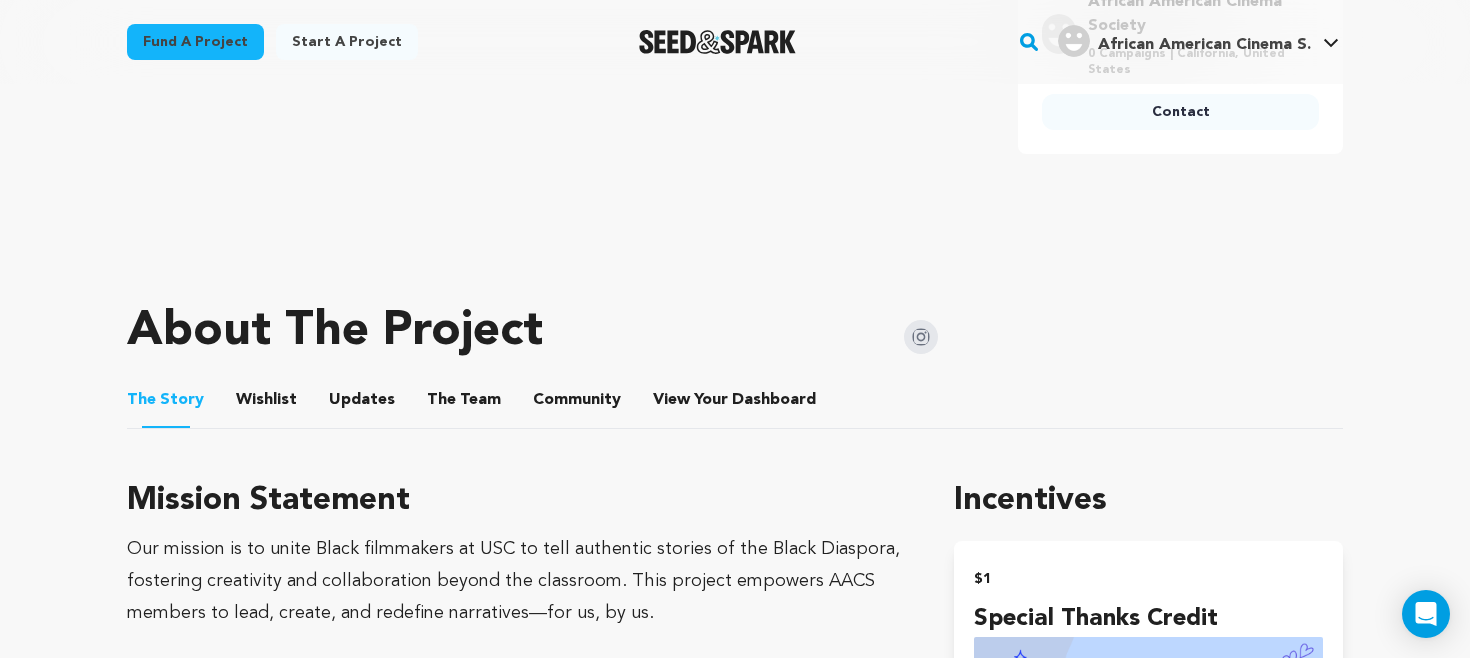 click on "Wishlist" at bounding box center [267, 404] 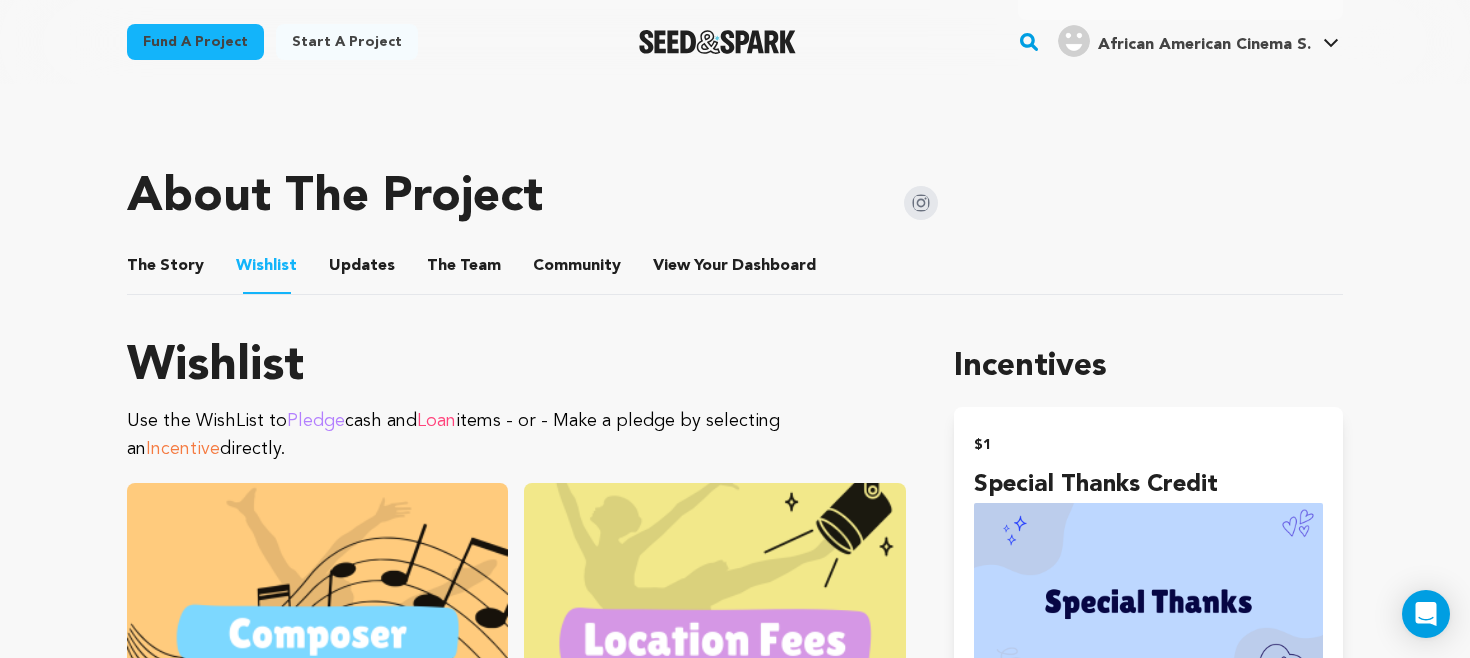 scroll, scrollTop: 784, scrollLeft: 0, axis: vertical 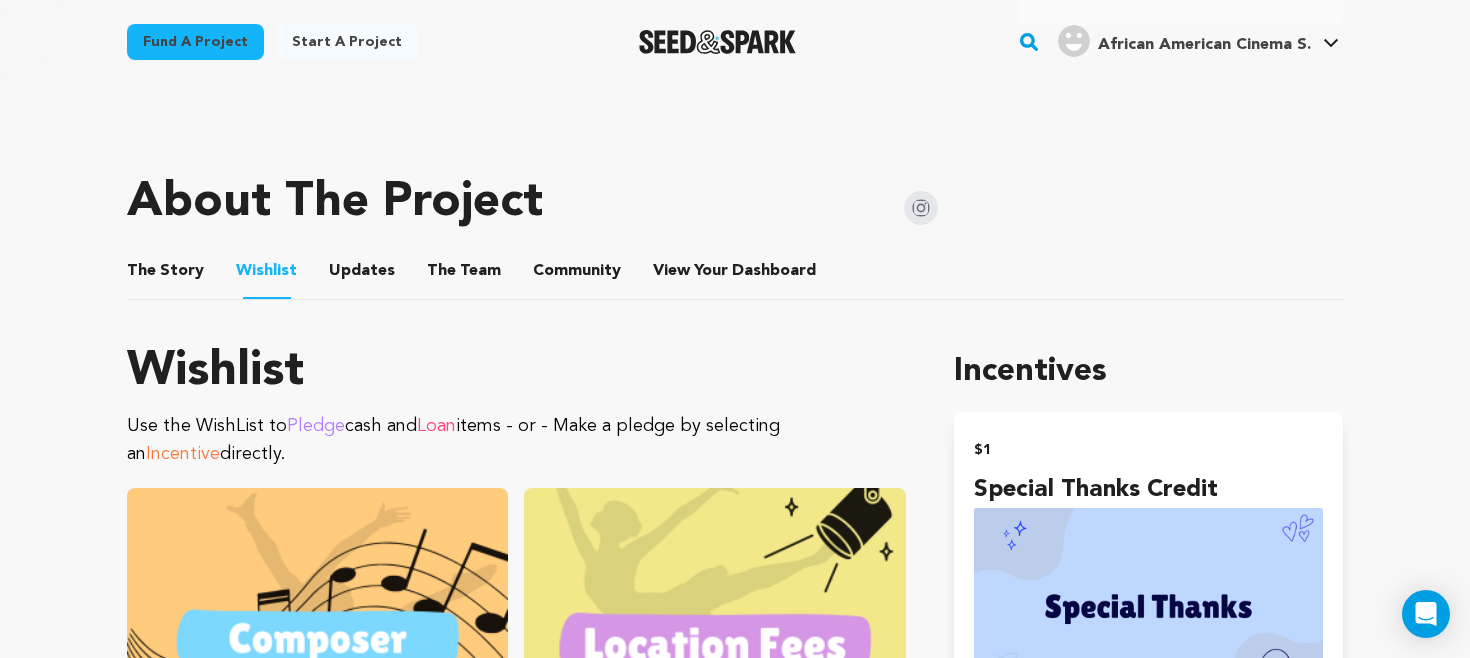 click on "Updates" at bounding box center (362, 275) 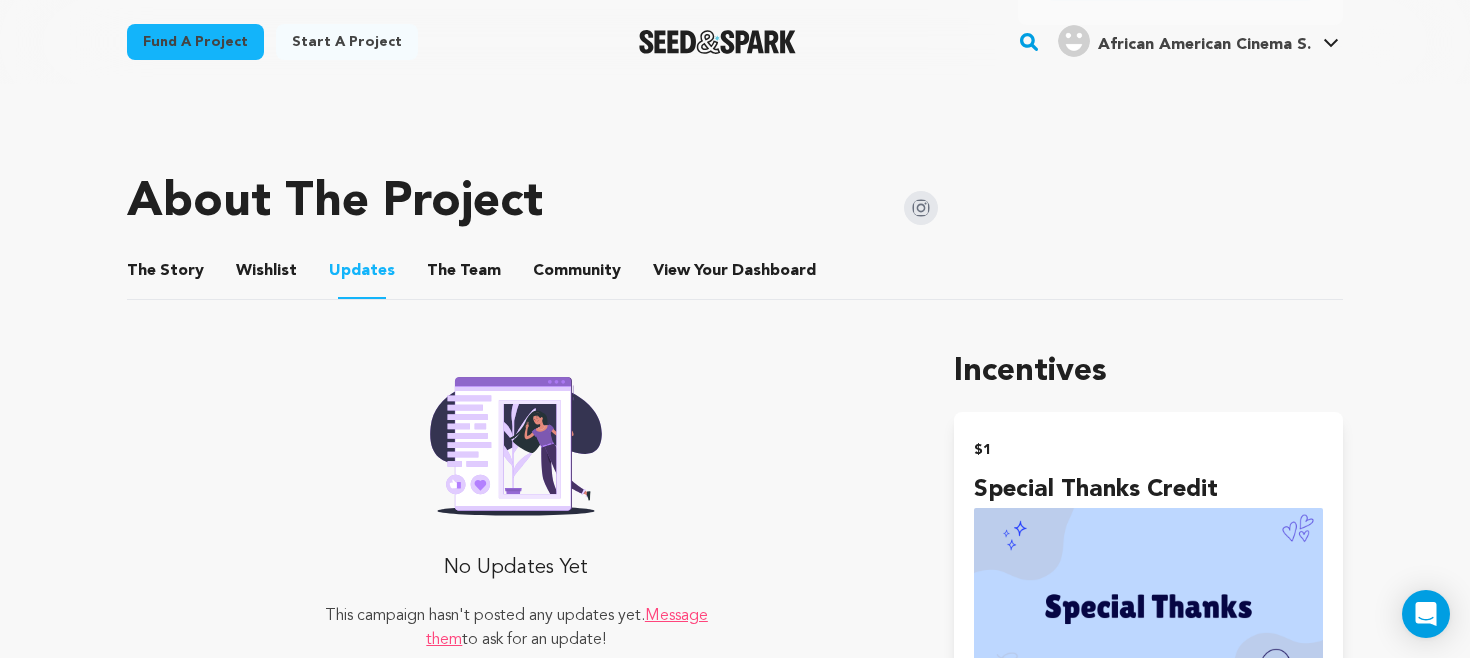 click on "The Story" at bounding box center (166, 275) 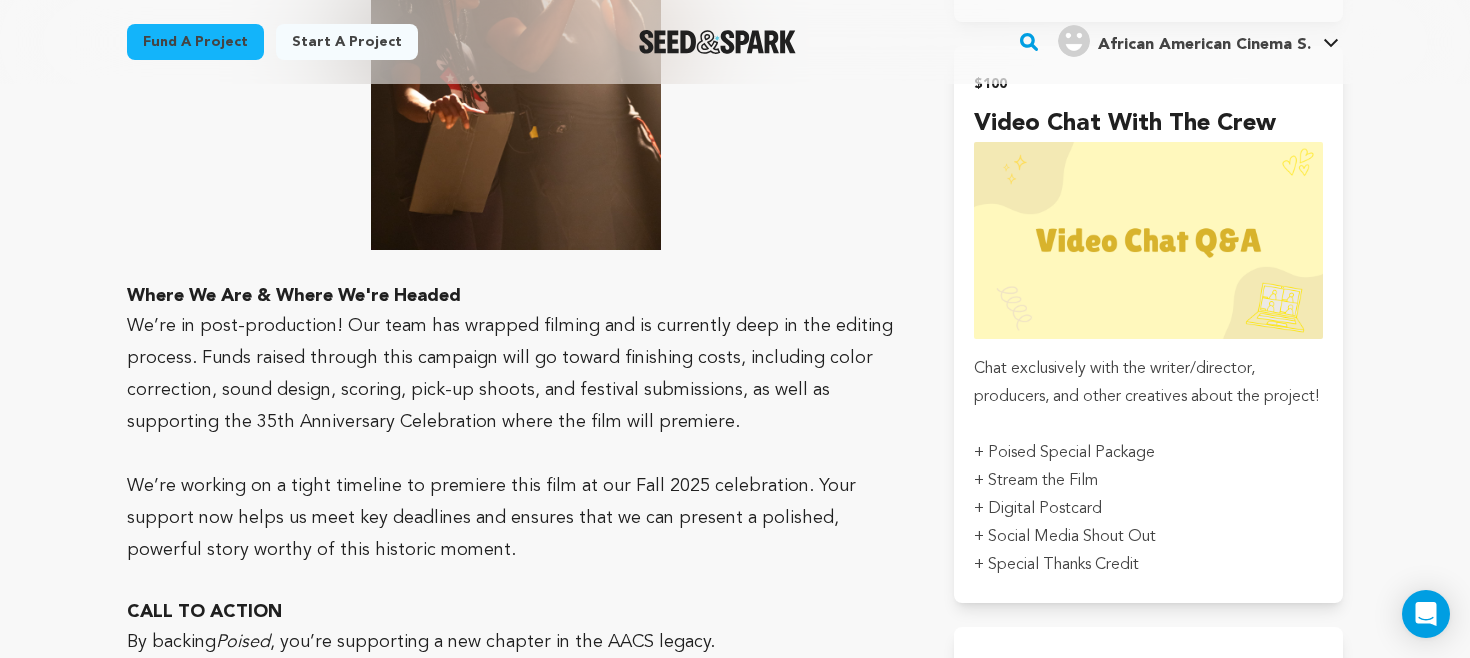 scroll, scrollTop: 3079, scrollLeft: 0, axis: vertical 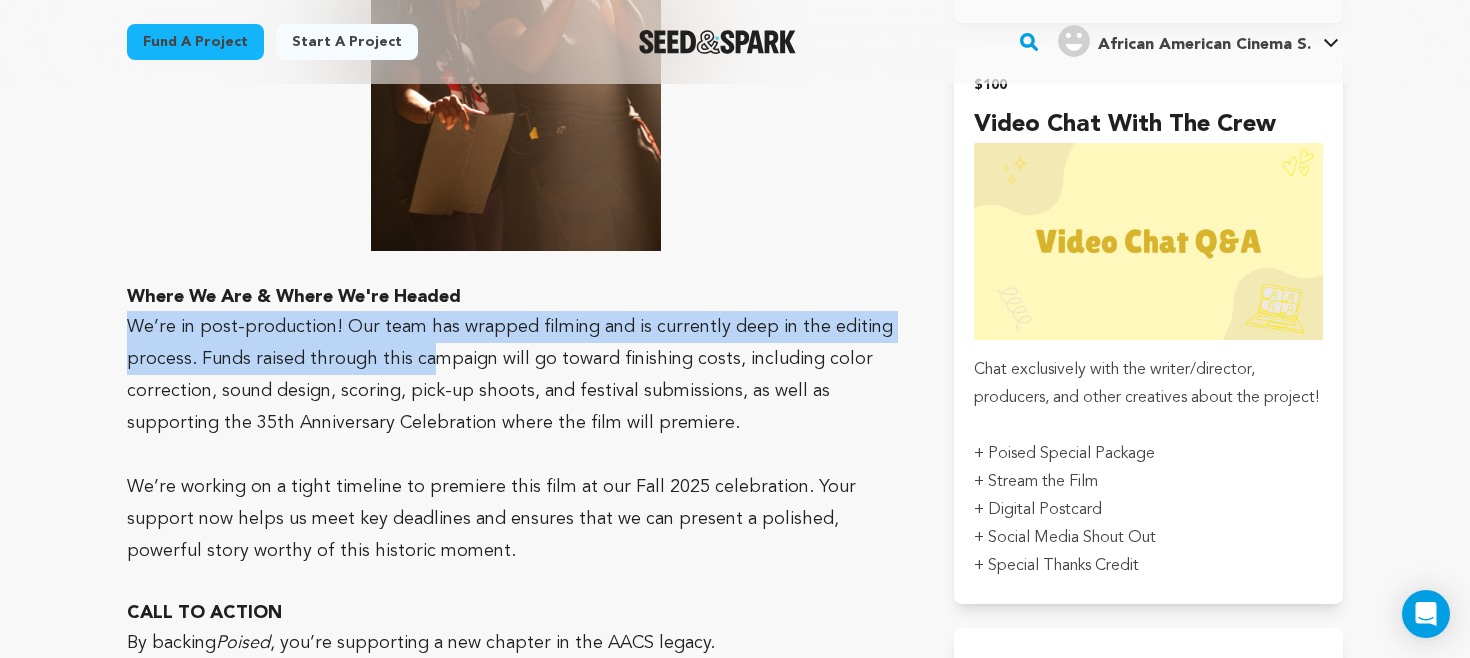 drag, startPoint x: 128, startPoint y: 324, endPoint x: 432, endPoint y: 350, distance: 305.1098 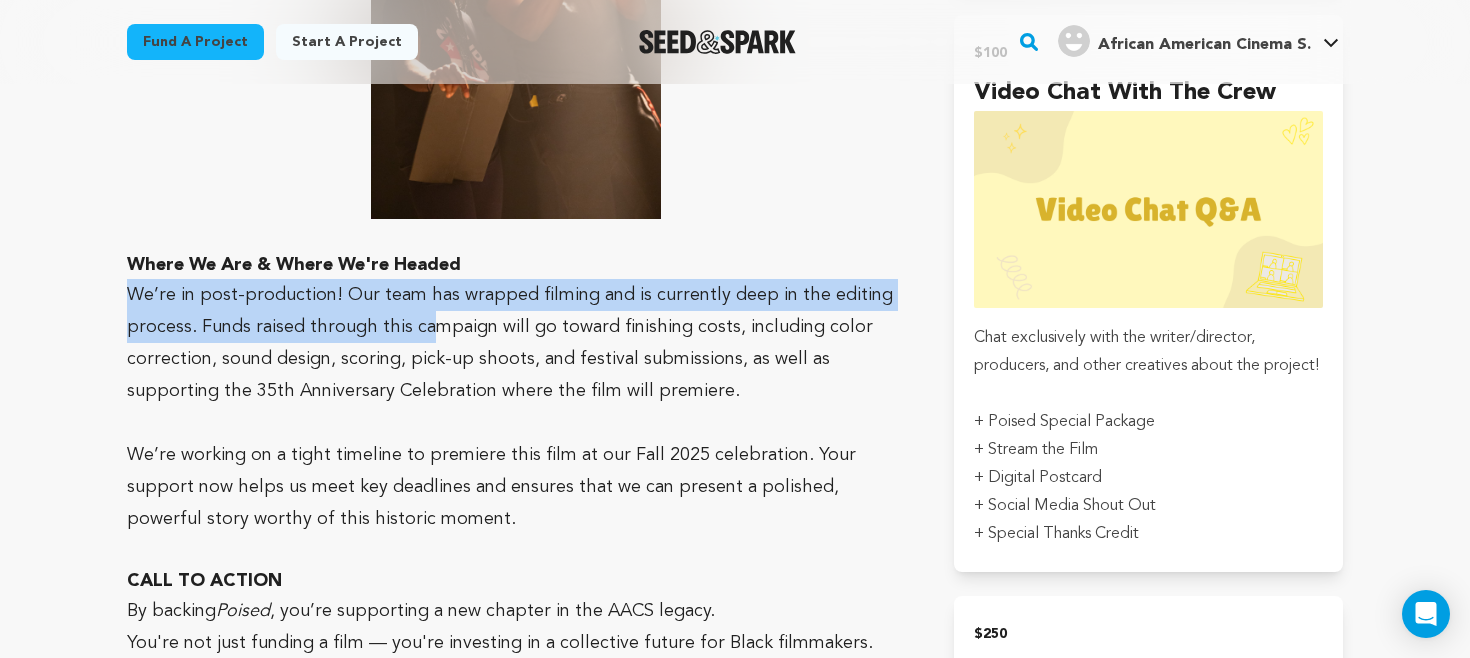 scroll, scrollTop: 3117, scrollLeft: 0, axis: vertical 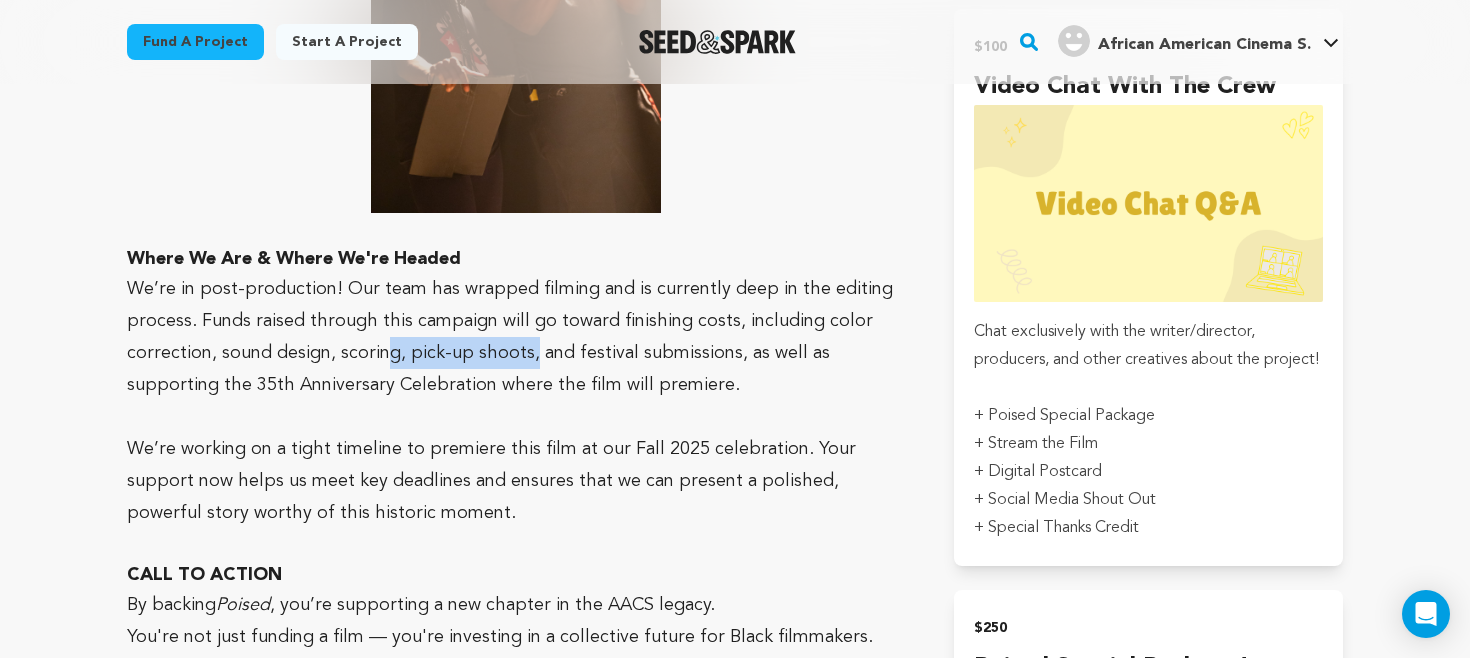 drag, startPoint x: 384, startPoint y: 354, endPoint x: 522, endPoint y: 355, distance: 138.00362 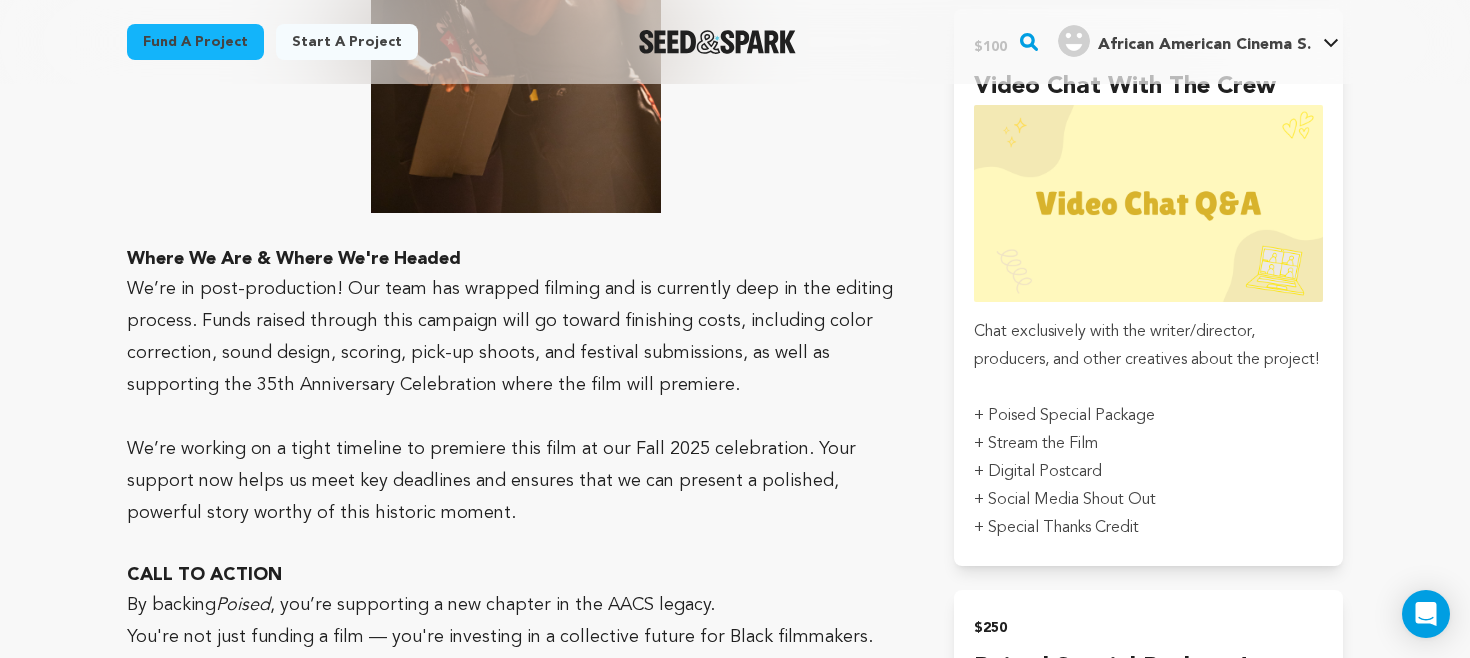 click on "We’re in post-production! Our team has wrapped filming and is currently deep in the editing process. Funds raised through this campaign will go toward finishing costs, including color correction, sound design, scoring, pick-up shoots, and festival submissions, as well as supporting the 35th Anniversary Celebration where the film will premiere." at bounding box center [516, 337] 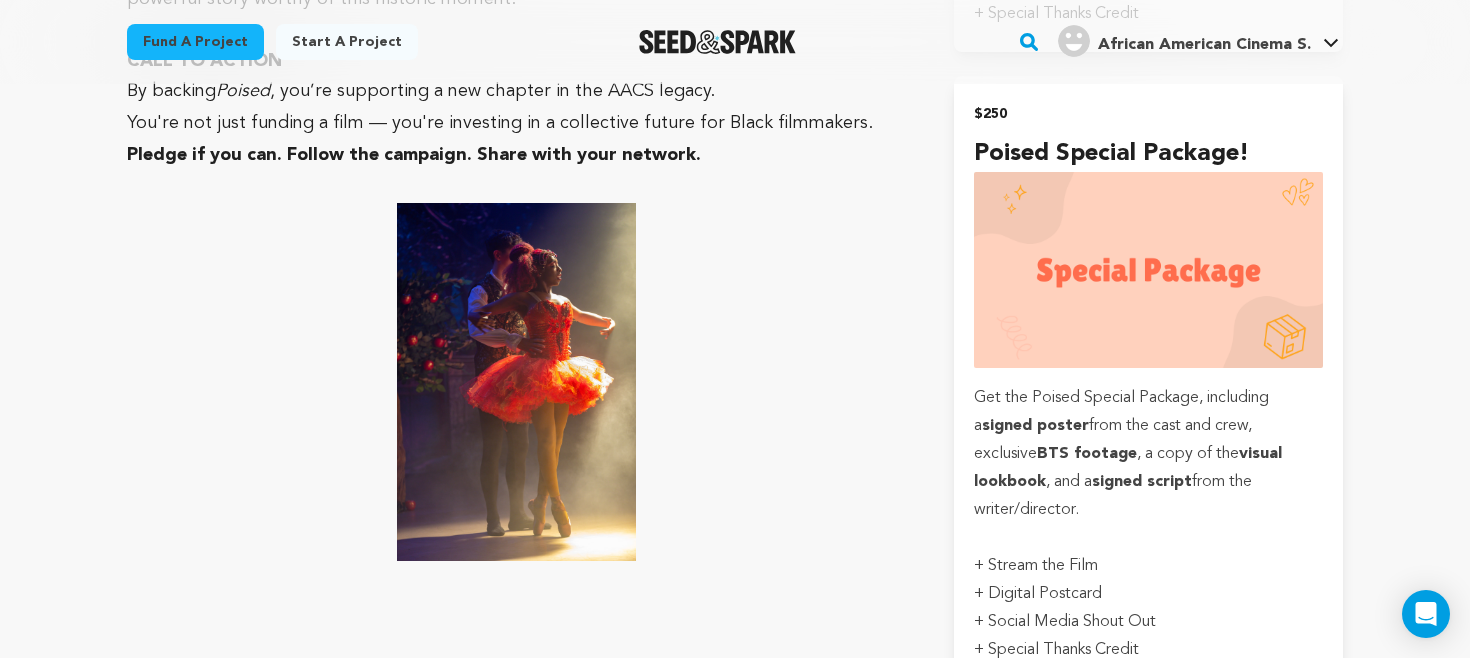 scroll, scrollTop: 3639, scrollLeft: 0, axis: vertical 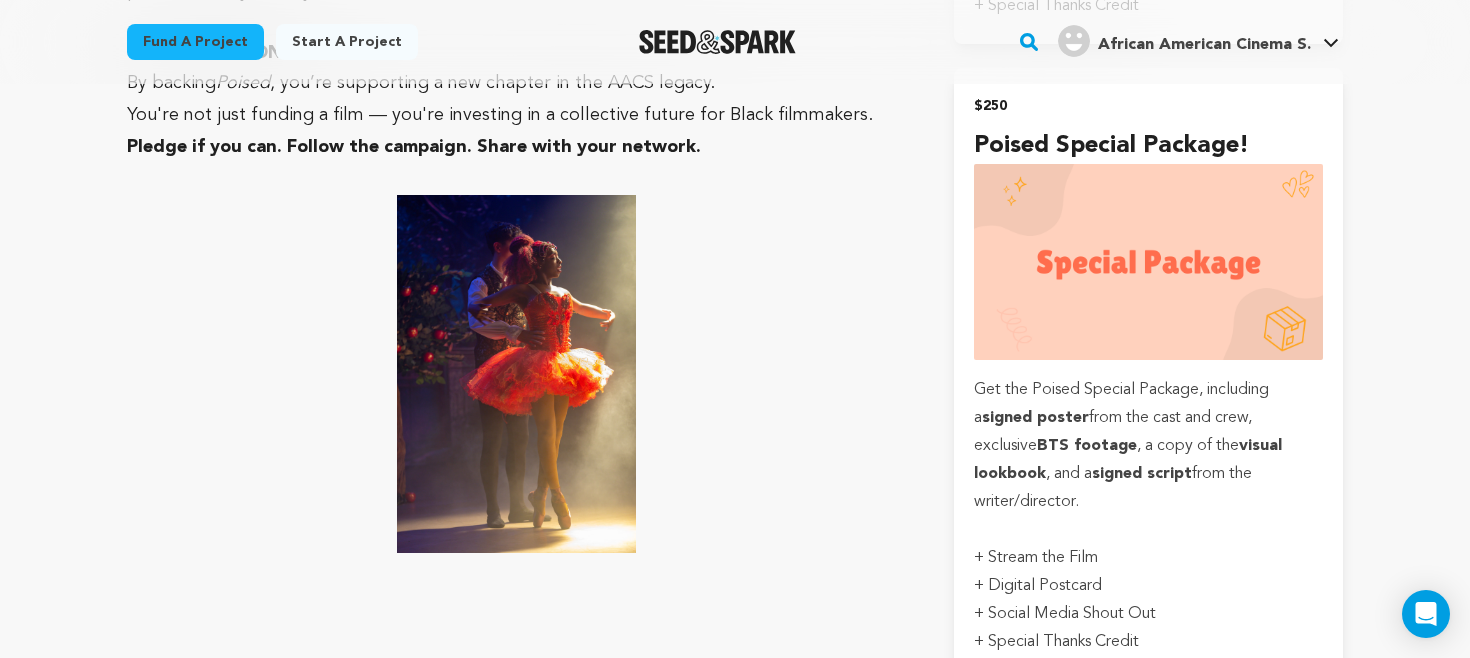 click on "Mission Statement
Our mission is to unite Black filmmakers at USC to tell authentic stories of the Black Diaspora, fostering creativity and collaboration beyond the classroom. This project empowers AACS members to lead, create, and redefine narratives—for us, by us.
The Story
About  Poised In the high-stakes world of ballet, Naomi, a young Black dancer, fights to redefine beauty while challenging an industry that demands perfection. Poised This project marks AACS’s first-ever collaborative short film, developed, produced, directed, written, shot, and edited entirely by AACS members our broader LA creative community.  Poised Why Us? This film is made  for us, by us Why This Story? Poised Why Now? Poised Why You? Where We Are & Where We're Headed Poised" at bounding box center (735, -598) 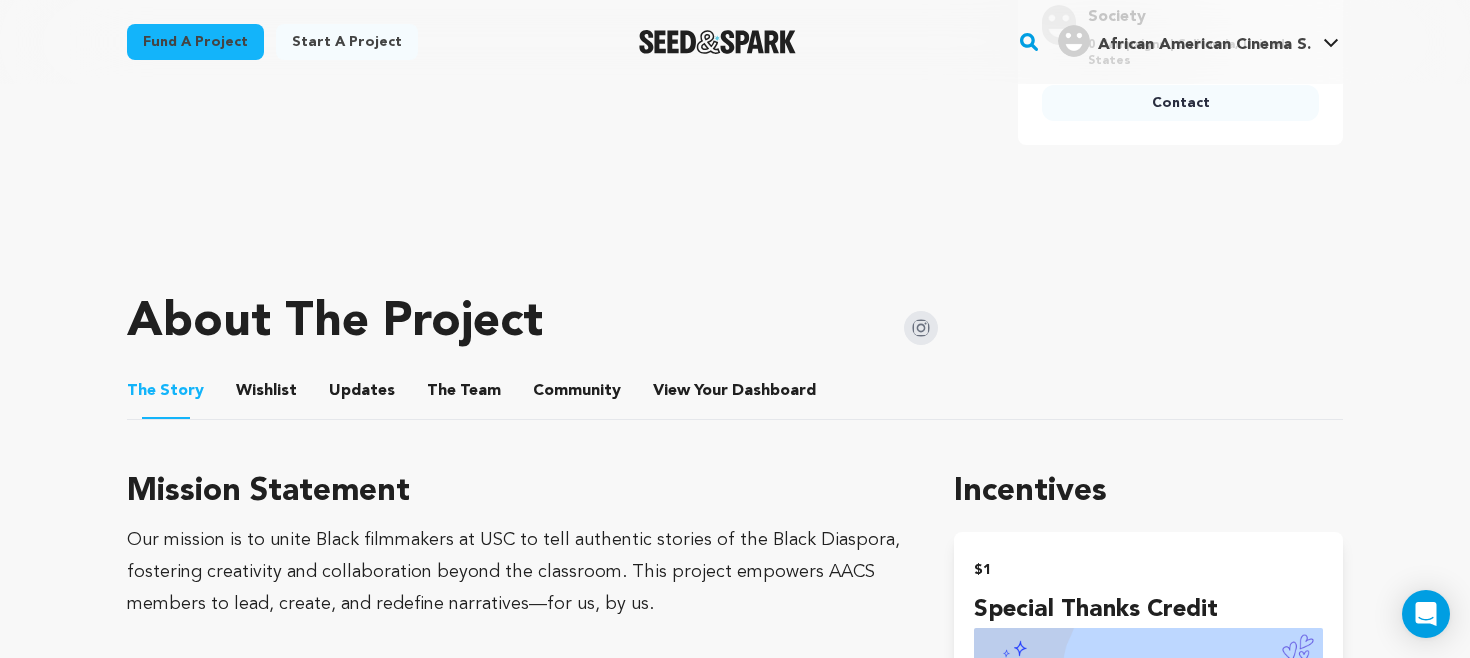 scroll, scrollTop: 667, scrollLeft: 0, axis: vertical 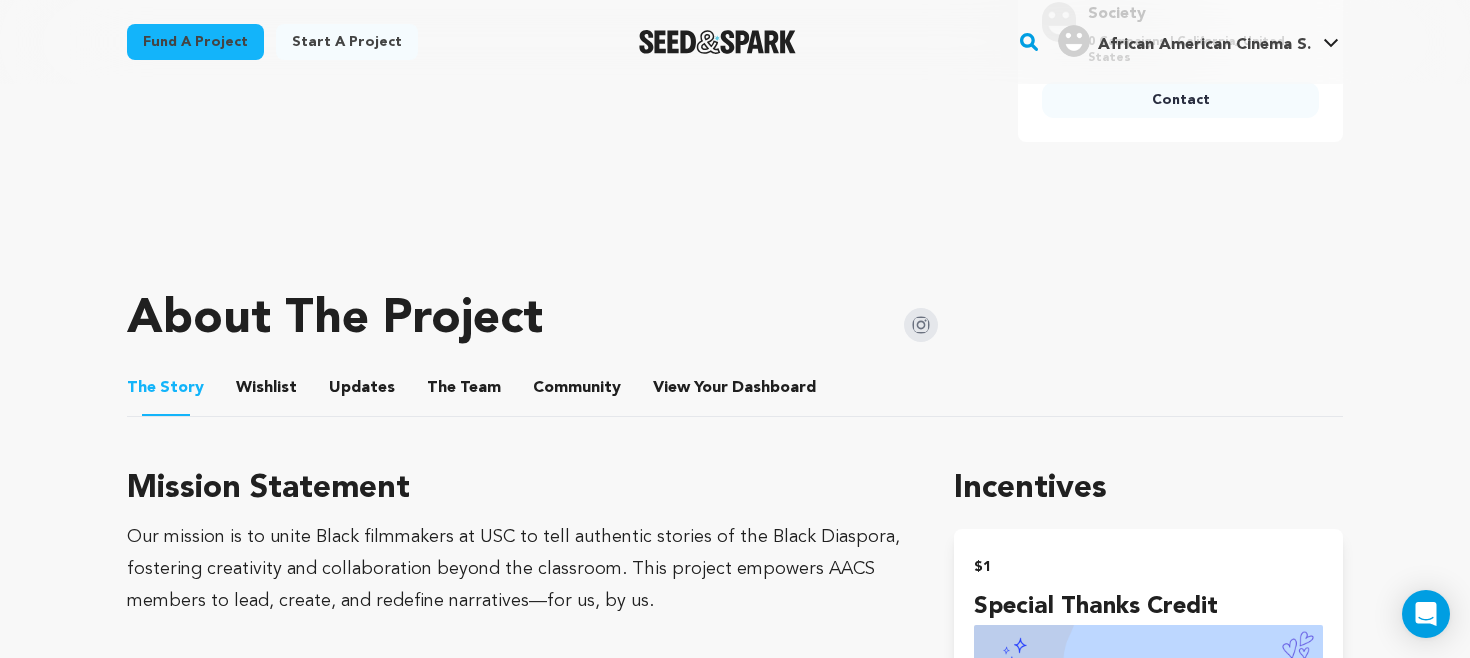 click on "Wishlist" at bounding box center (267, 392) 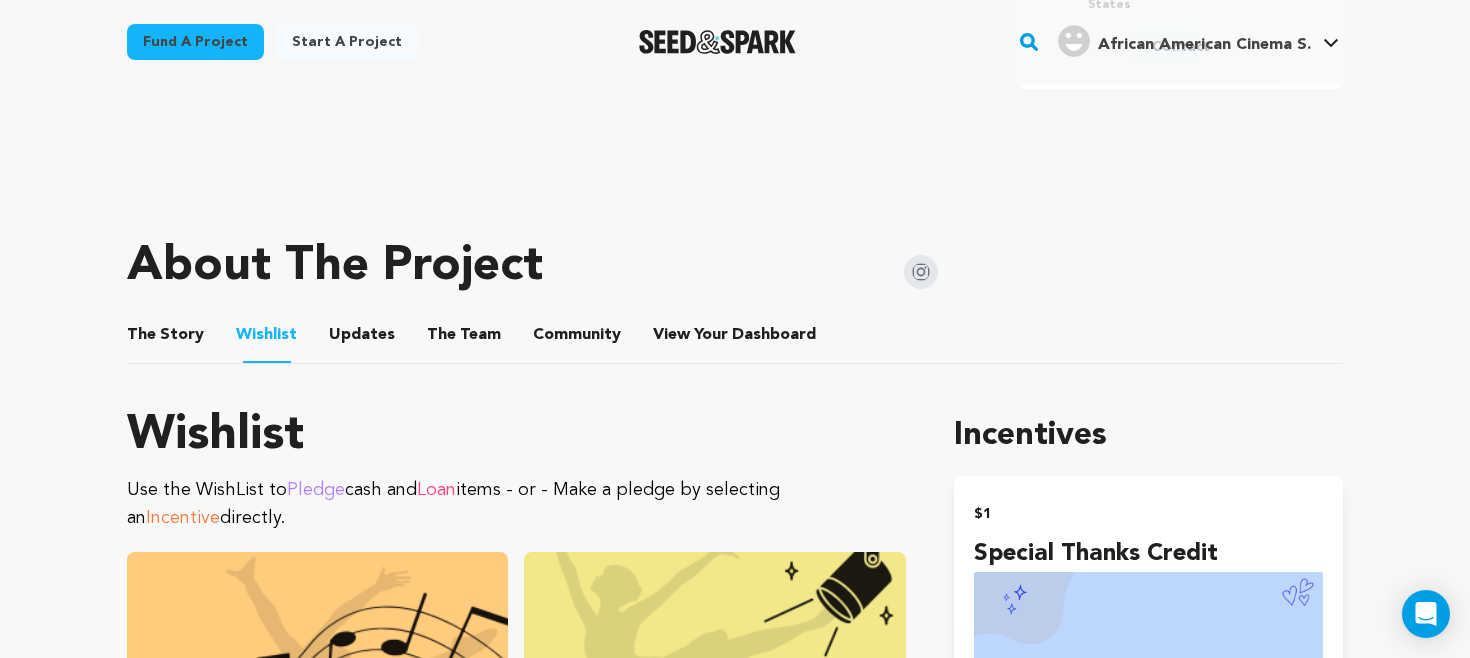 scroll, scrollTop: 719, scrollLeft: 0, axis: vertical 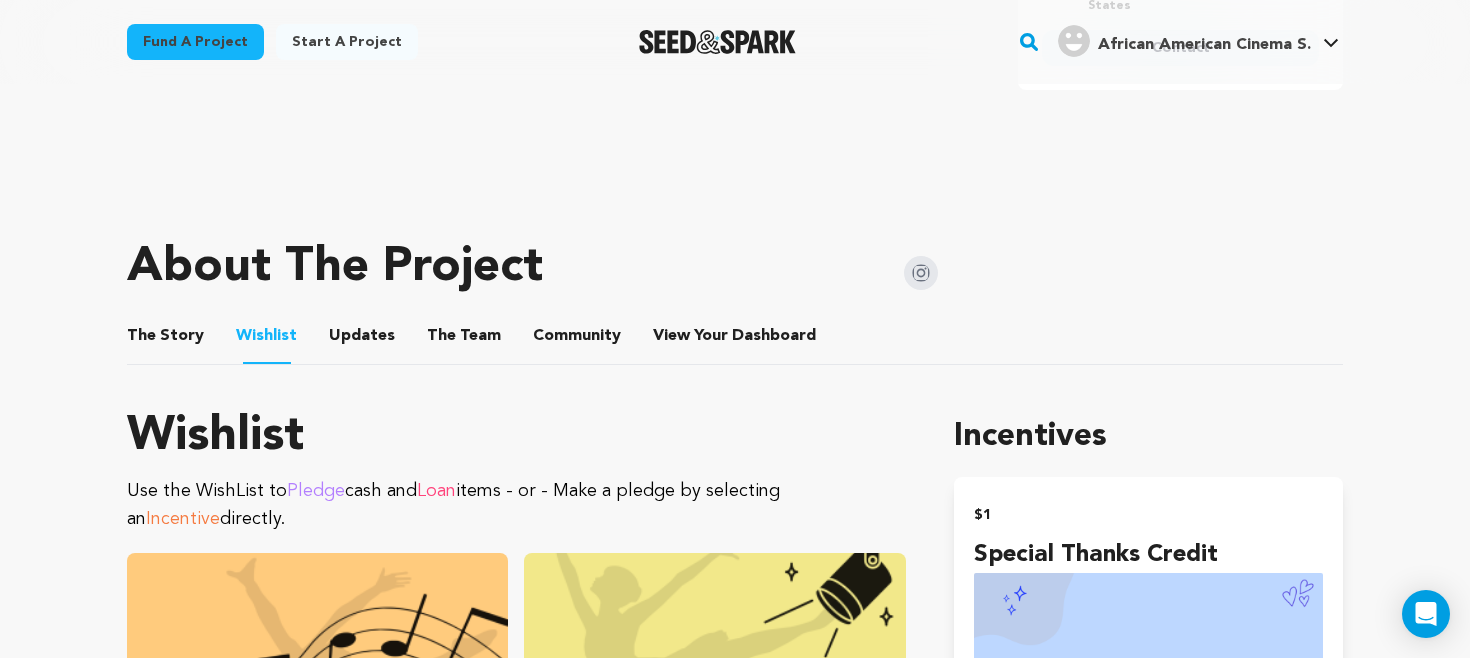 click on "Updates" at bounding box center [362, 340] 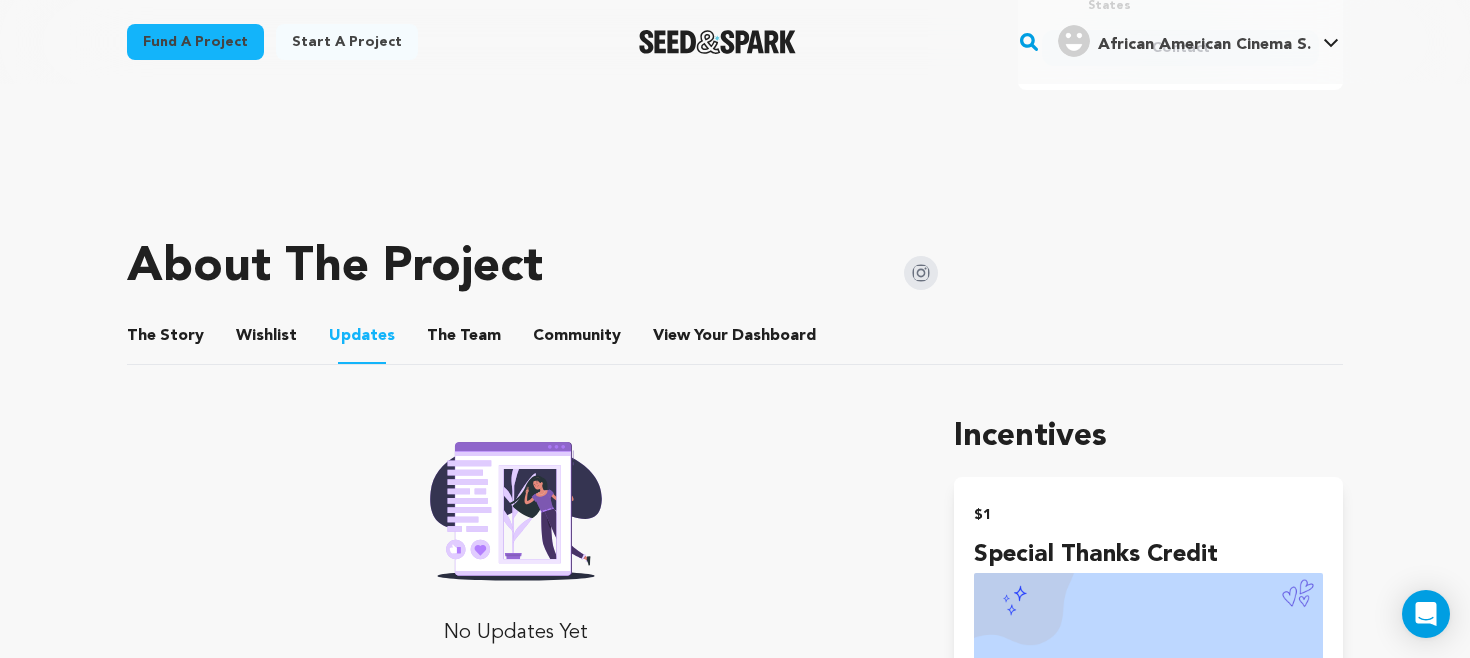 click on "The Team" at bounding box center (464, 340) 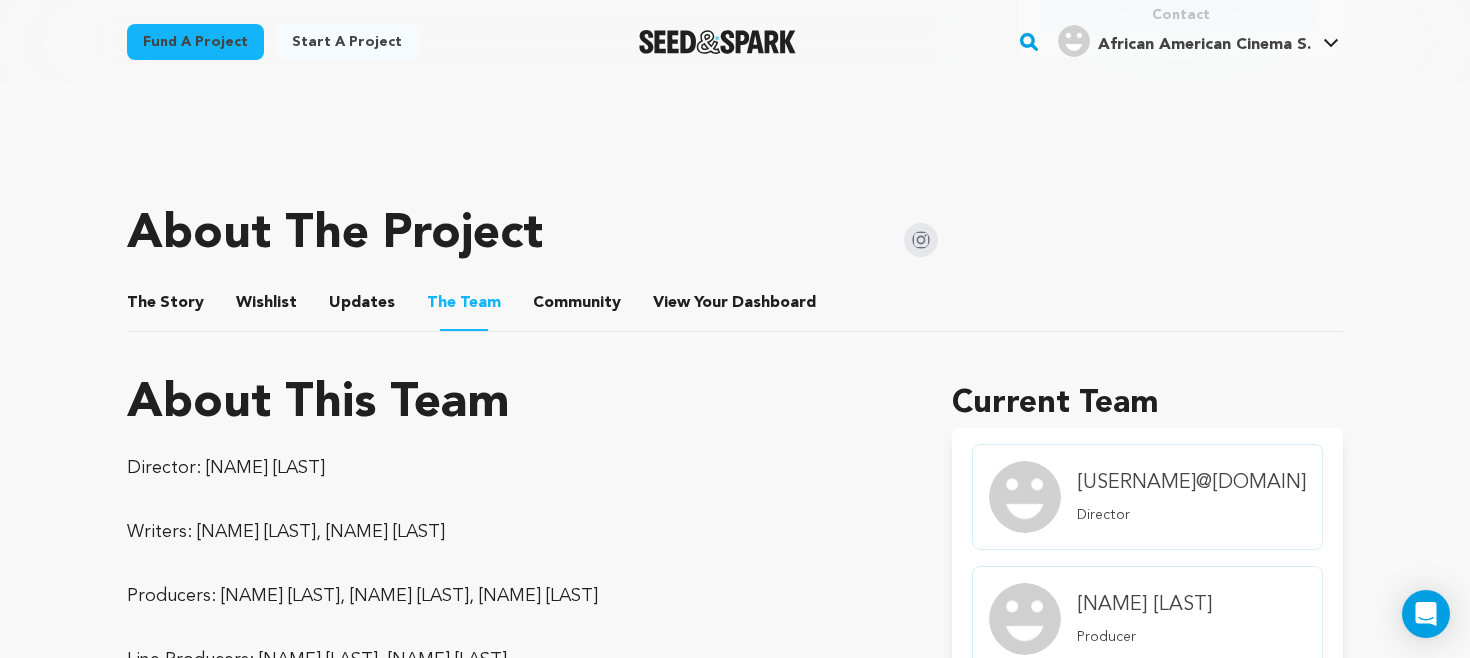 scroll, scrollTop: 748, scrollLeft: 0, axis: vertical 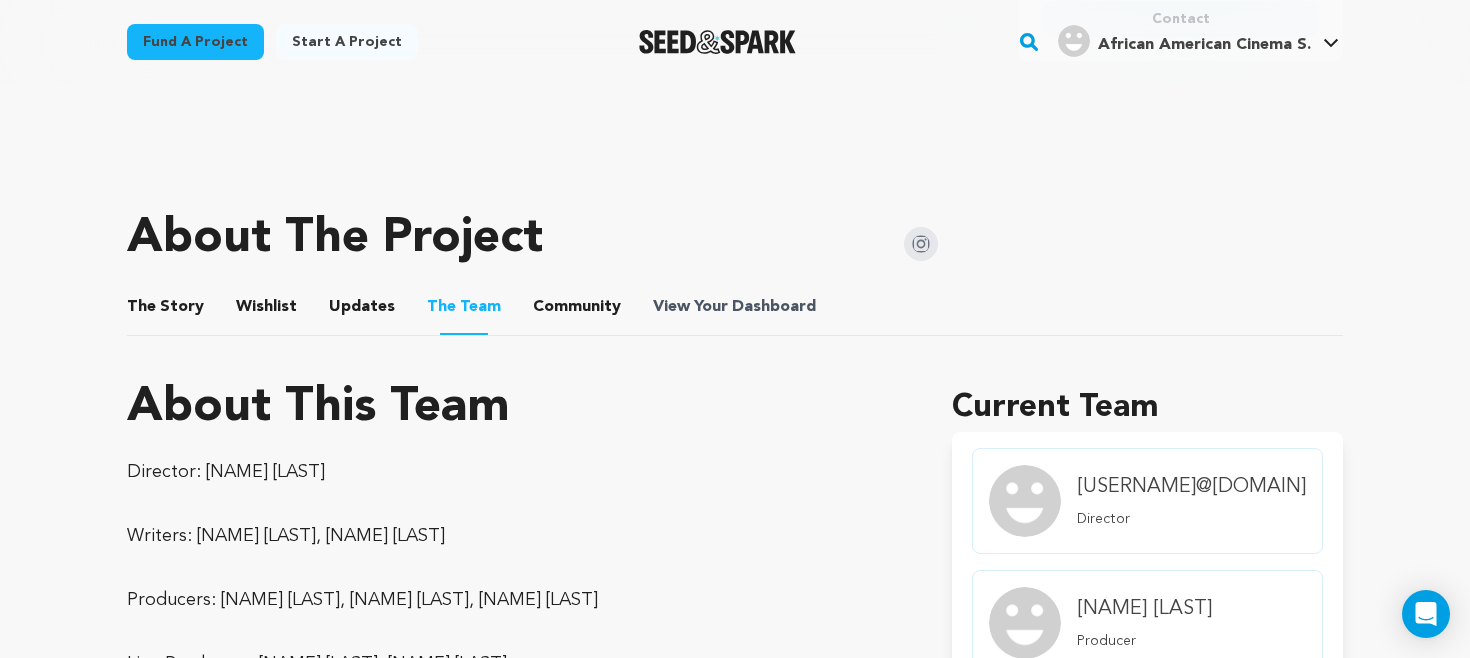 click on "View   Your   Dashboard" at bounding box center [736, 307] 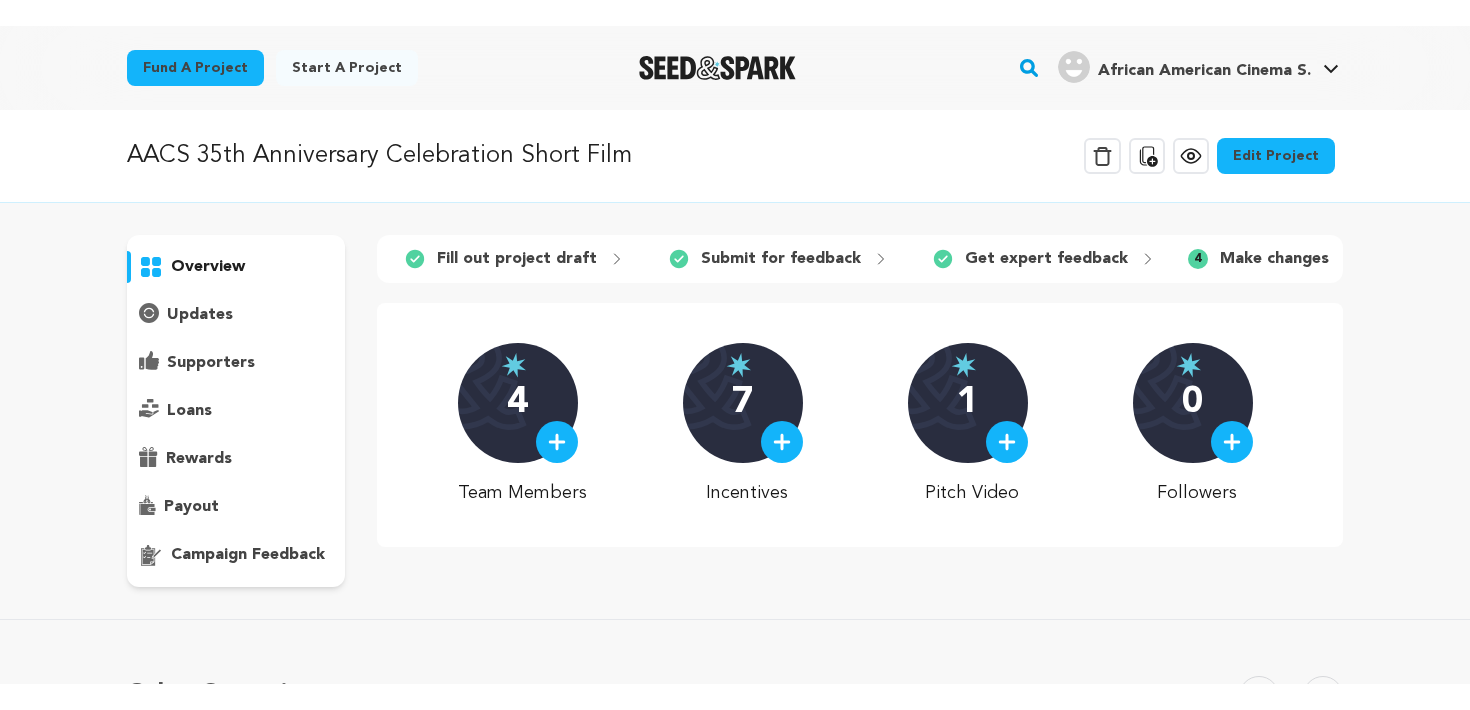 scroll, scrollTop: 0, scrollLeft: 0, axis: both 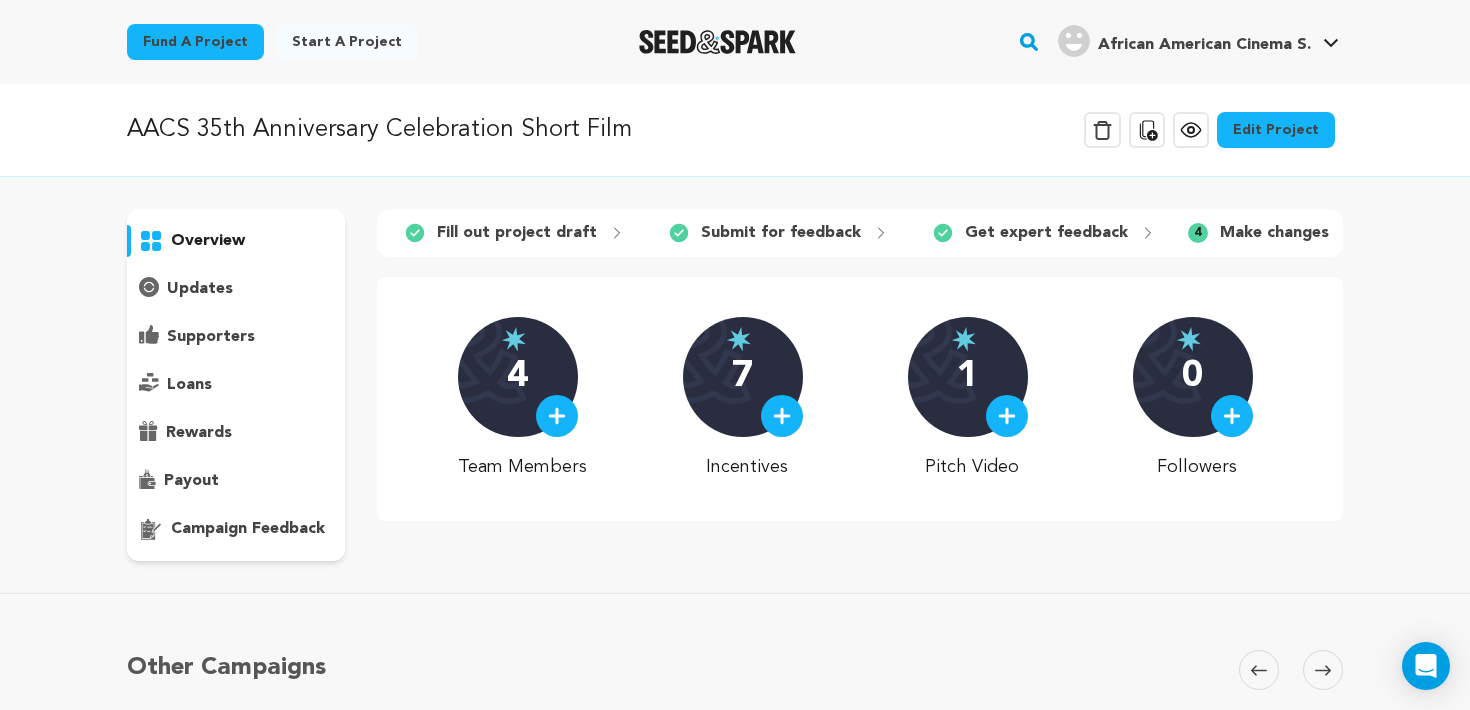 click on "campaign feedback" at bounding box center (248, 529) 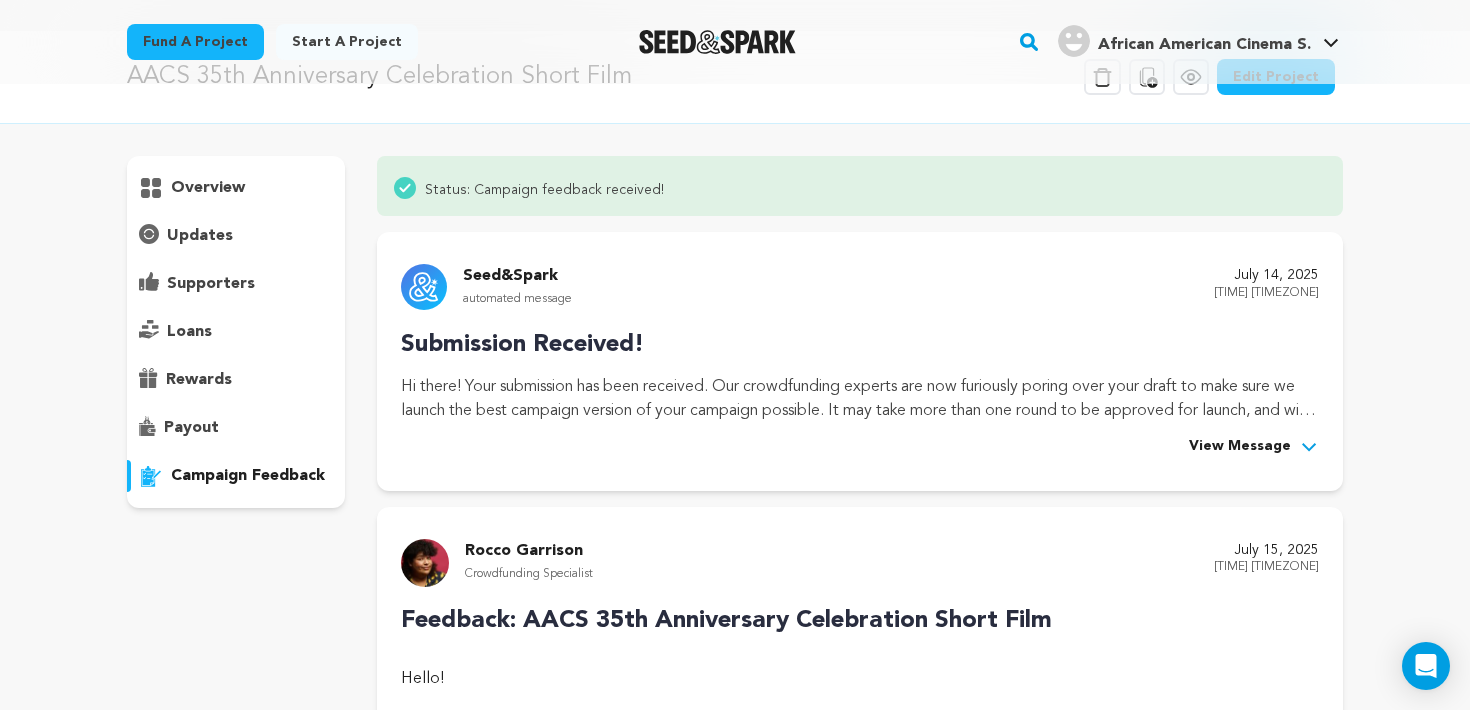 scroll, scrollTop: 0, scrollLeft: 0, axis: both 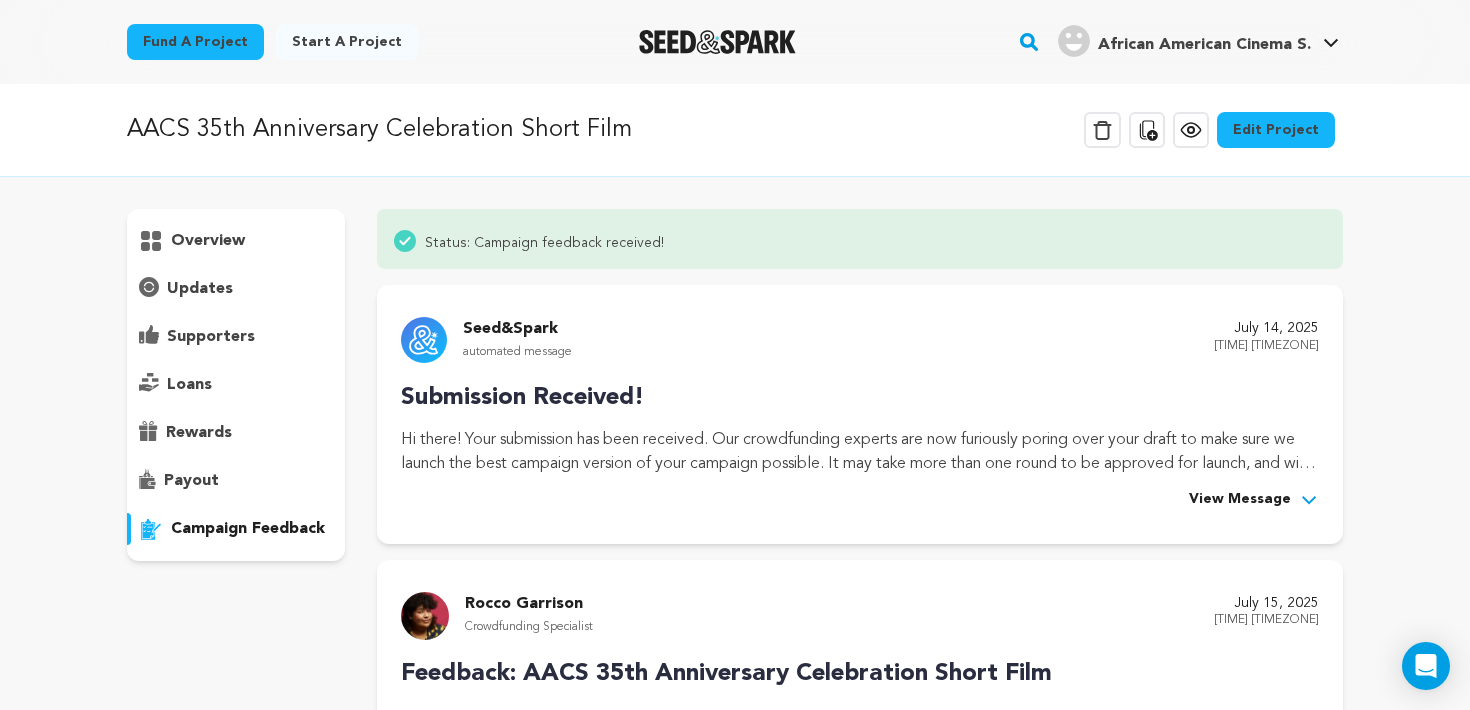 click on "overview" at bounding box center (208, 241) 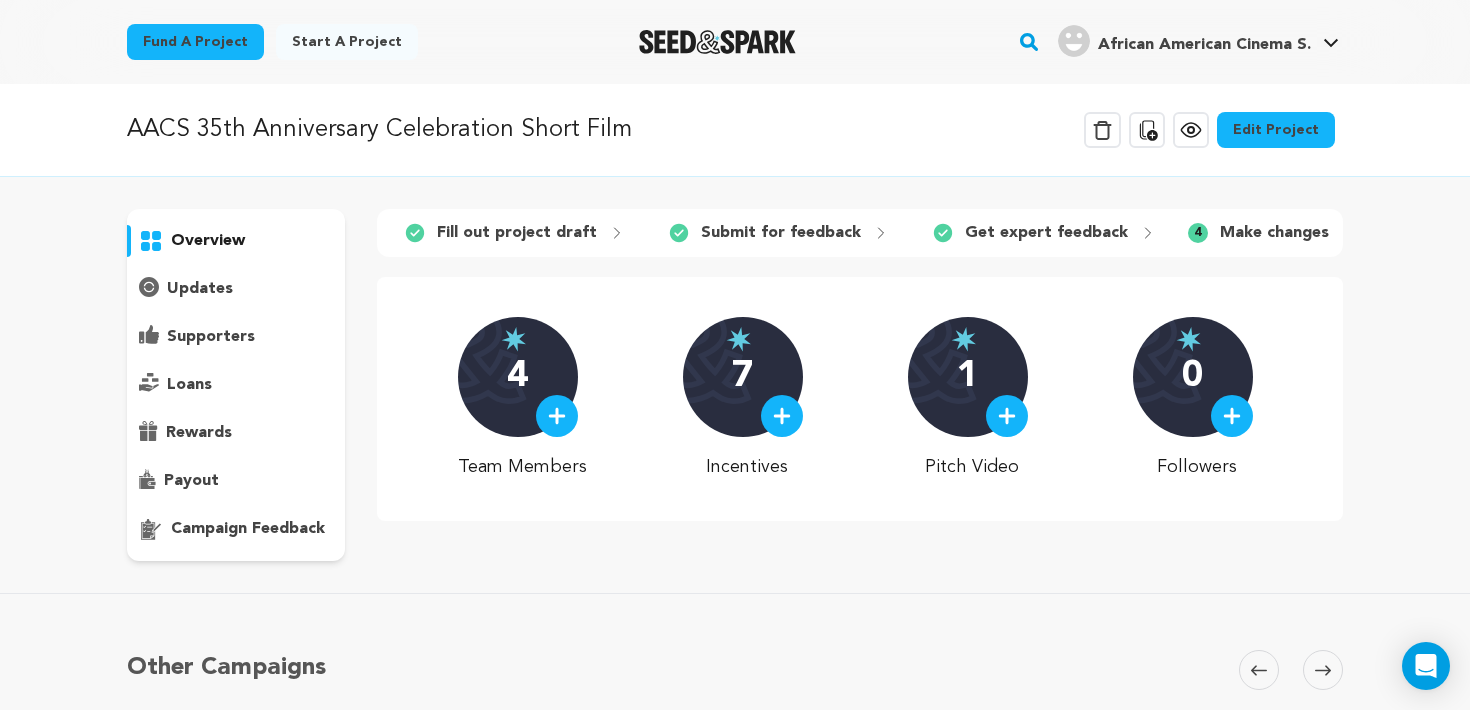 click on "updates" at bounding box center [200, 289] 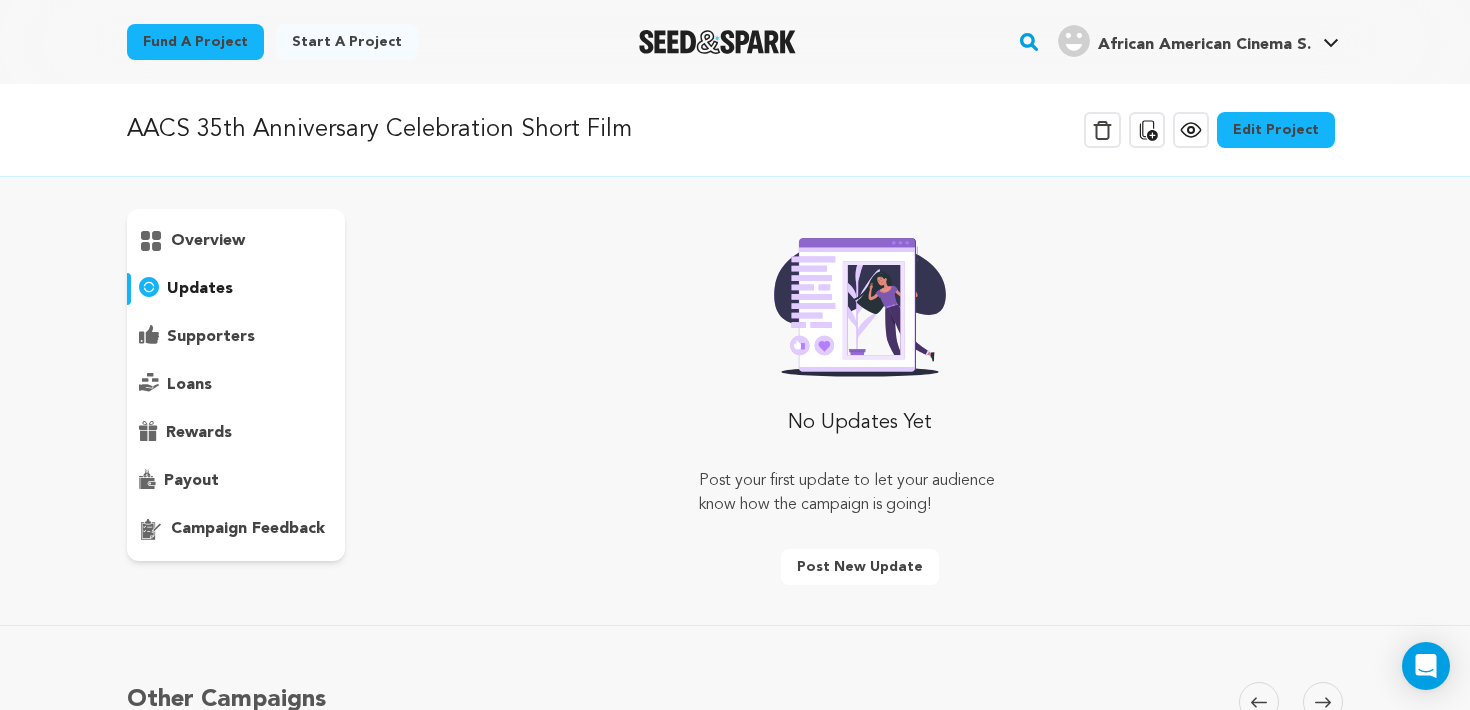 click on "campaign feedback" at bounding box center (248, 529) 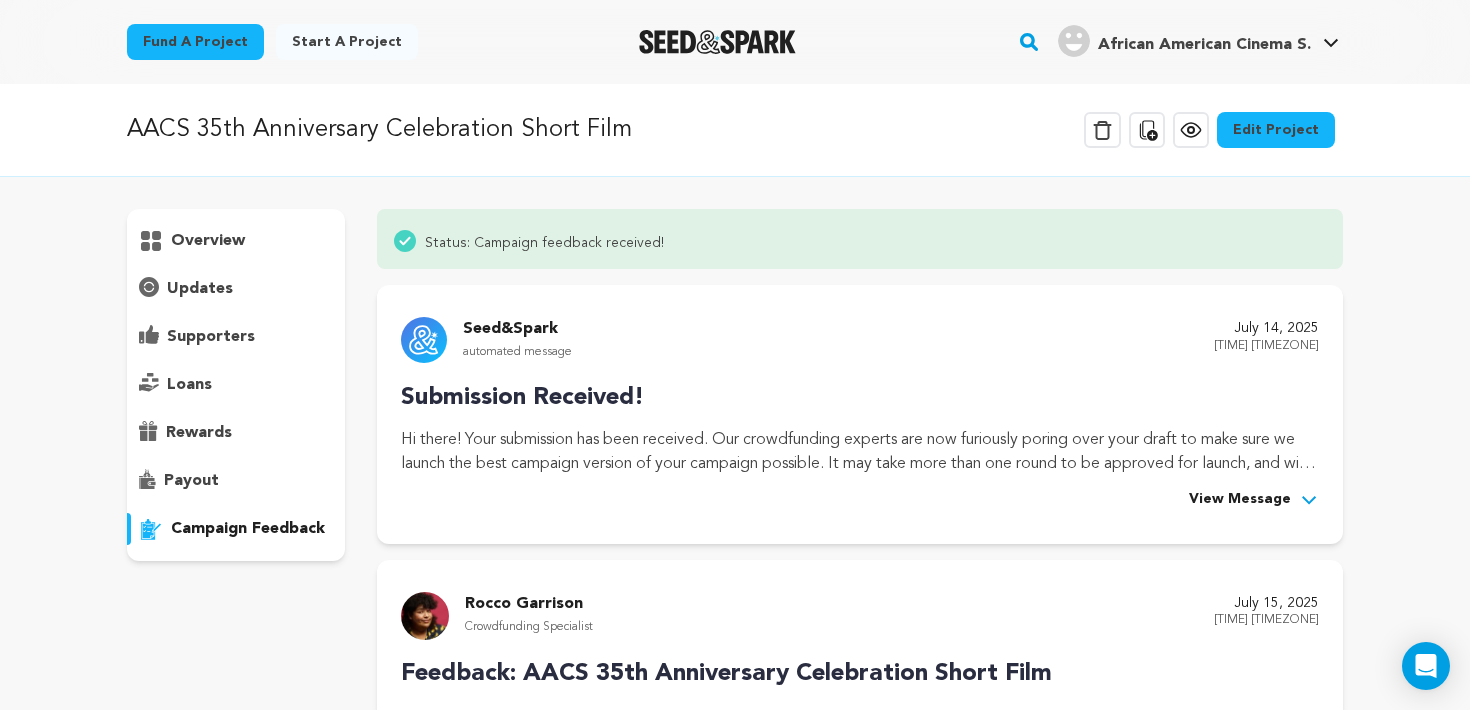 click on "Edit Project" at bounding box center (1276, 130) 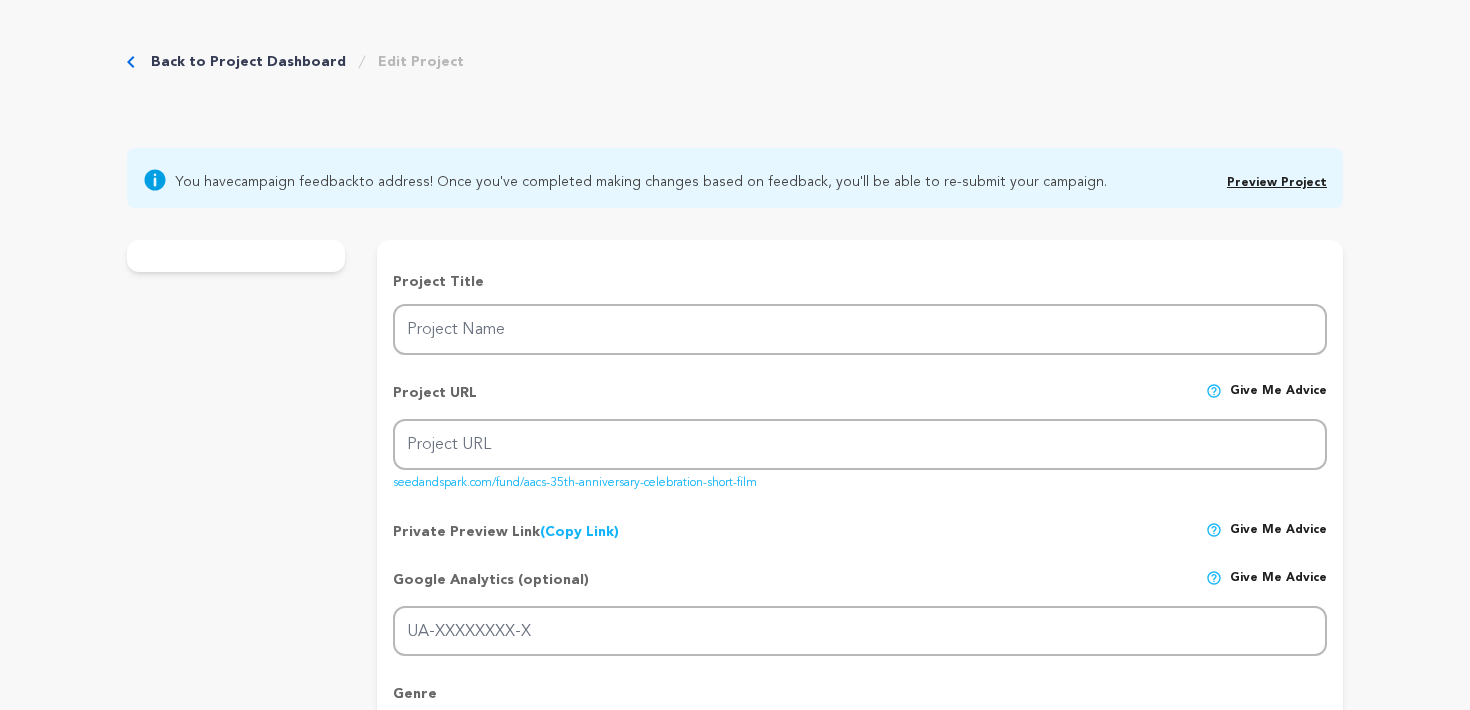 scroll, scrollTop: 0, scrollLeft: 0, axis: both 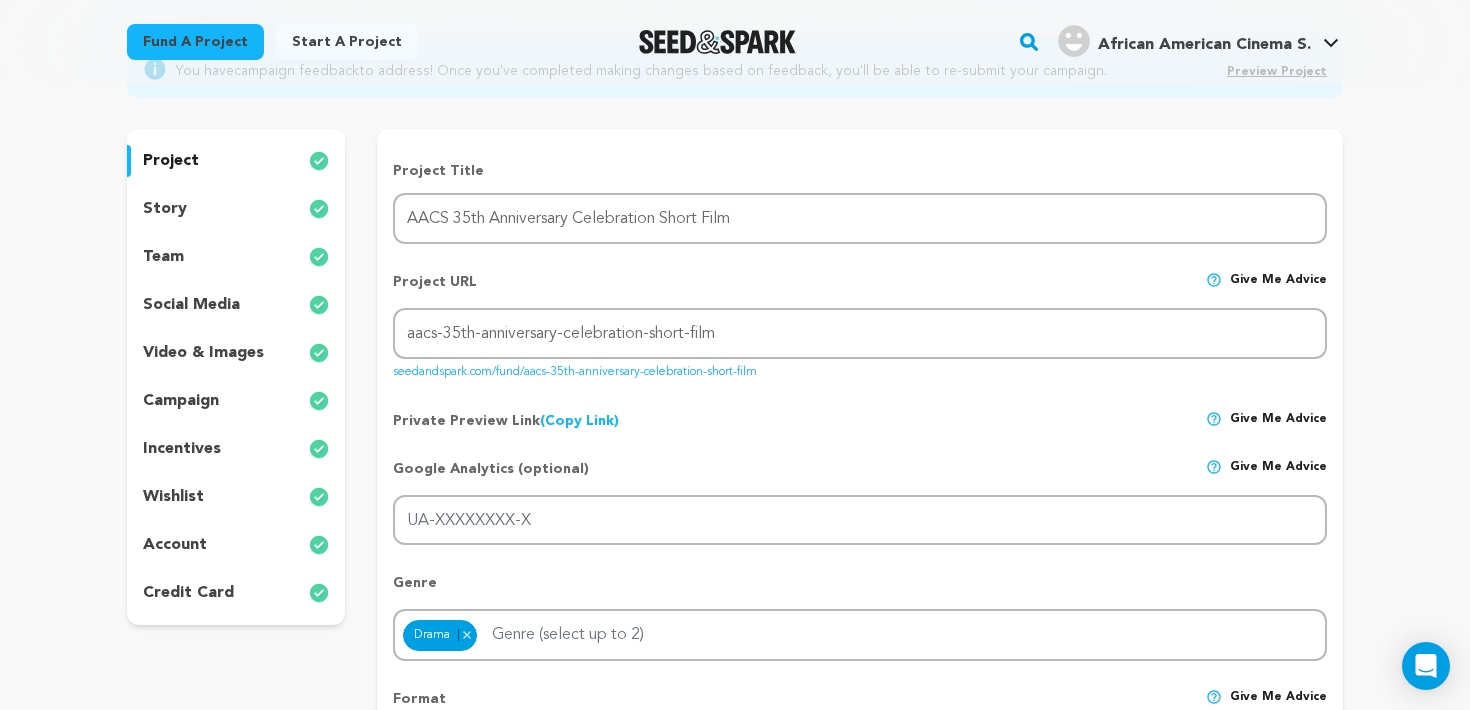click on "account" at bounding box center [175, 545] 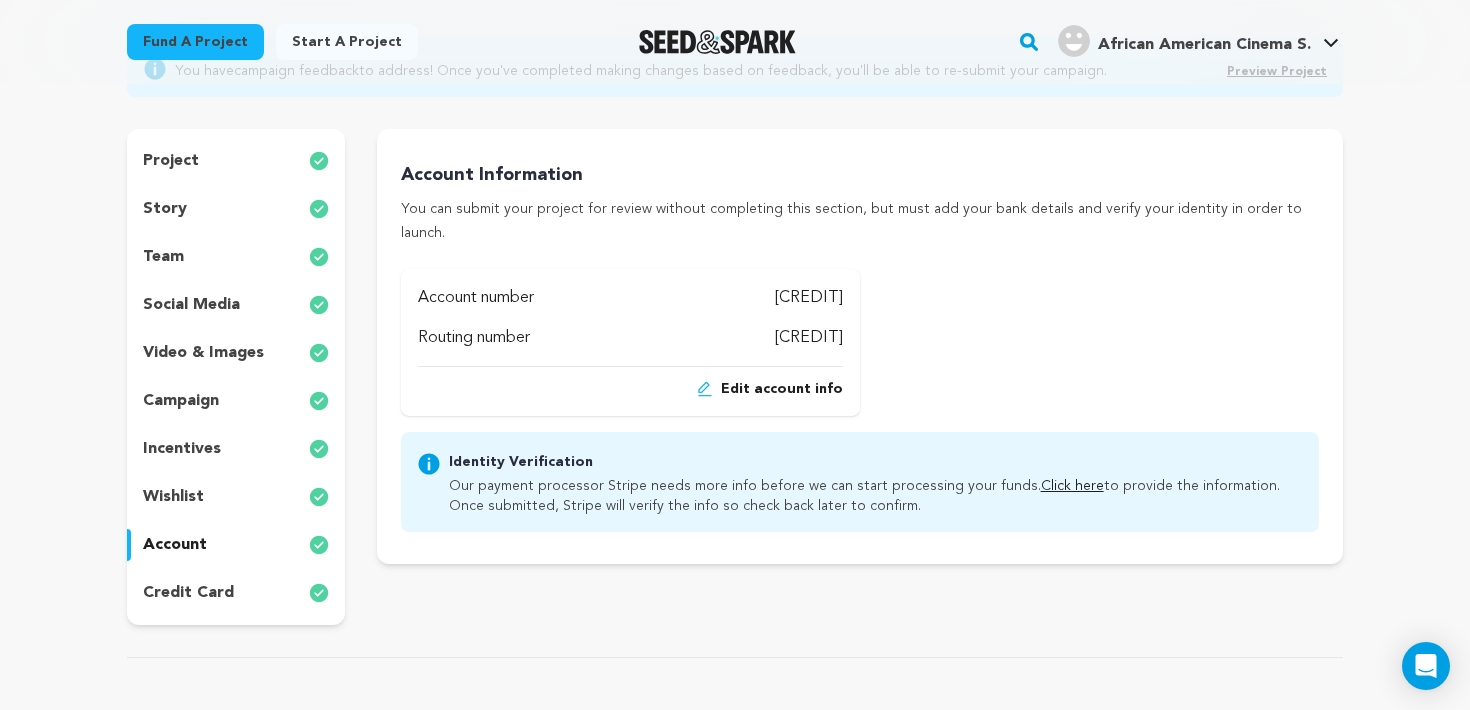 click on "wishlist" at bounding box center (236, 497) 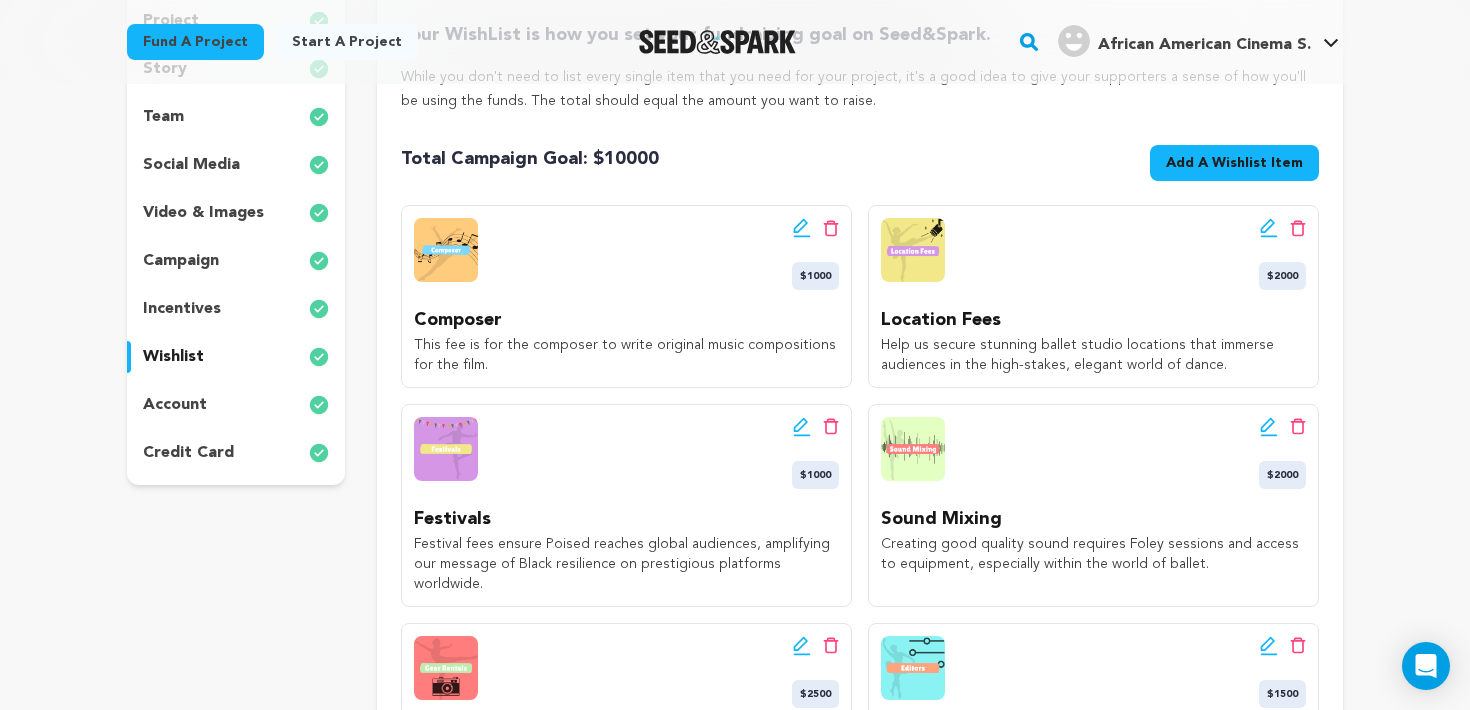 scroll, scrollTop: 210, scrollLeft: 0, axis: vertical 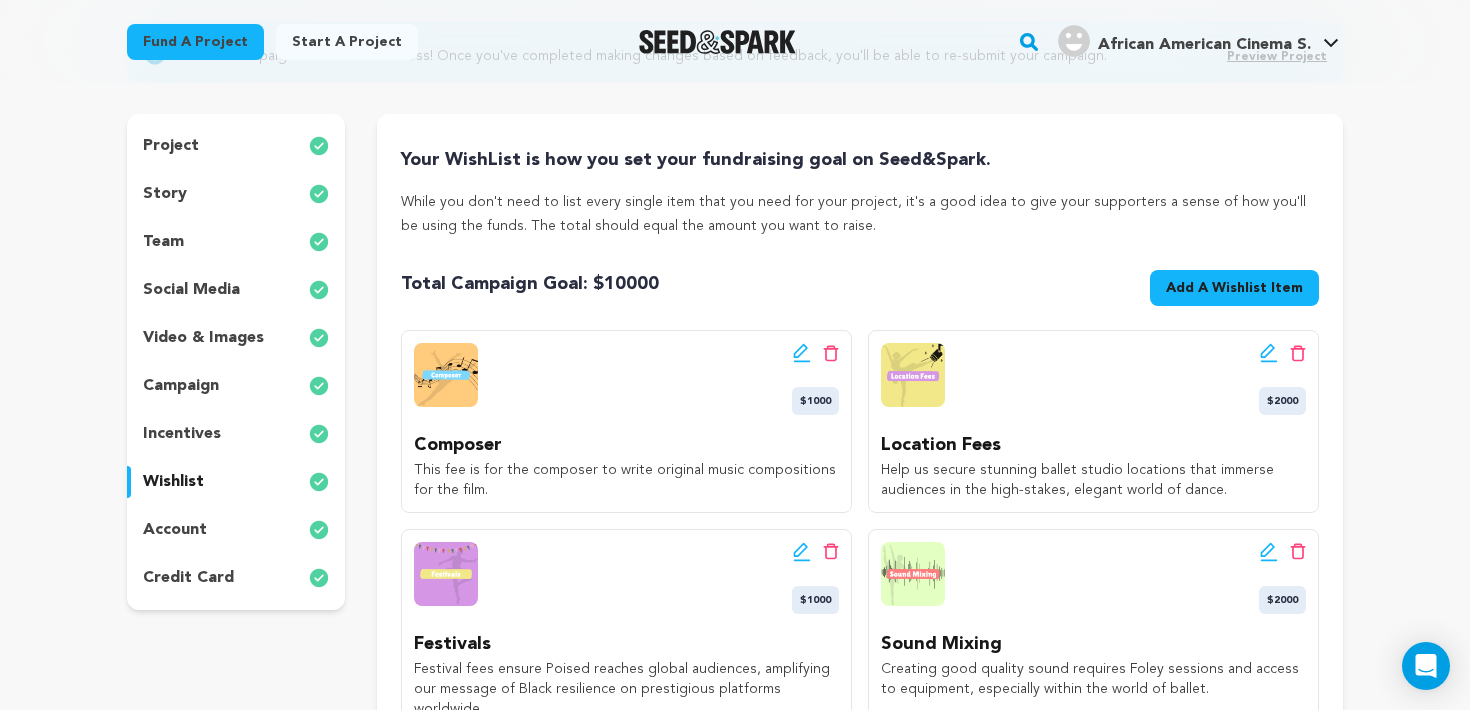 click on "incentives" at bounding box center [182, 434] 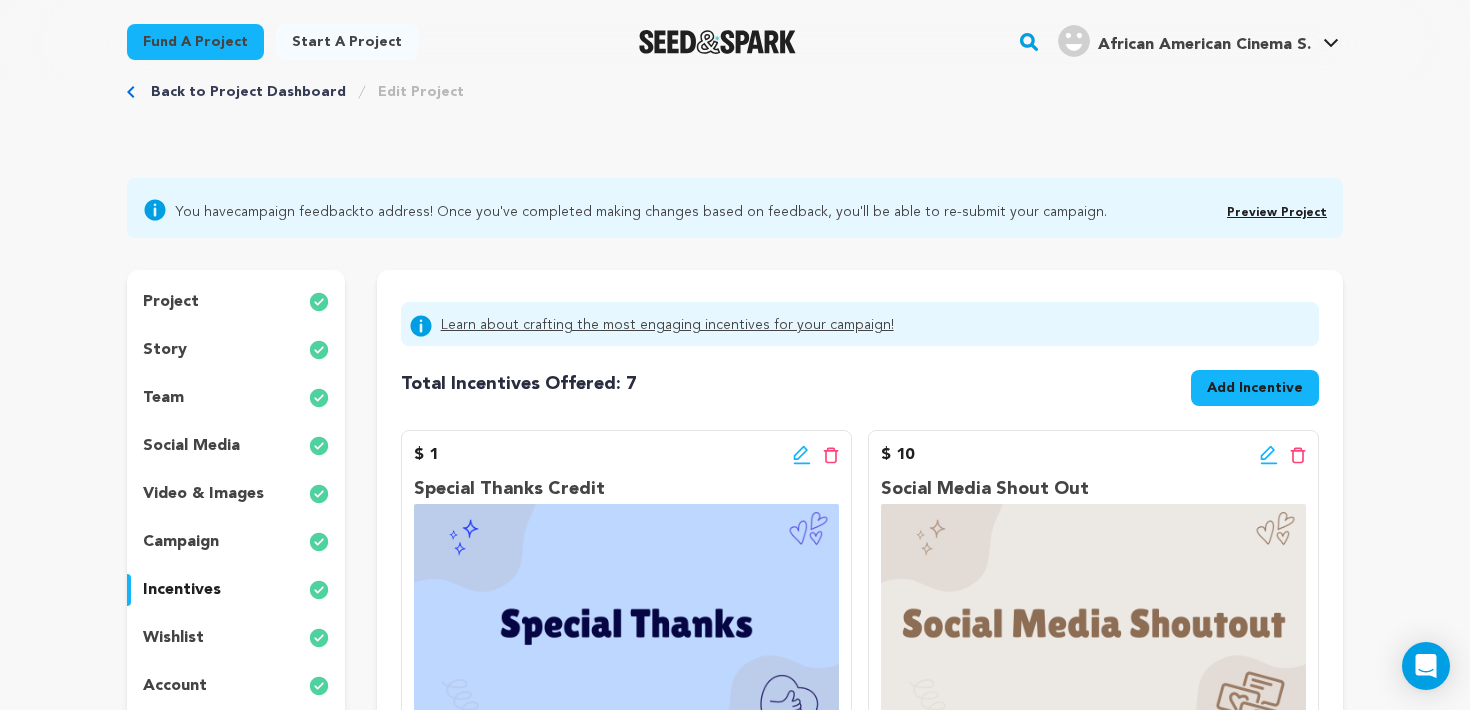 scroll, scrollTop: 51, scrollLeft: 0, axis: vertical 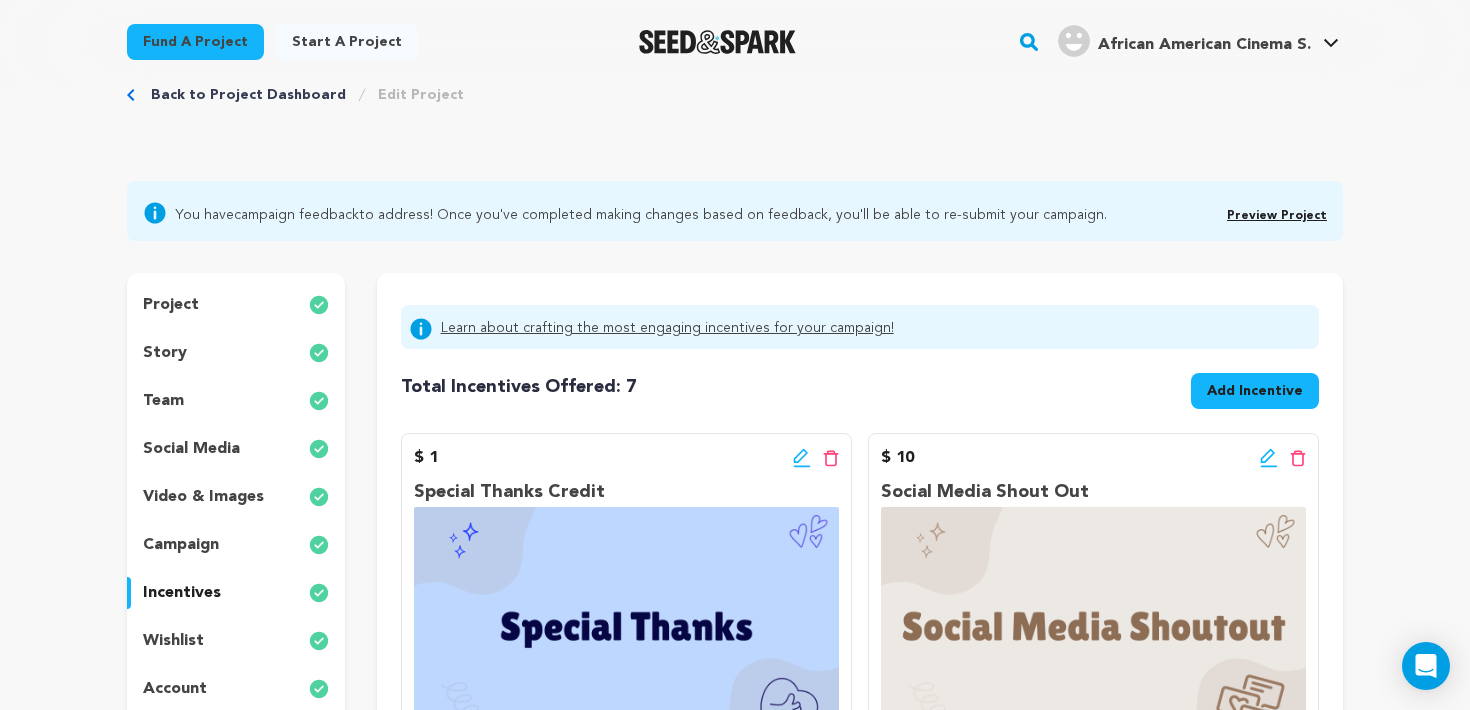 click on "campaign" at bounding box center [181, 545] 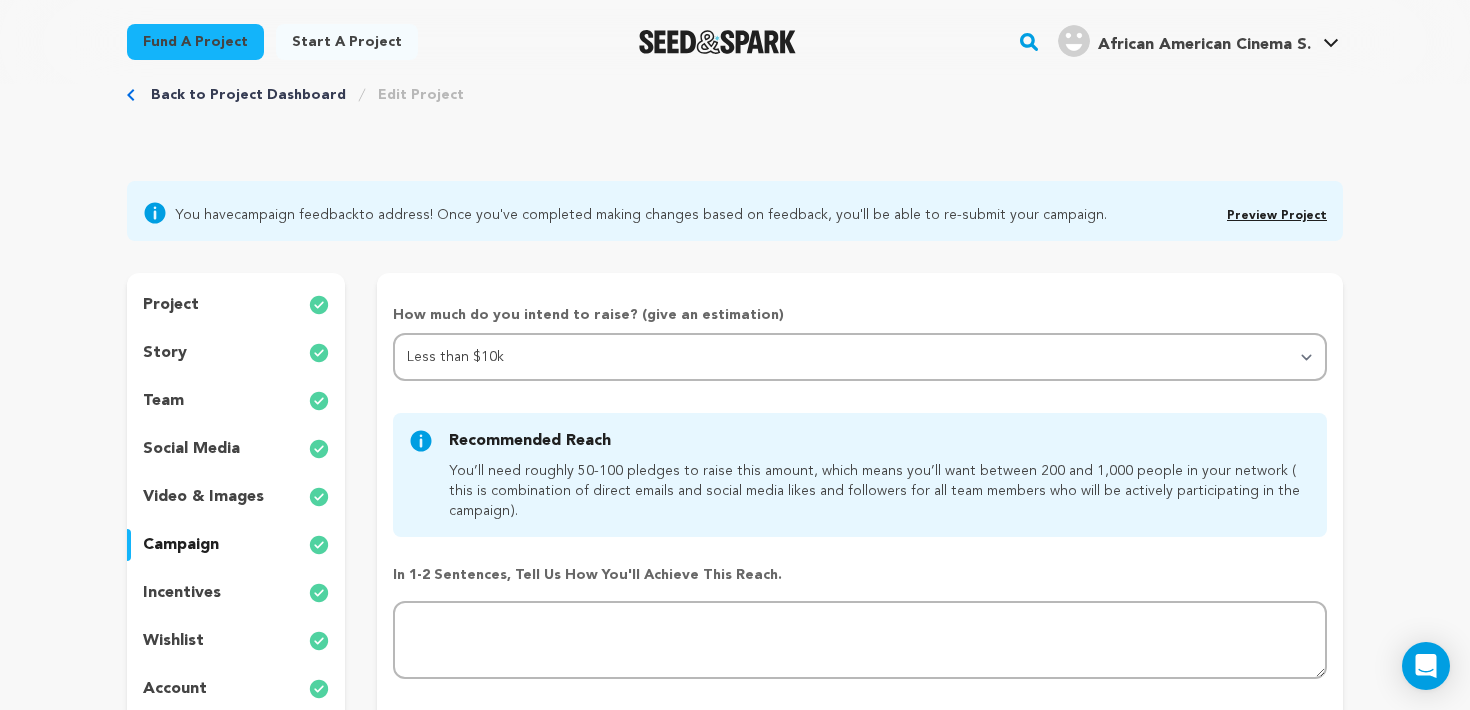 click on "story" at bounding box center (236, 353) 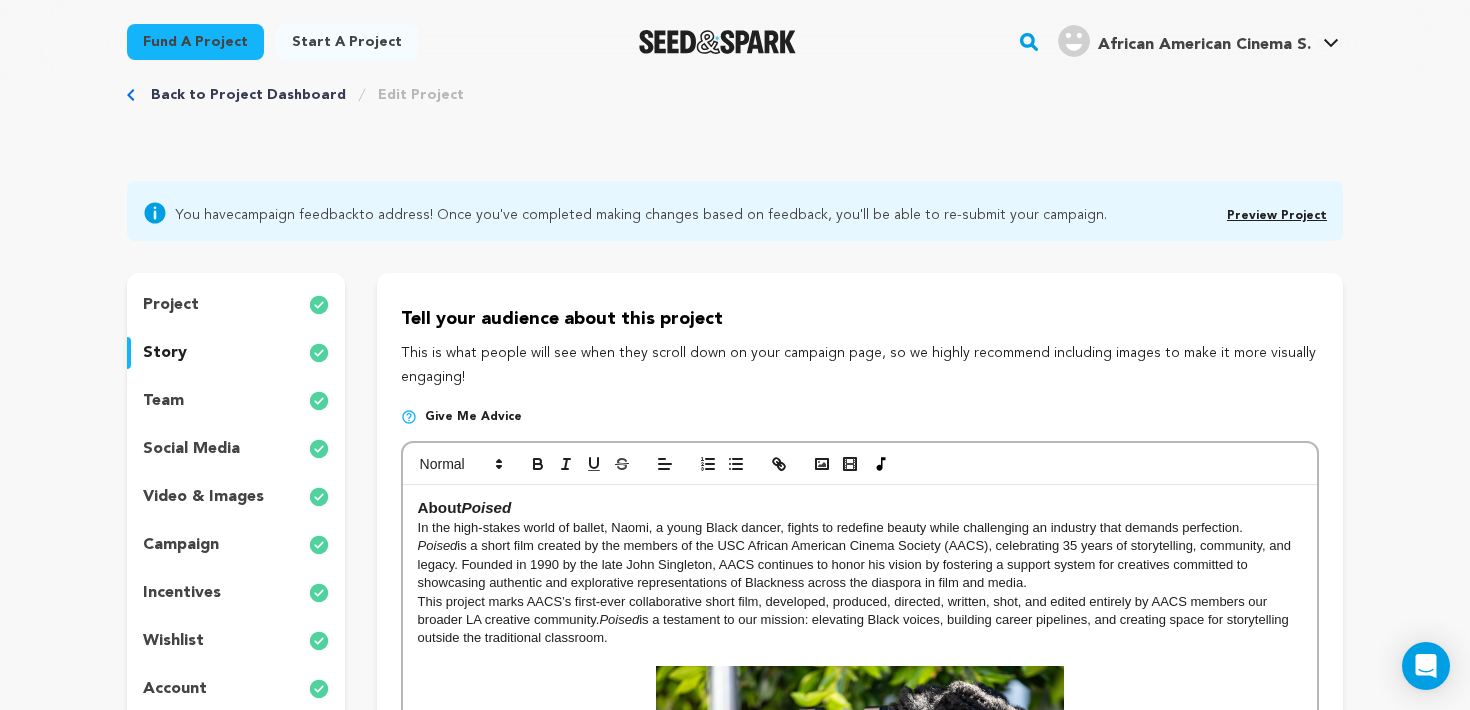 click on "team" at bounding box center [236, 401] 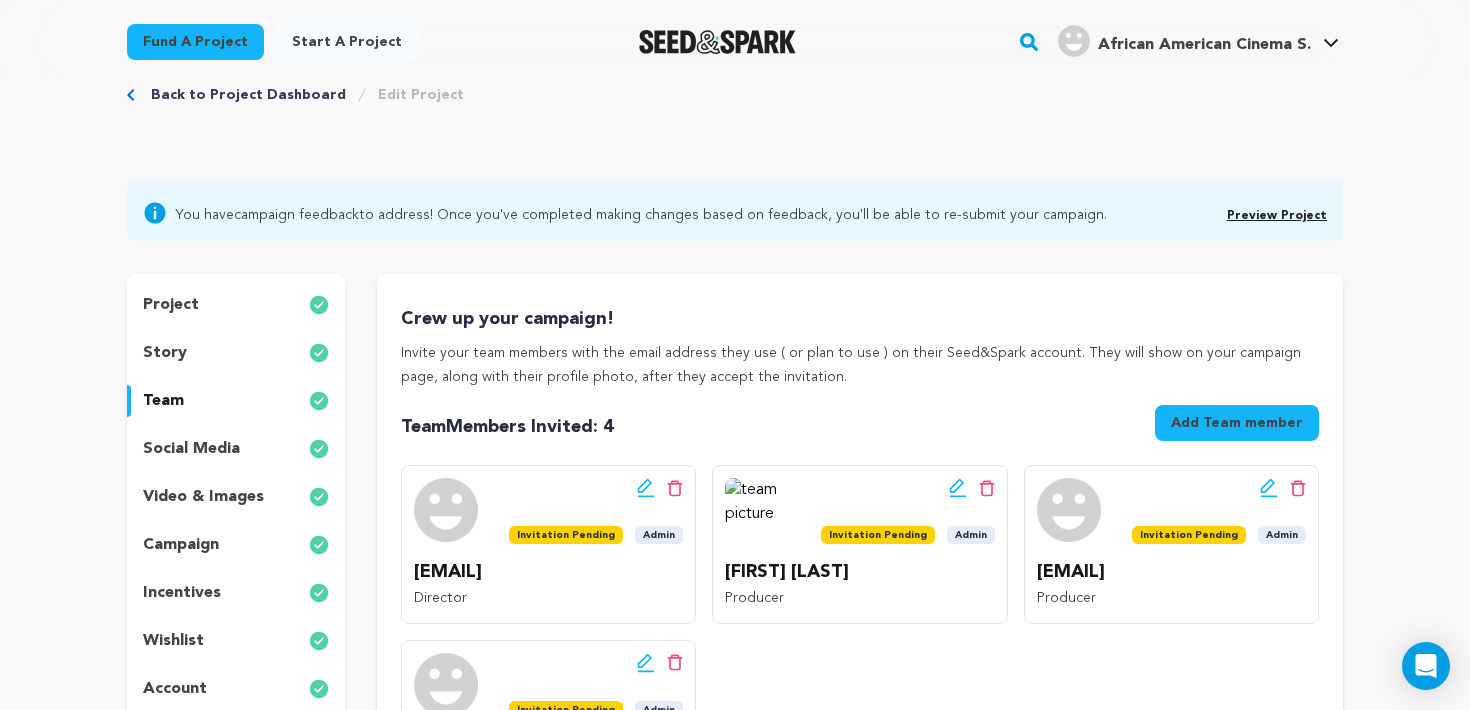 click on "social media" at bounding box center (191, 449) 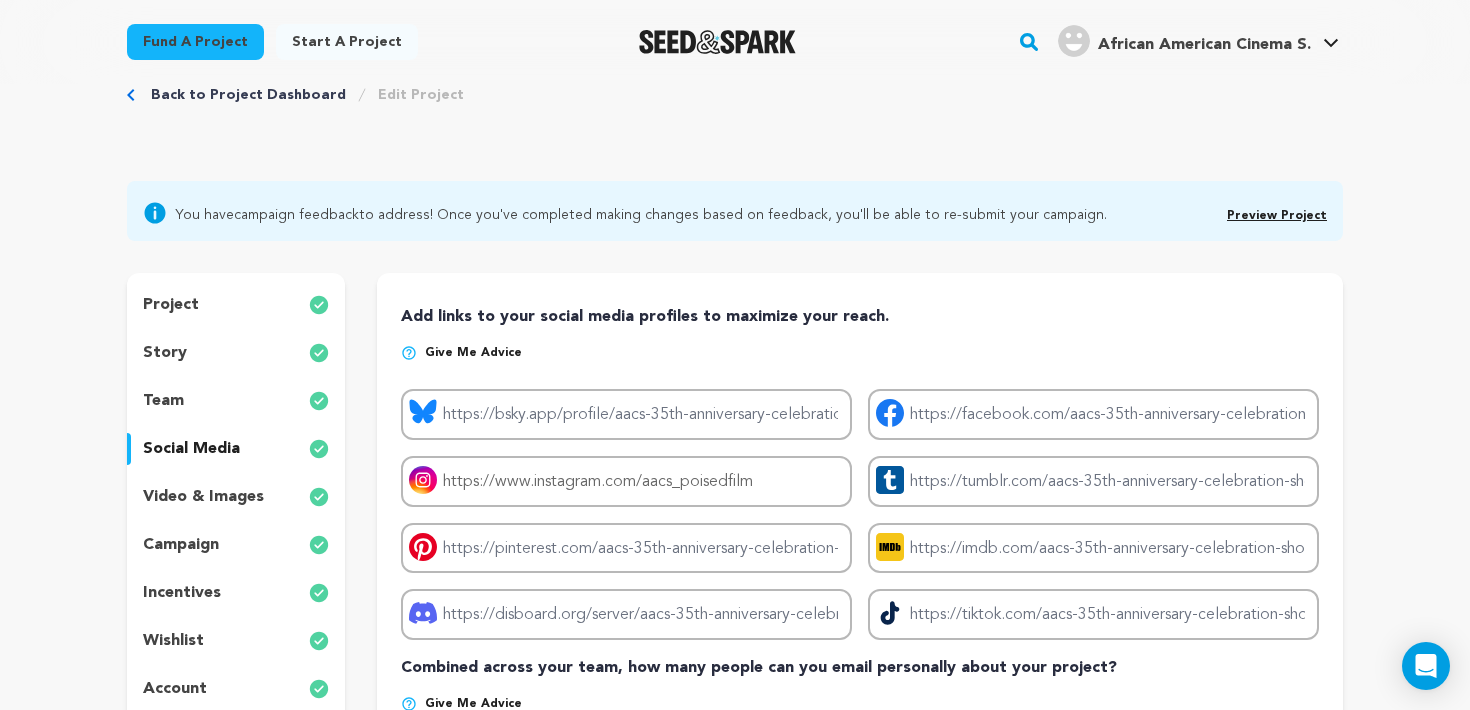 click on "video & images" at bounding box center (203, 497) 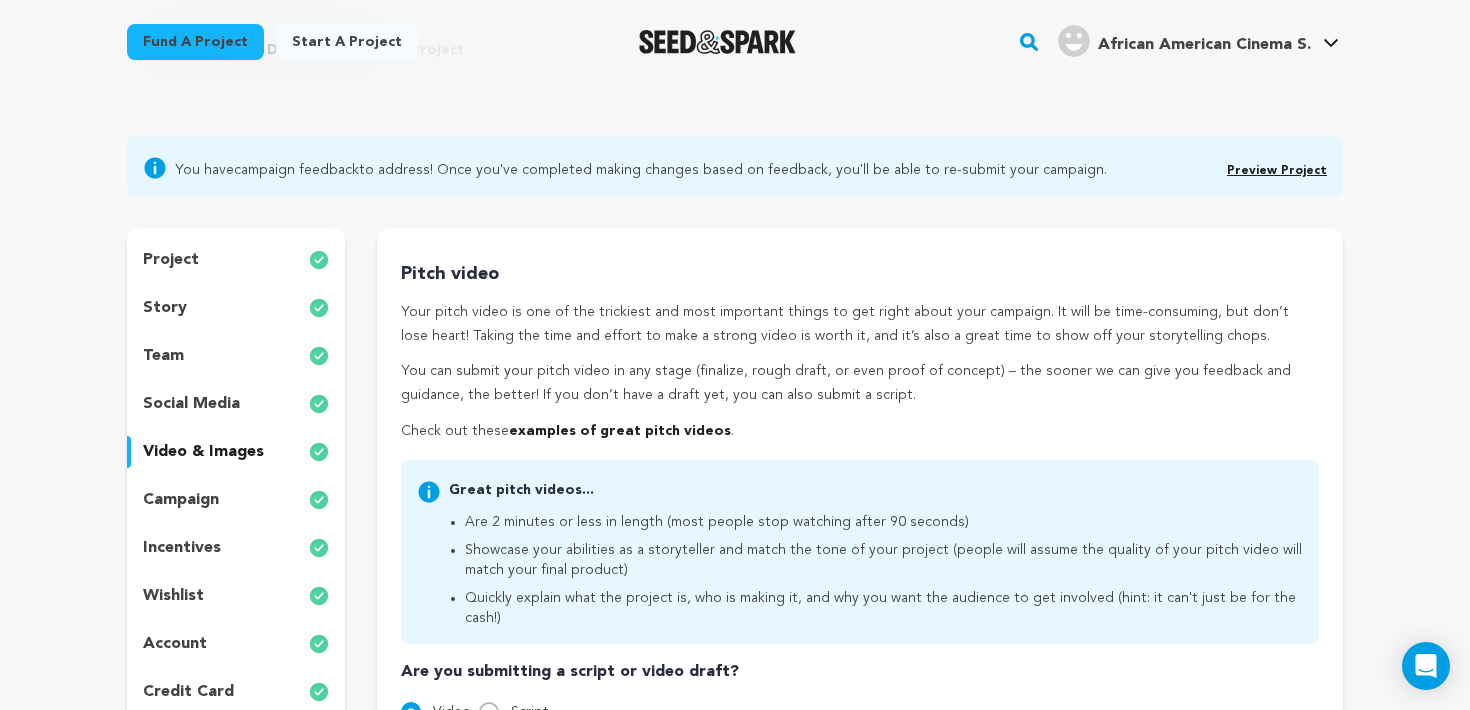 scroll, scrollTop: 0, scrollLeft: 0, axis: both 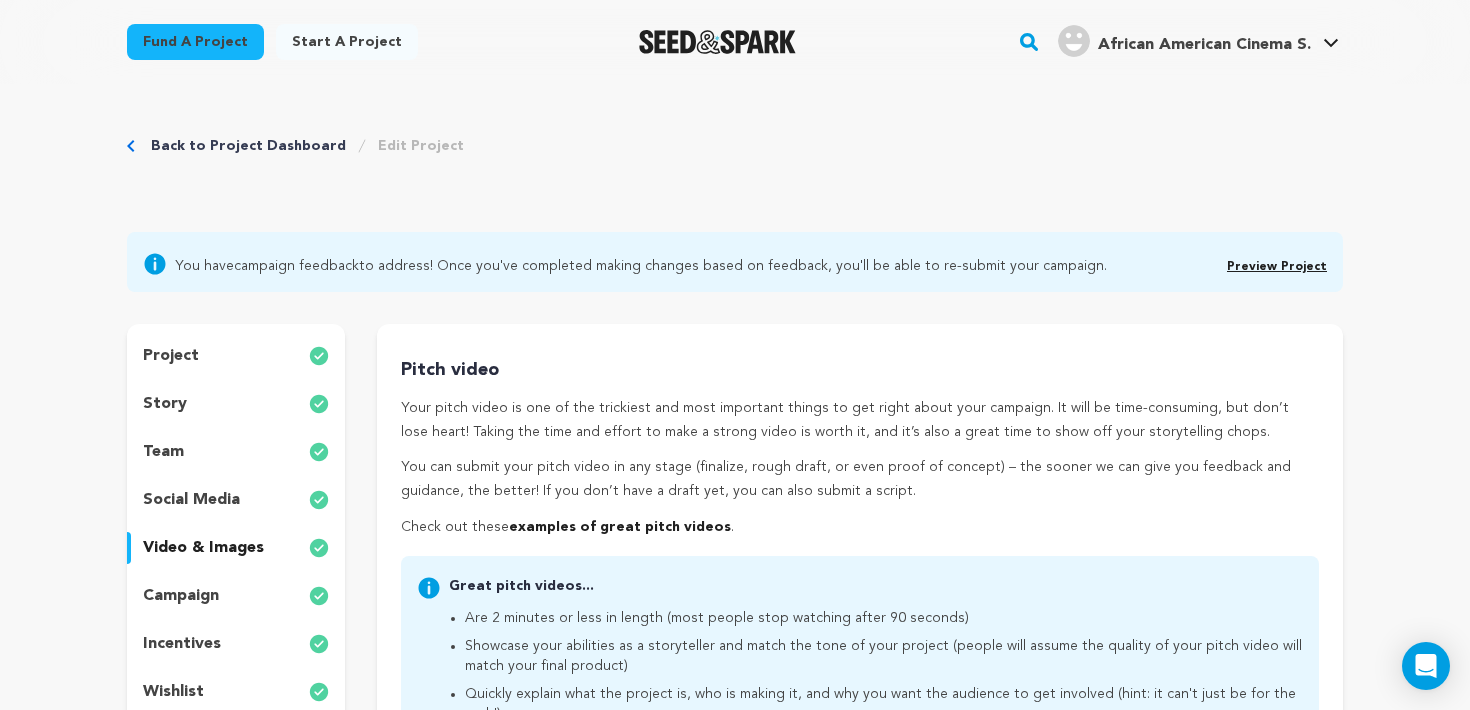 click on "project" at bounding box center [171, 356] 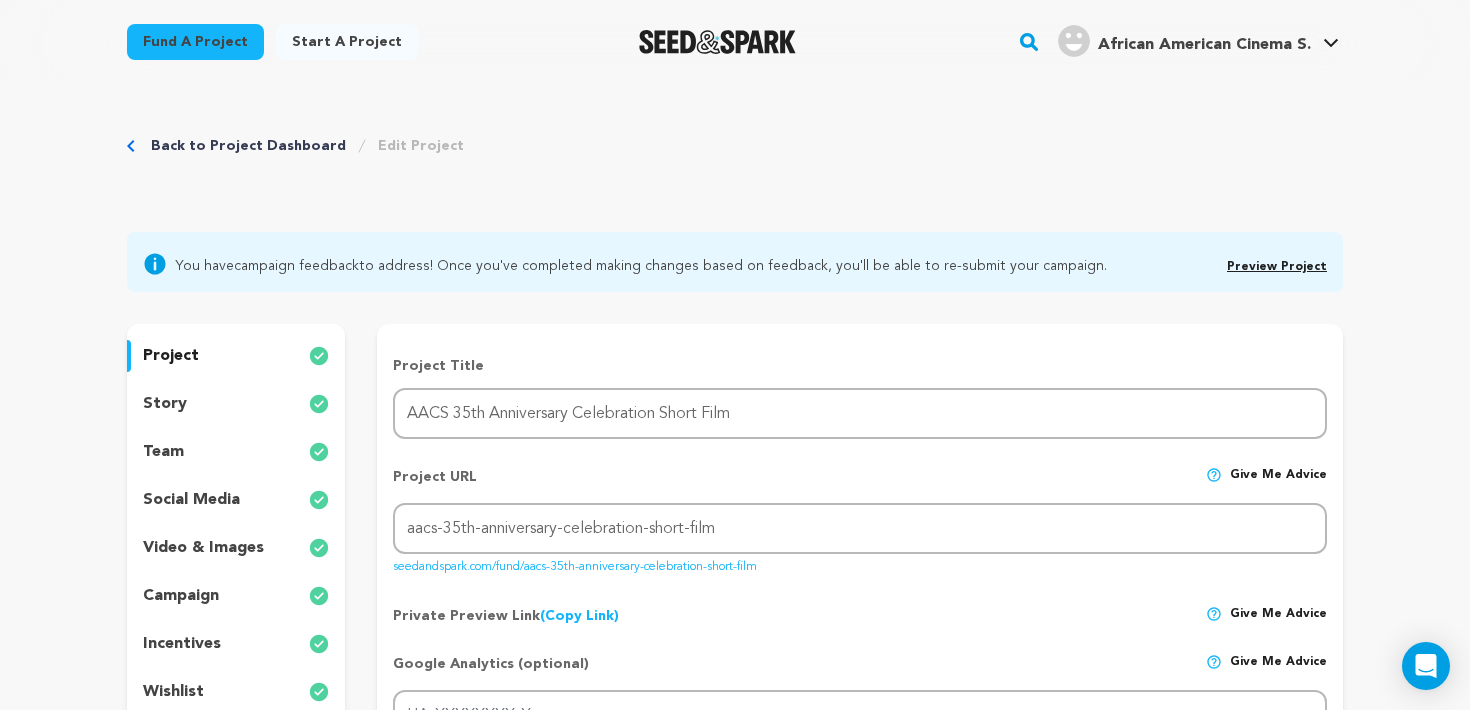 click on "Preview Project" at bounding box center [1277, 267] 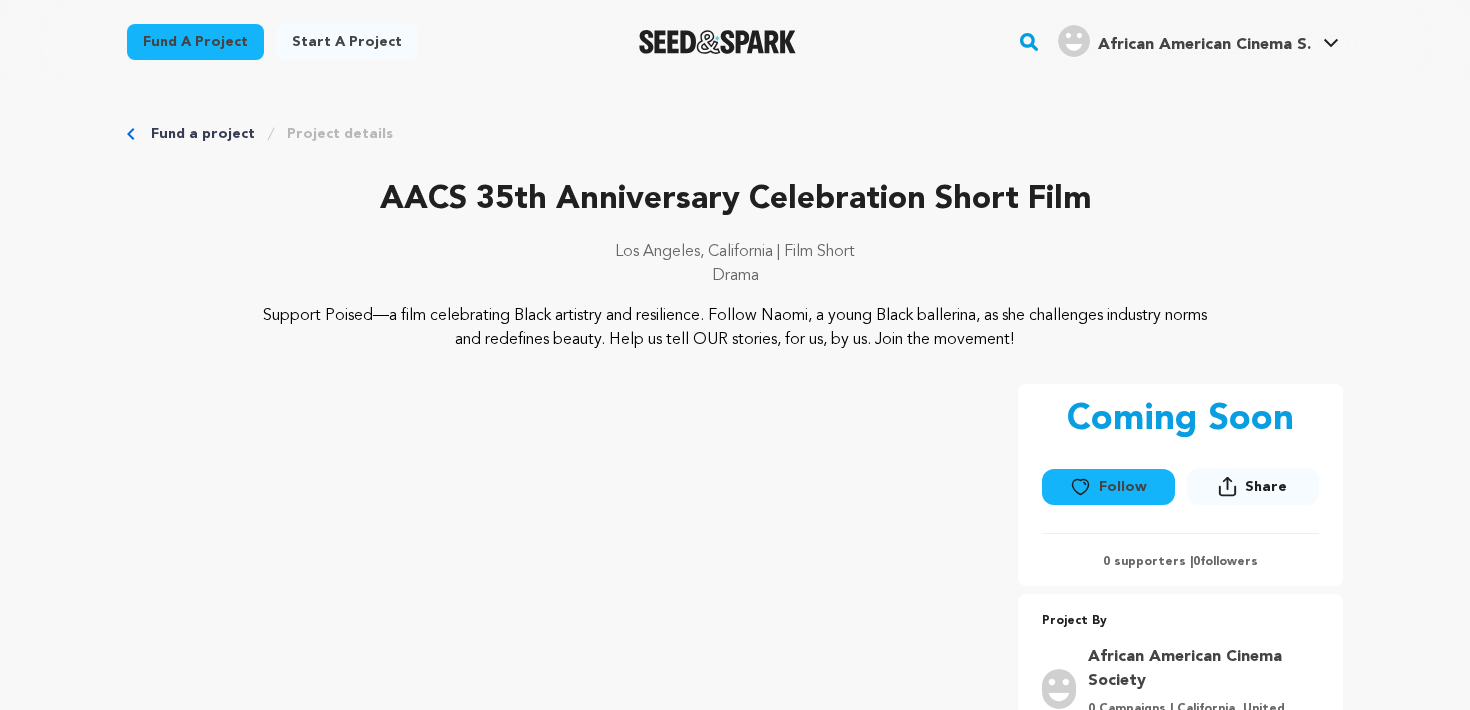 scroll, scrollTop: 0, scrollLeft: 0, axis: both 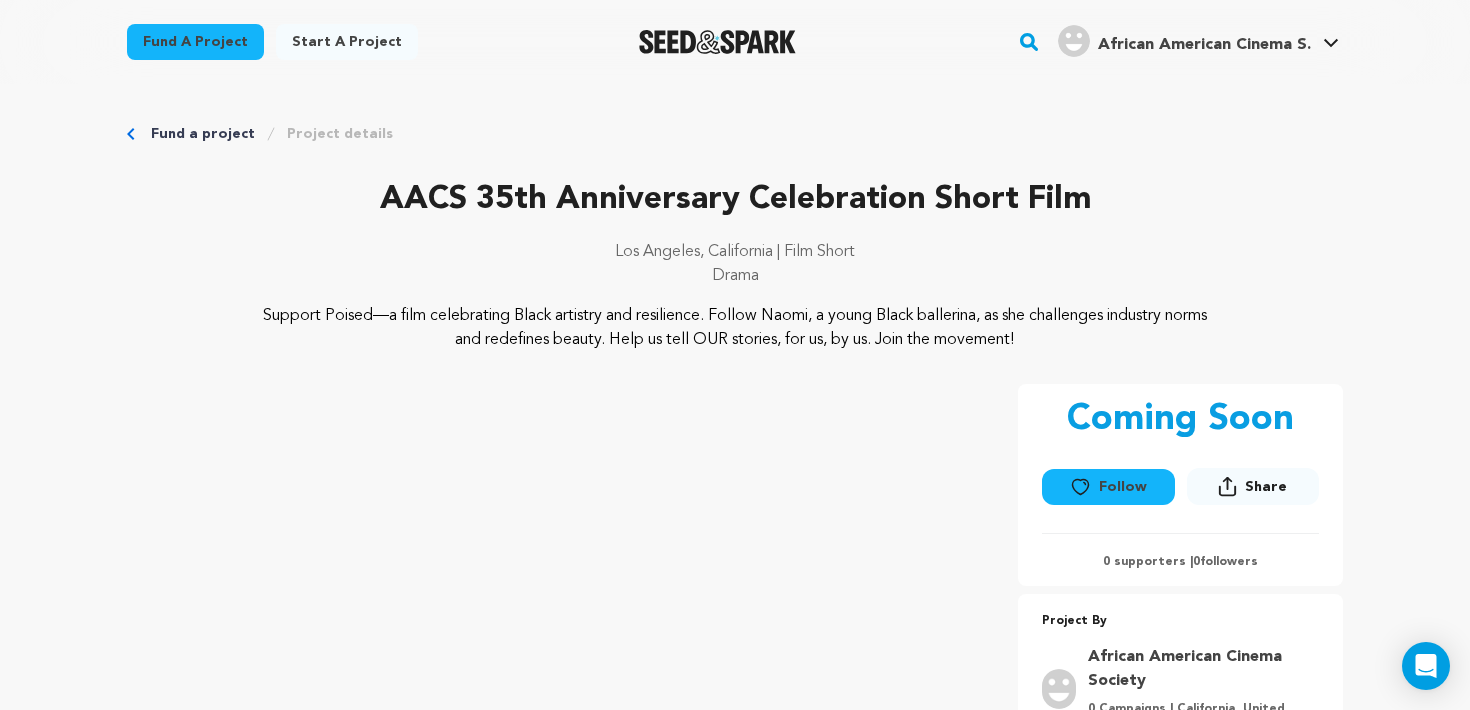 click on "Drama" at bounding box center [735, 276] 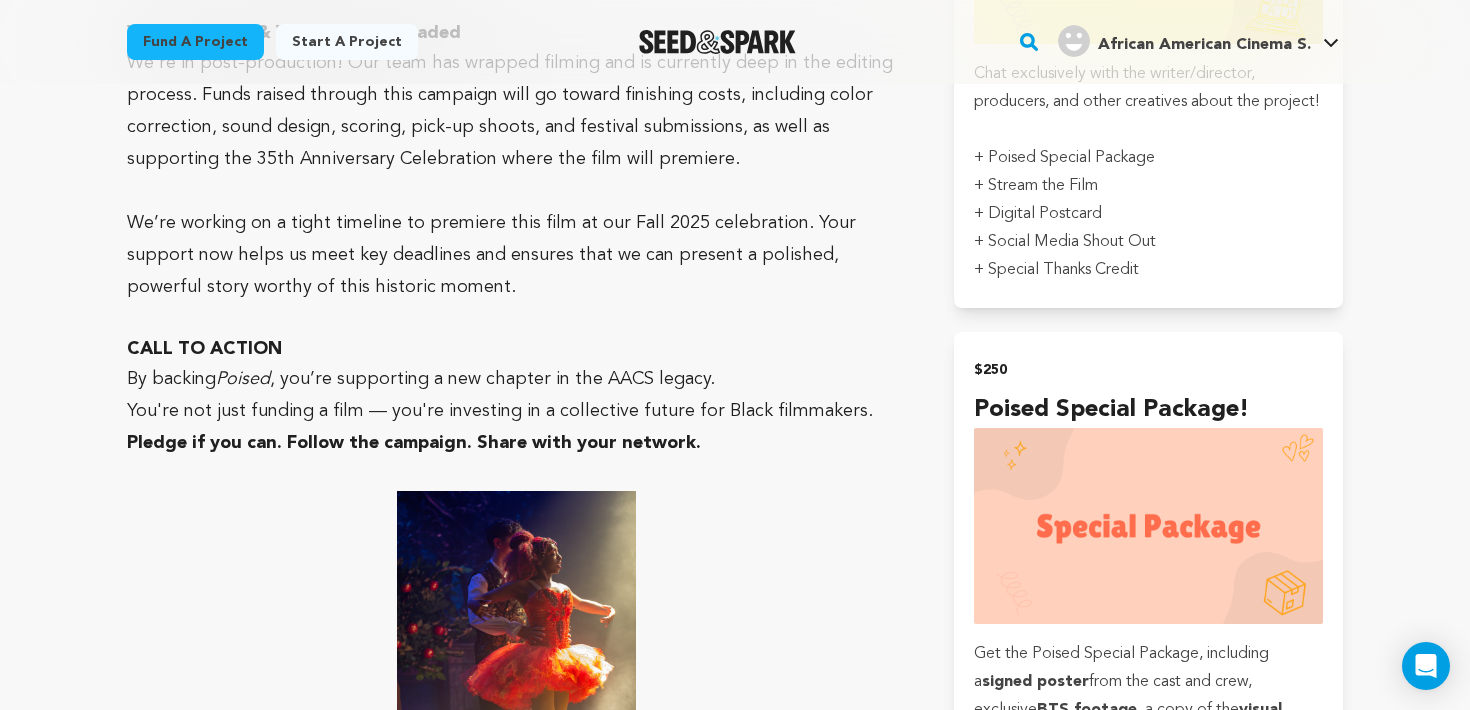 scroll, scrollTop: 3368, scrollLeft: 0, axis: vertical 